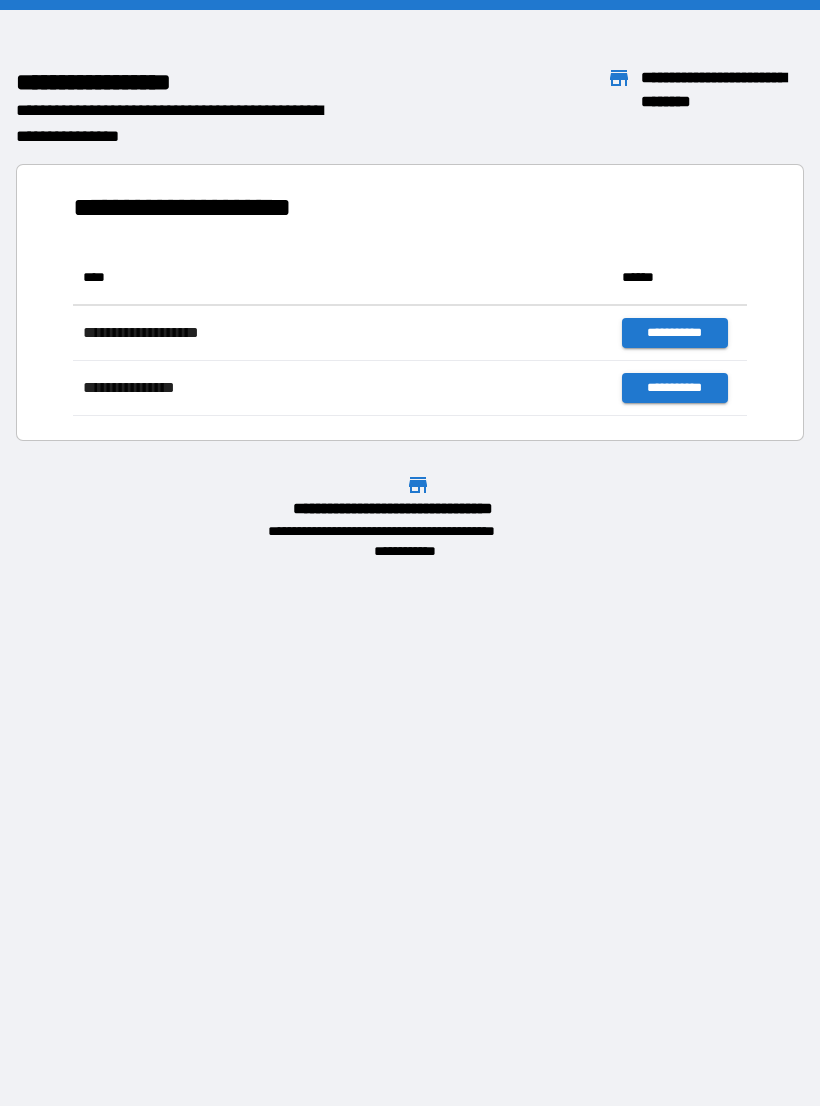 scroll, scrollTop: 0, scrollLeft: 0, axis: both 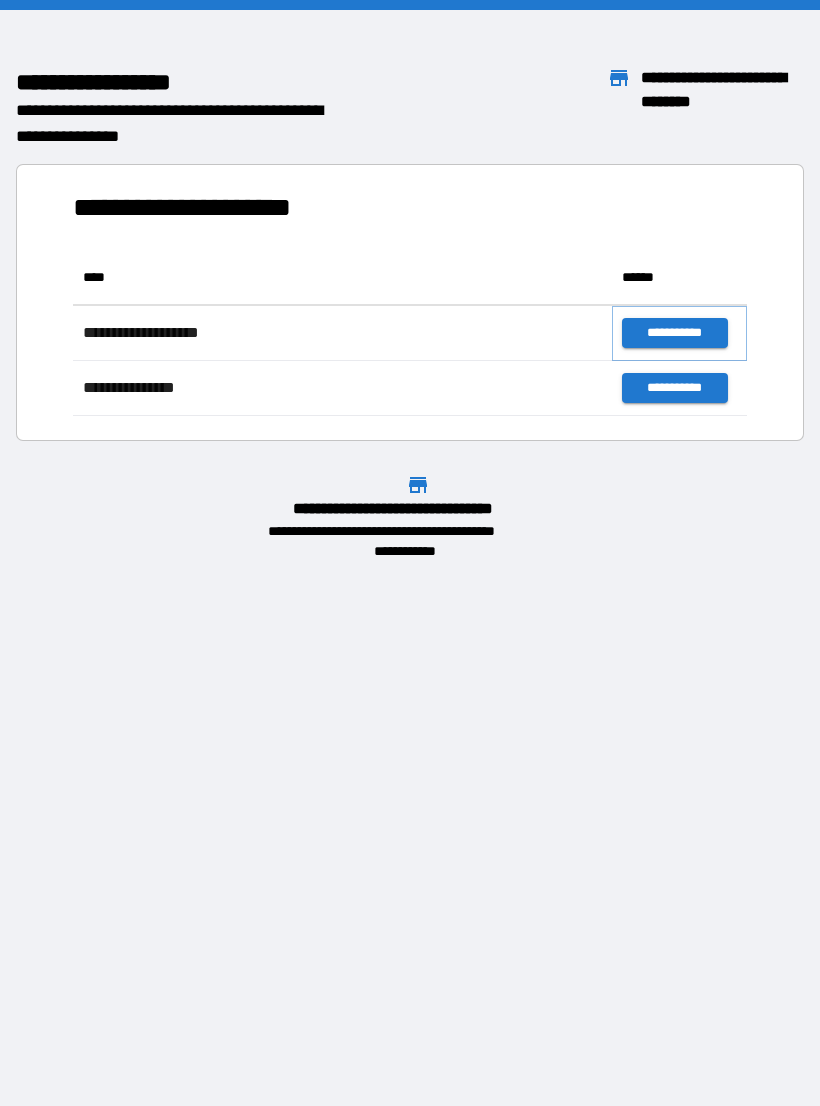 click on "**********" at bounding box center [674, 333] 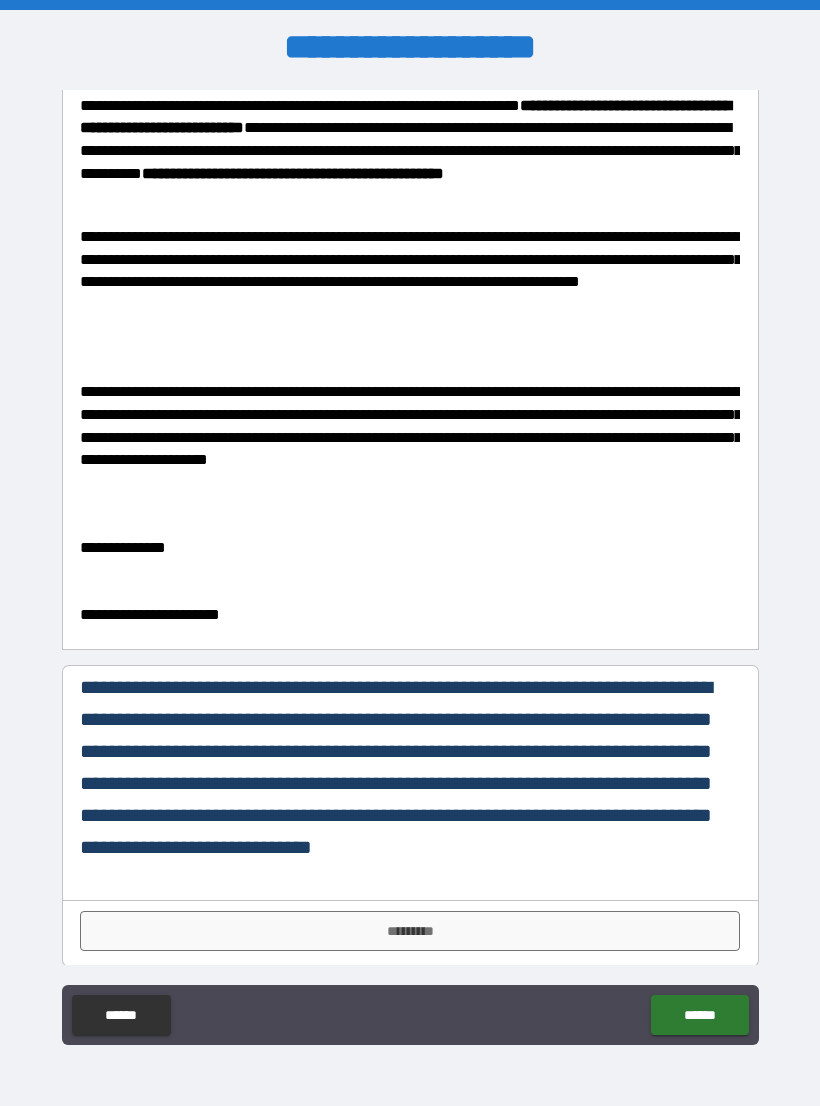 scroll, scrollTop: 160, scrollLeft: 0, axis: vertical 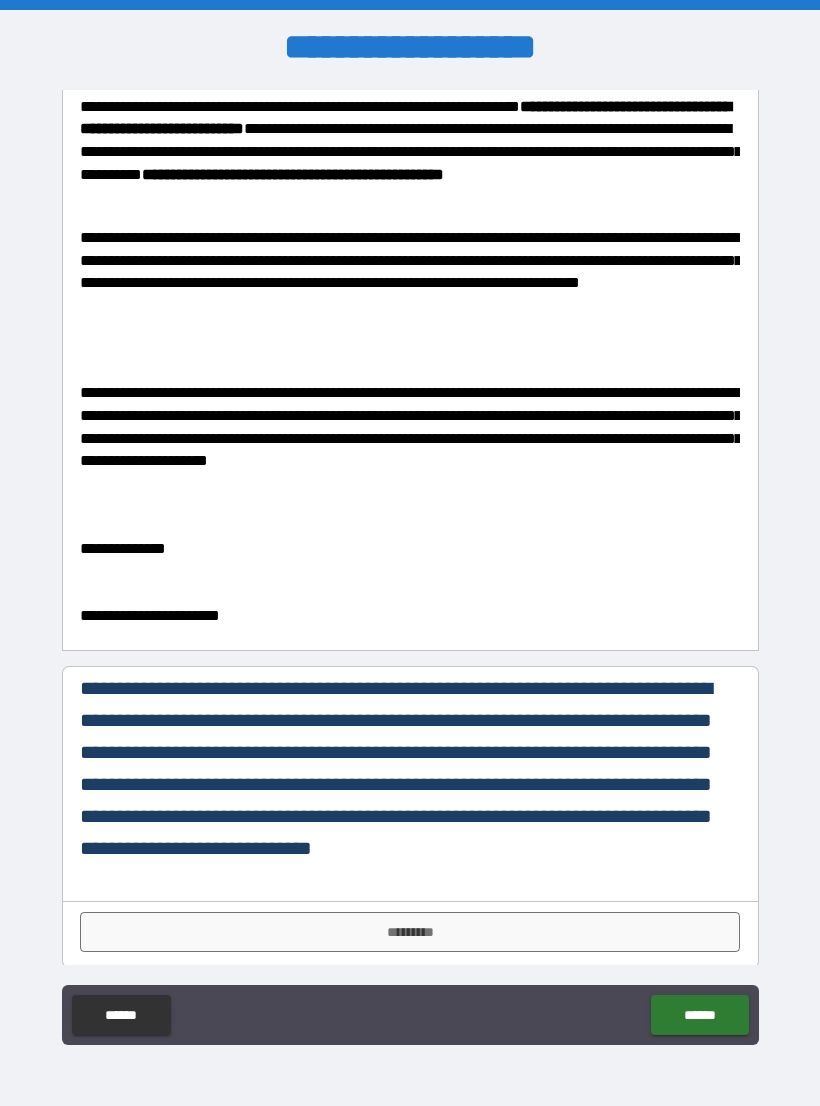 click on "*********" at bounding box center (410, 932) 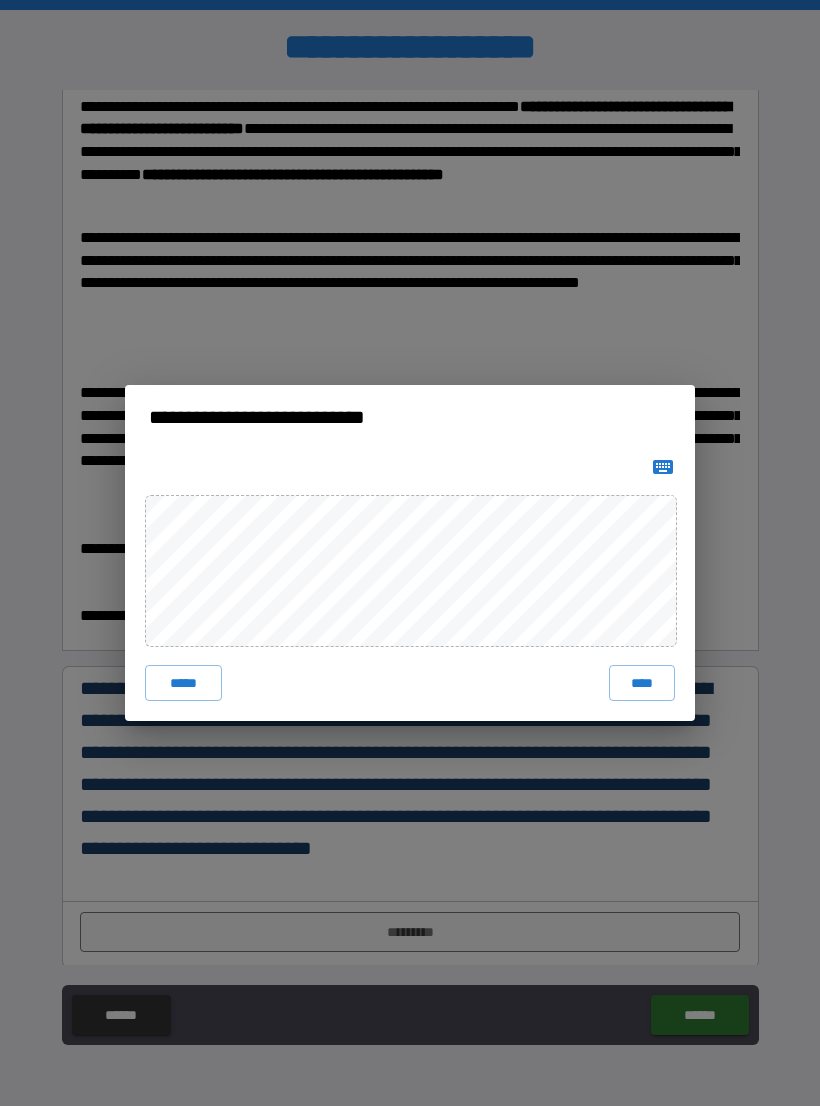 click on "****" at bounding box center (642, 683) 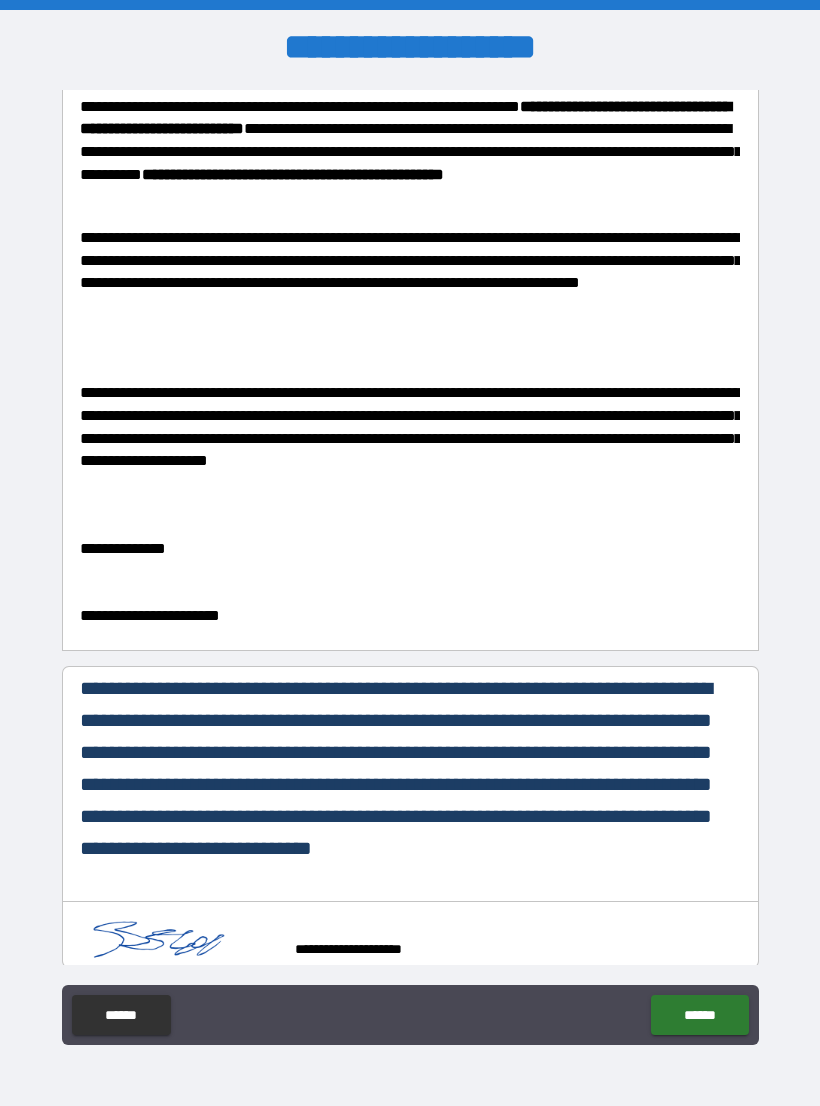 scroll, scrollTop: 150, scrollLeft: 0, axis: vertical 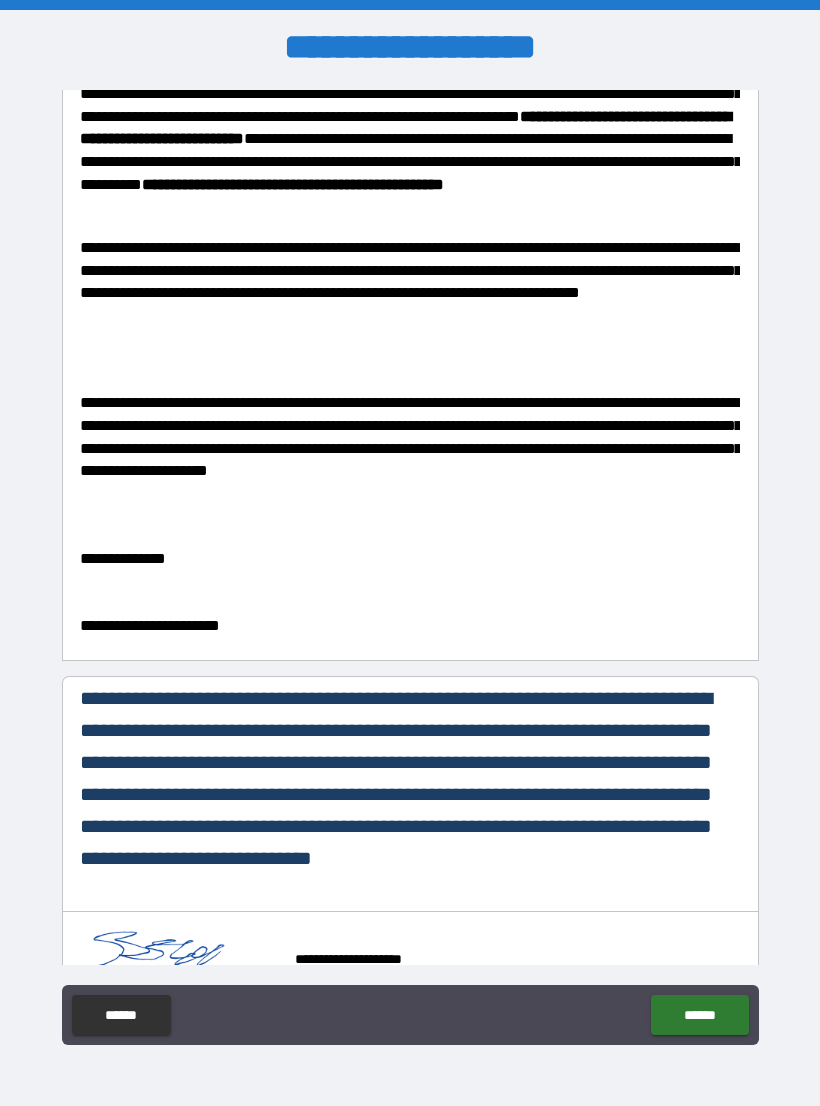 click on "******" at bounding box center (699, 1015) 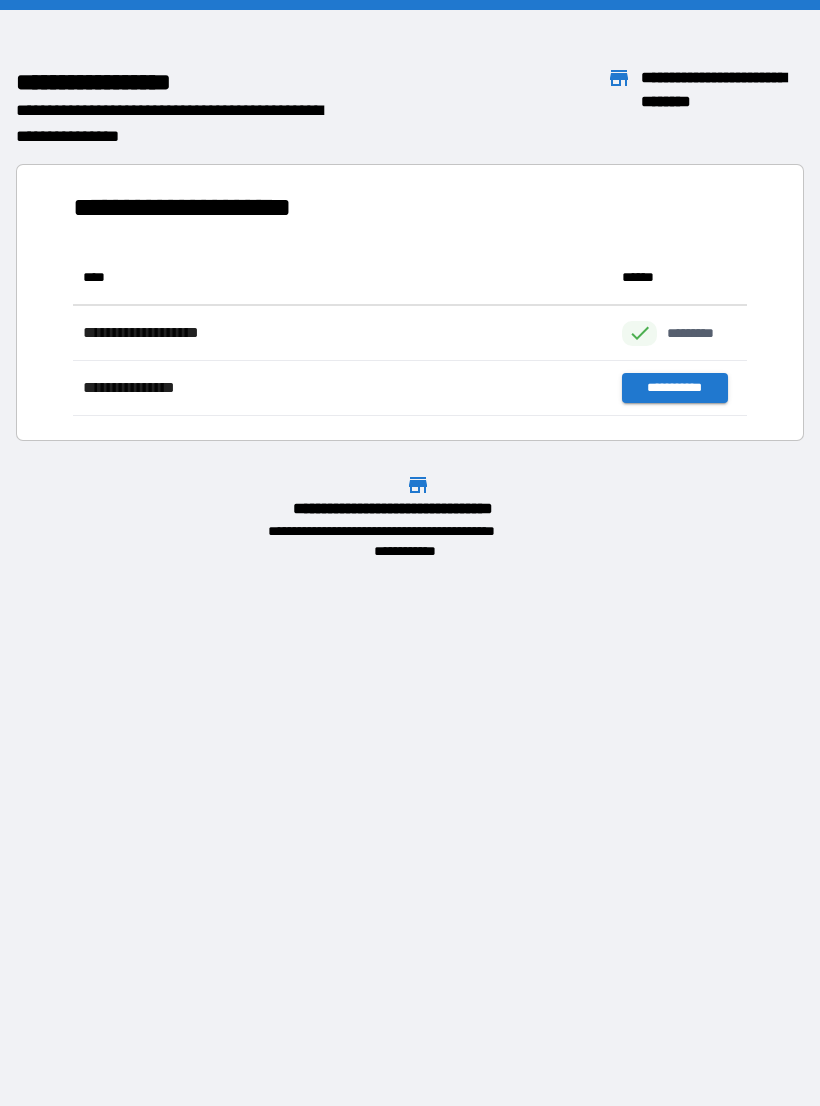 scroll, scrollTop: 1, scrollLeft: 1, axis: both 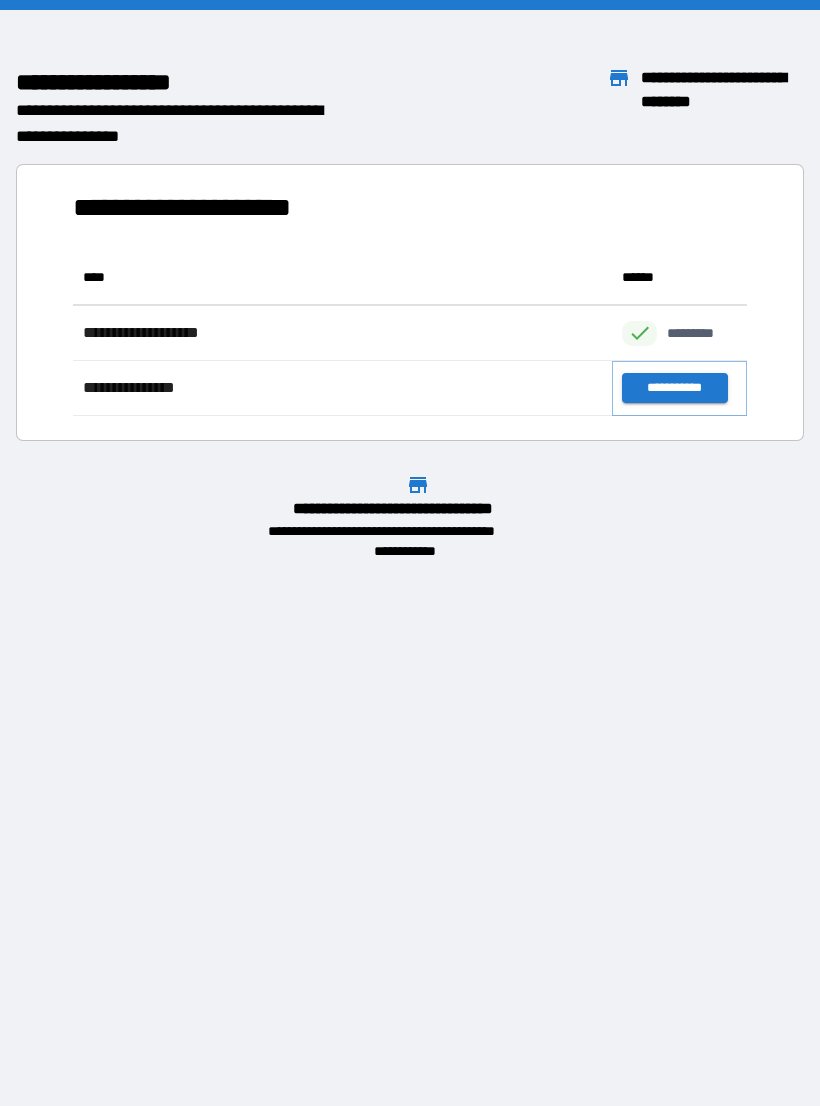 click on "**********" at bounding box center (674, 388) 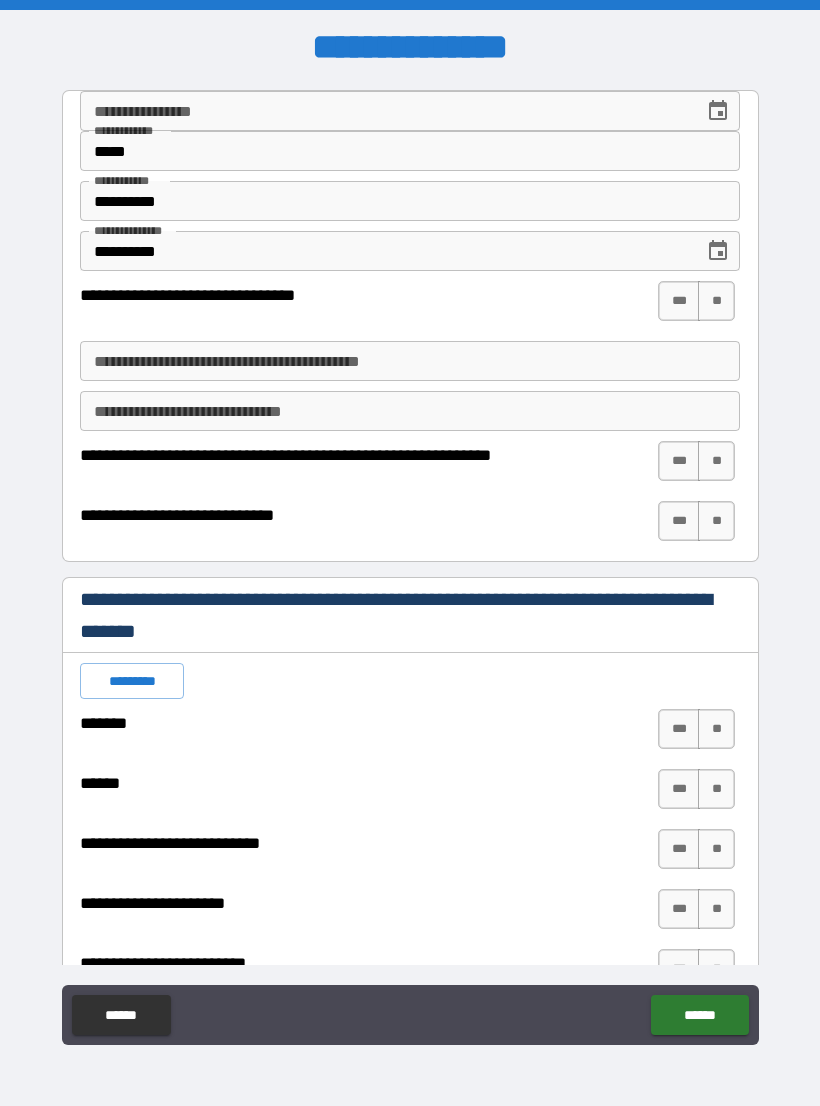 click on "***" at bounding box center [679, 301] 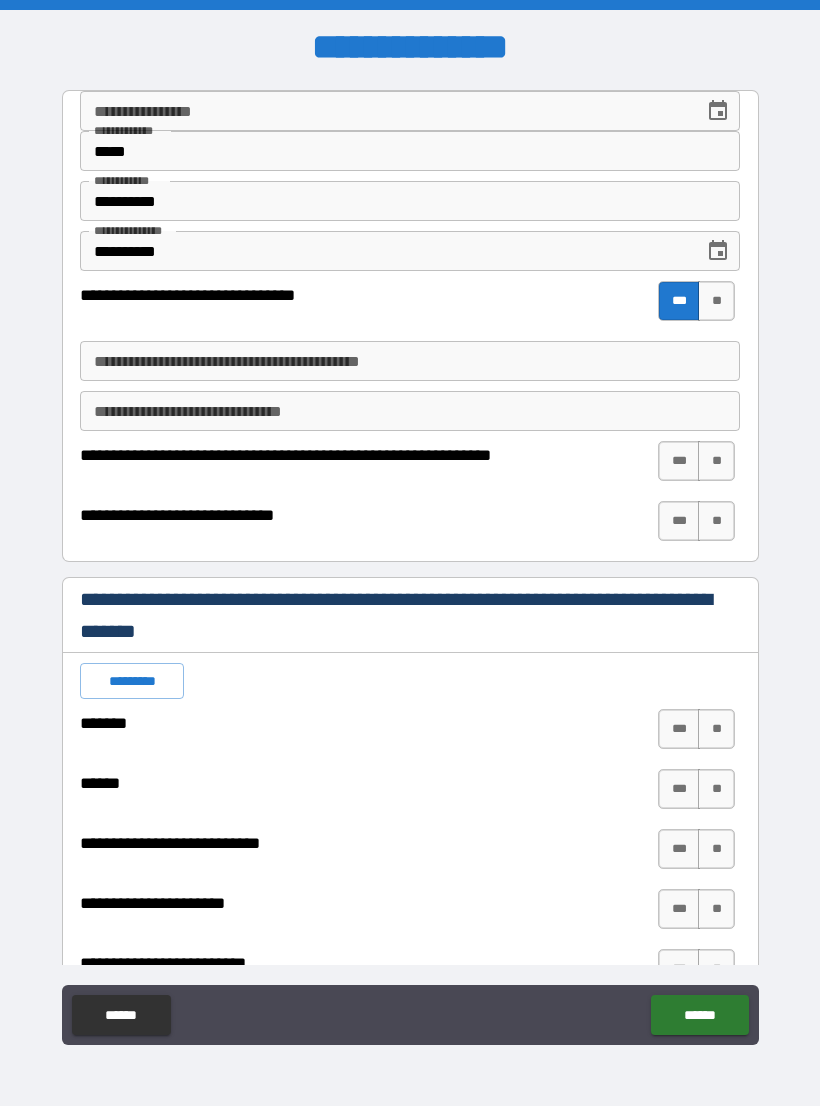 type on "*" 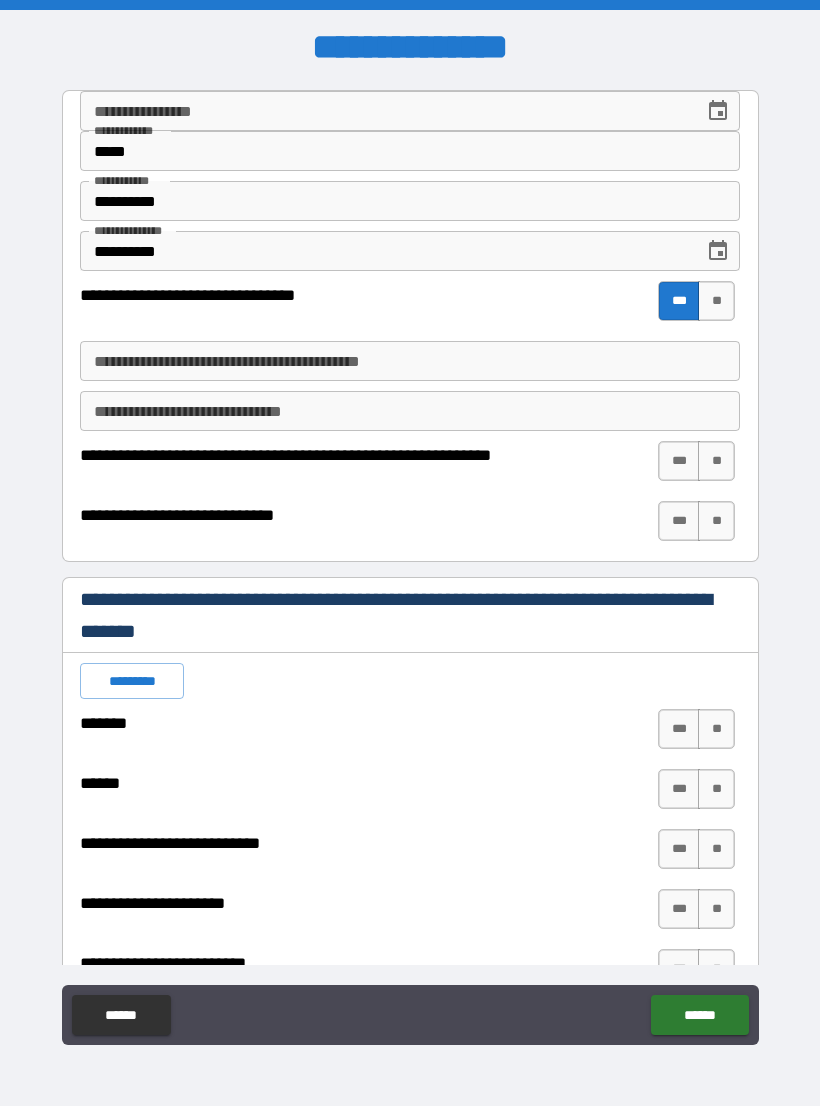 click on "**********" at bounding box center [410, 361] 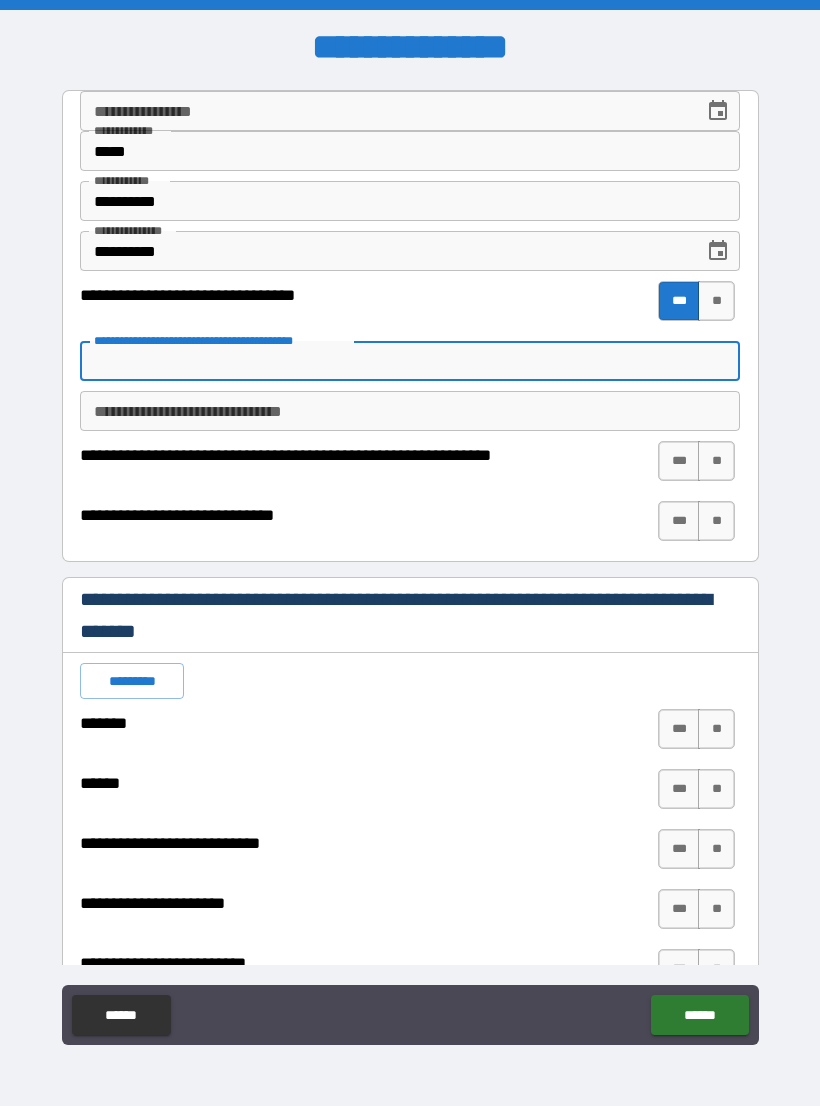 type on "*" 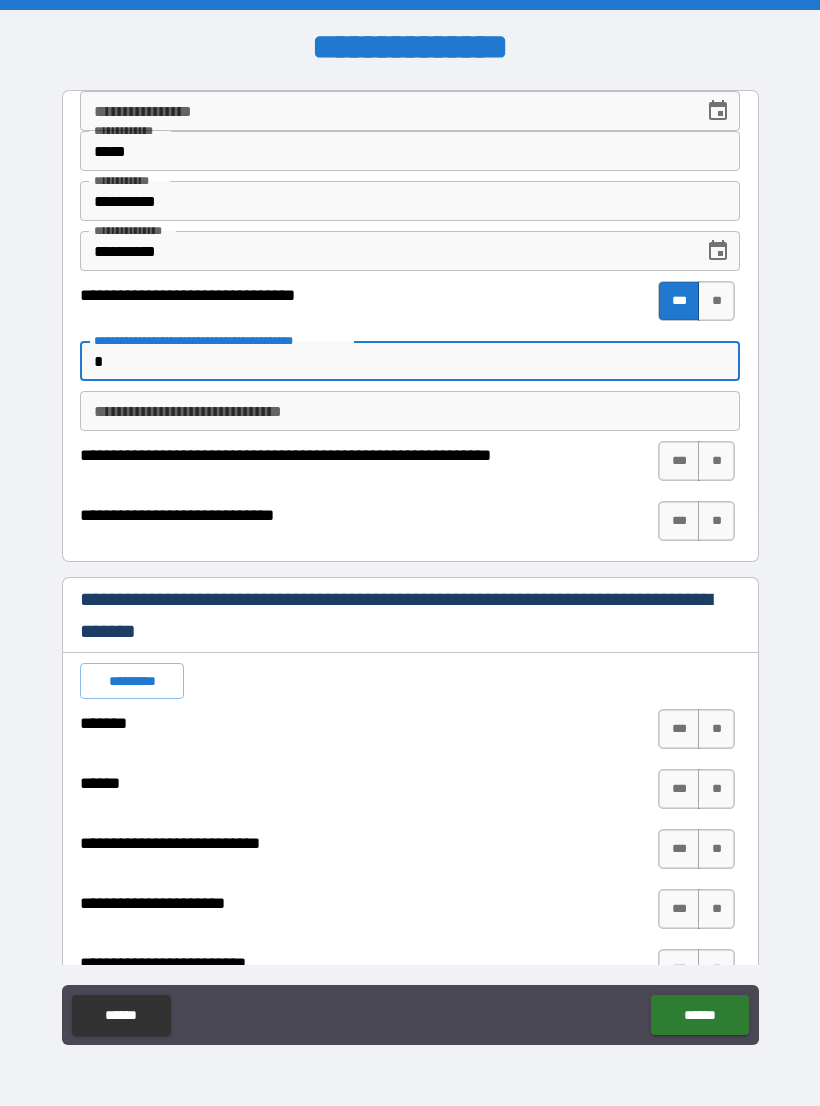 type on "*" 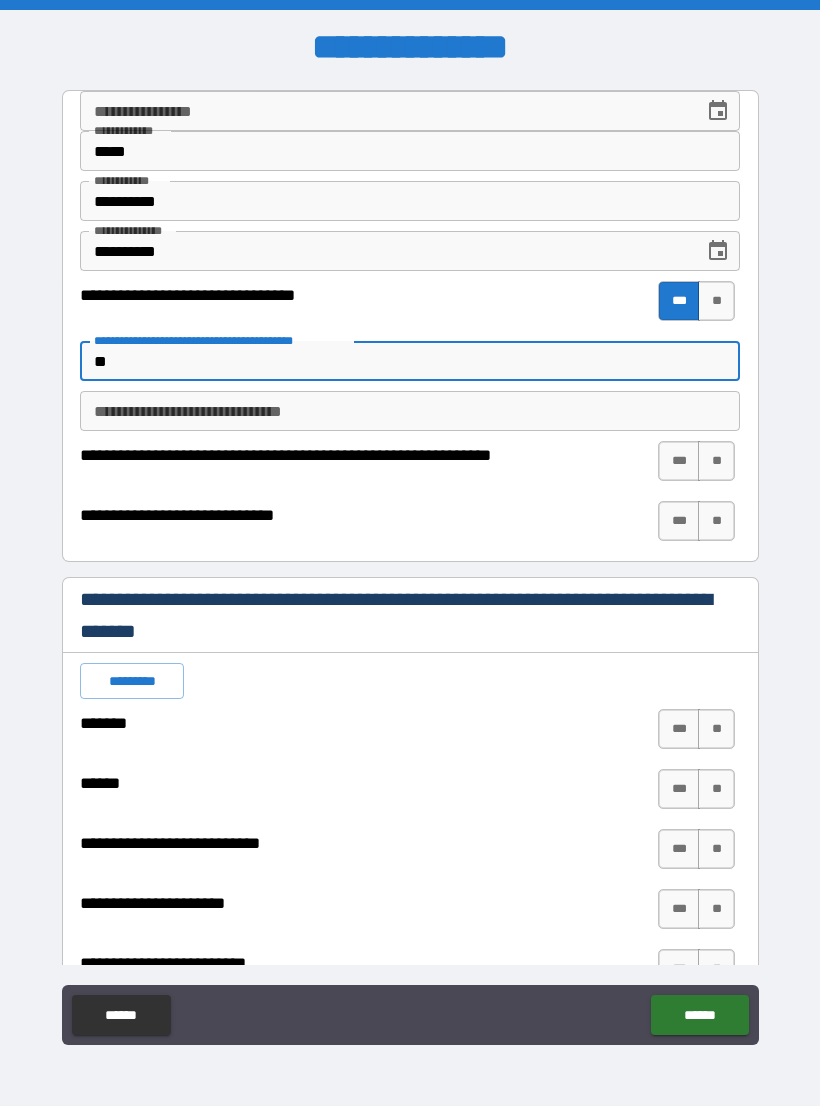 type on "*" 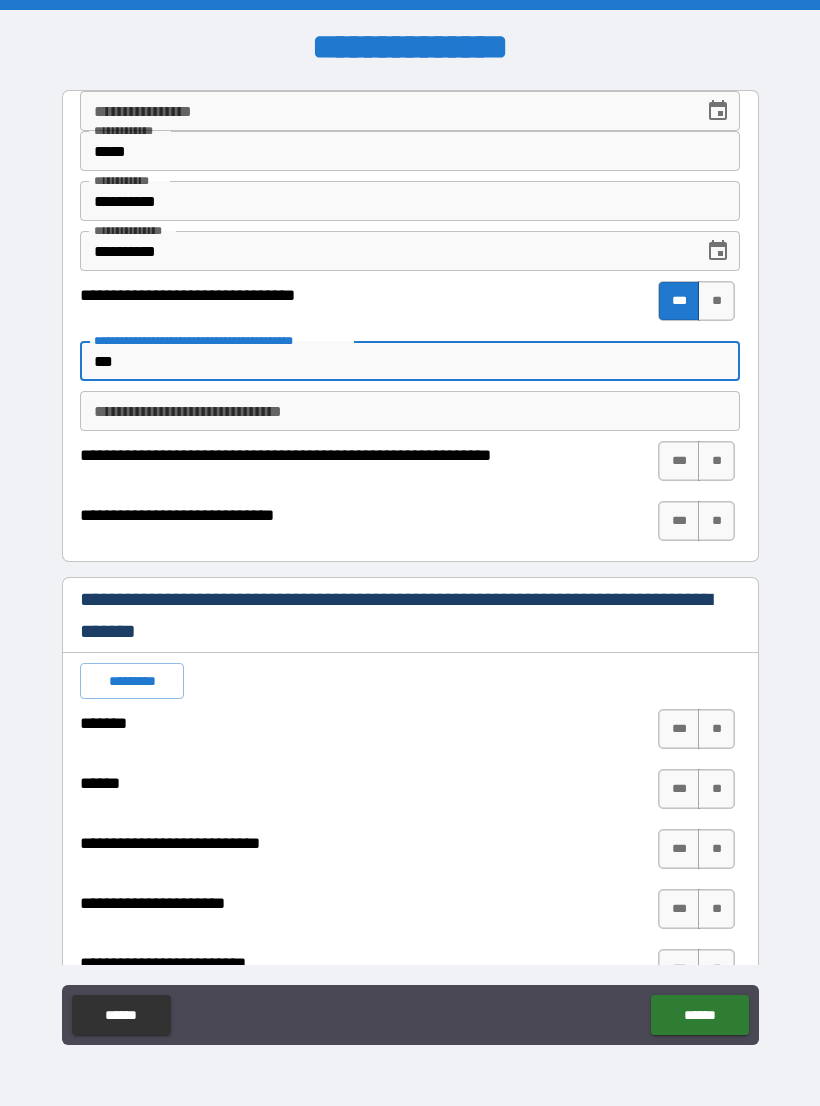type on "*" 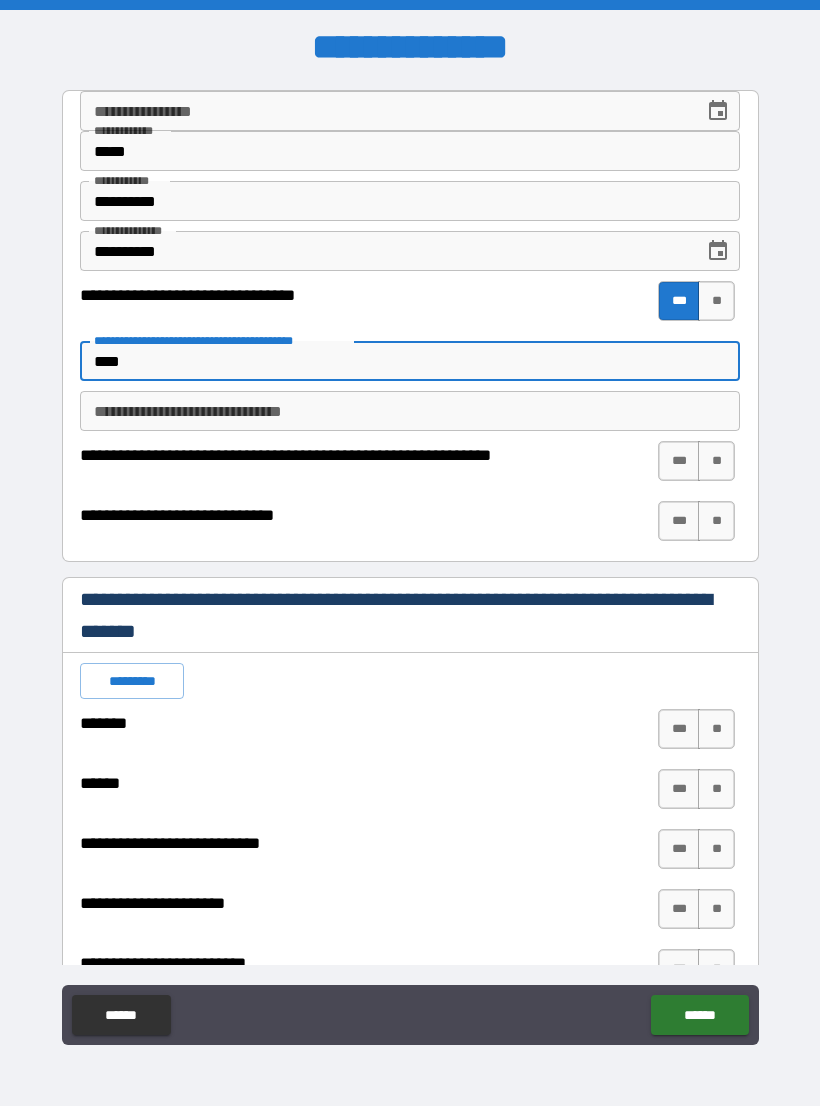 type on "*" 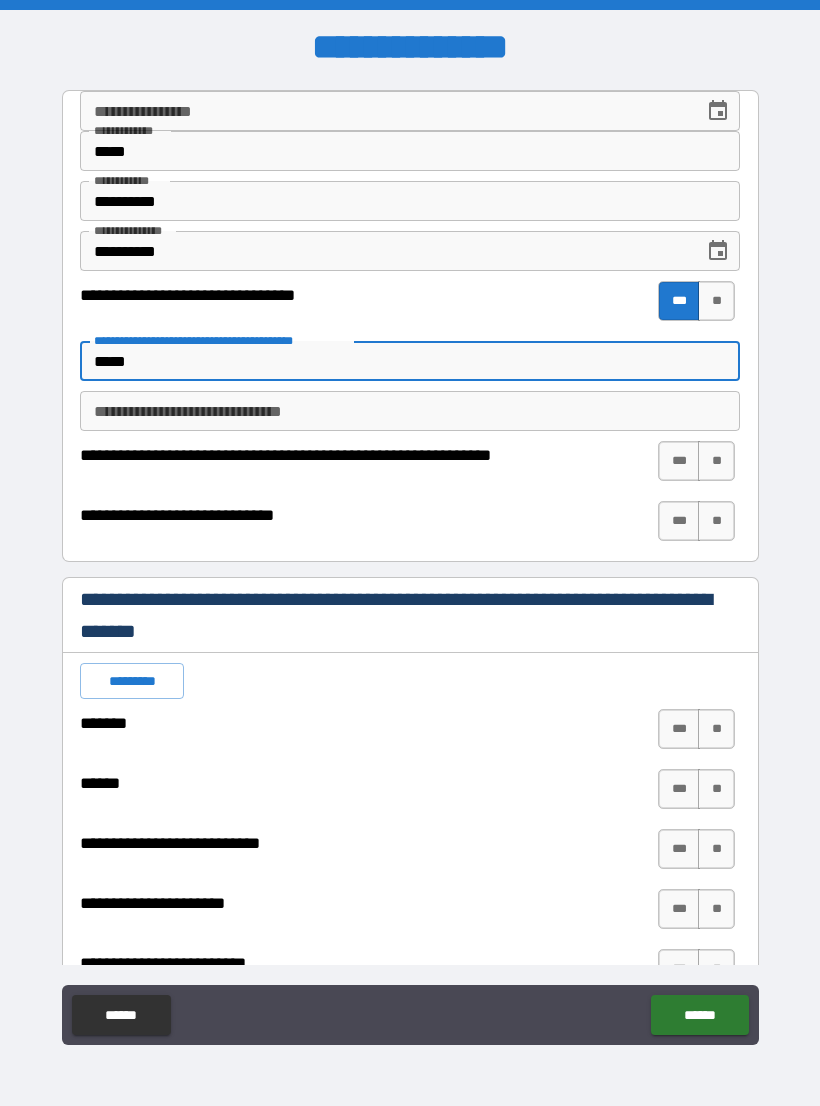 type on "*" 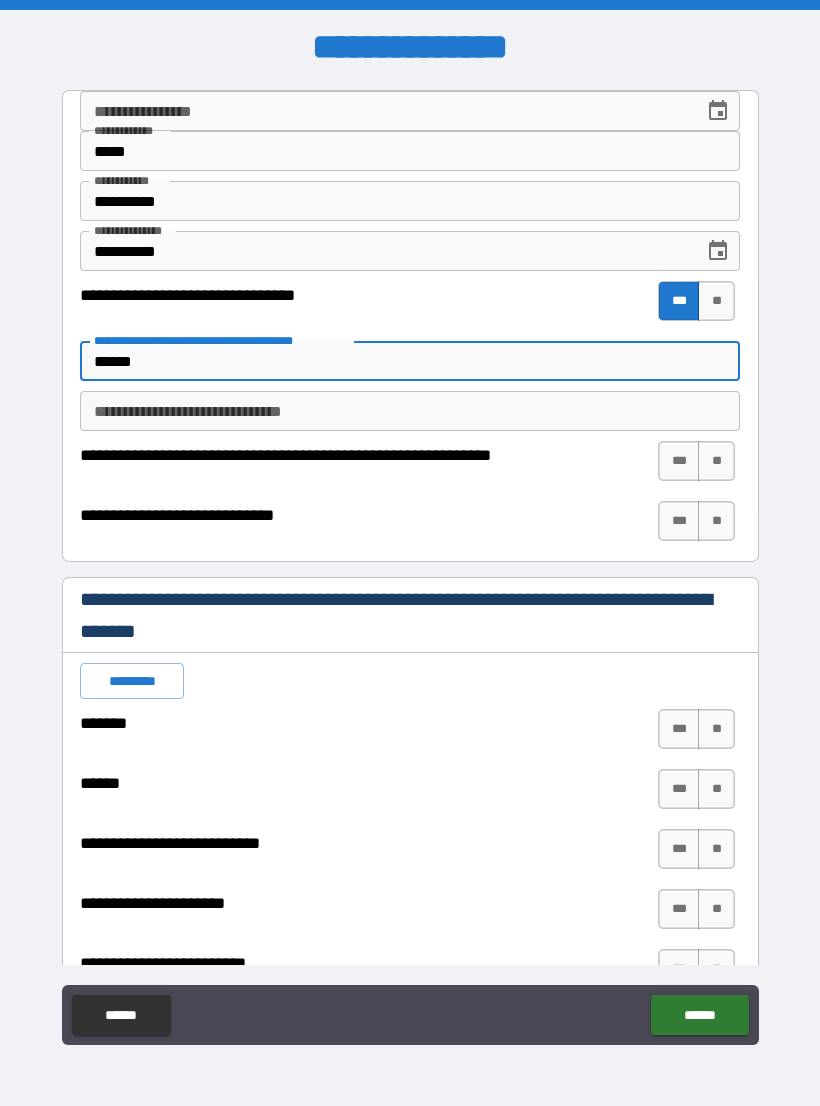 type on "*" 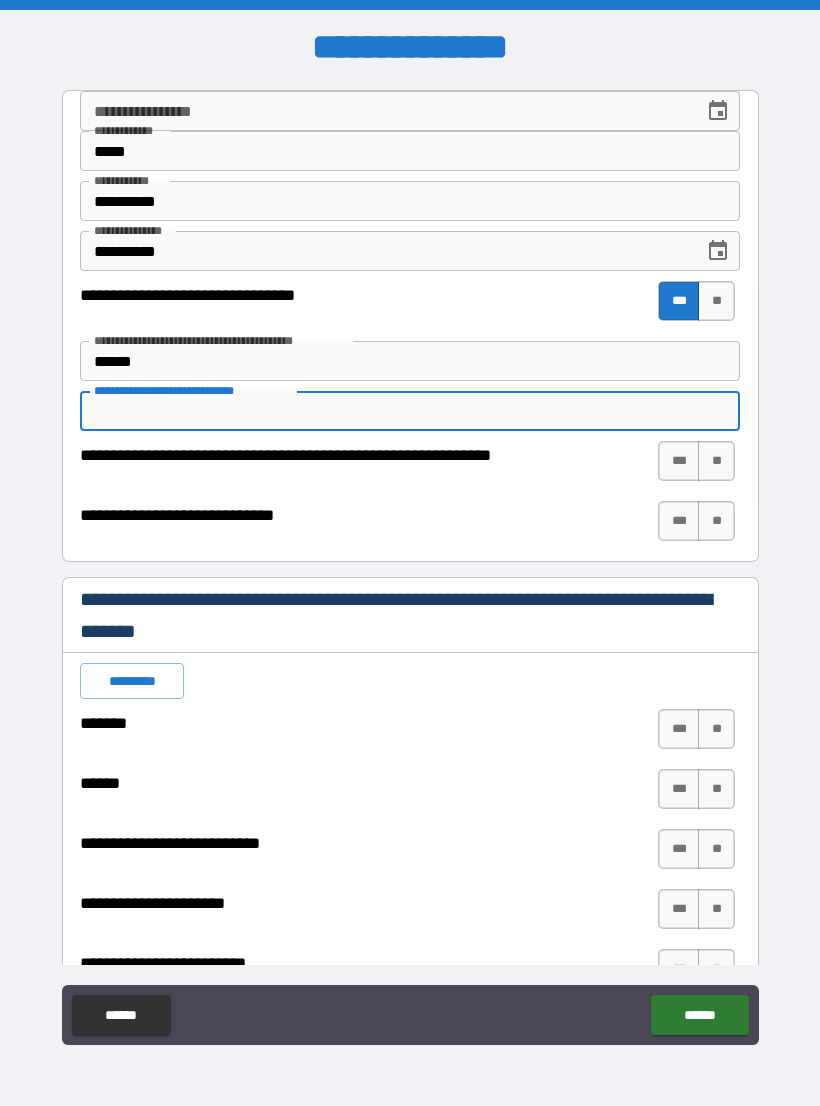 click on "**" at bounding box center [716, 521] 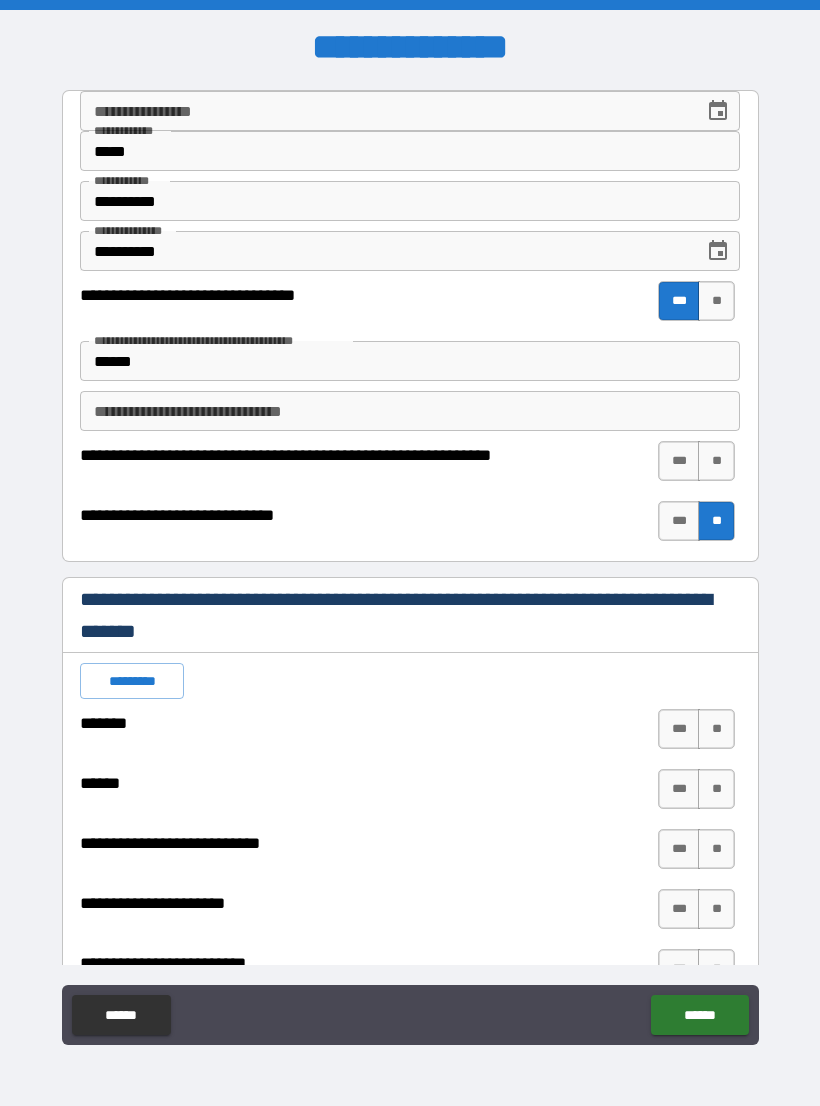 click on "**" at bounding box center [716, 461] 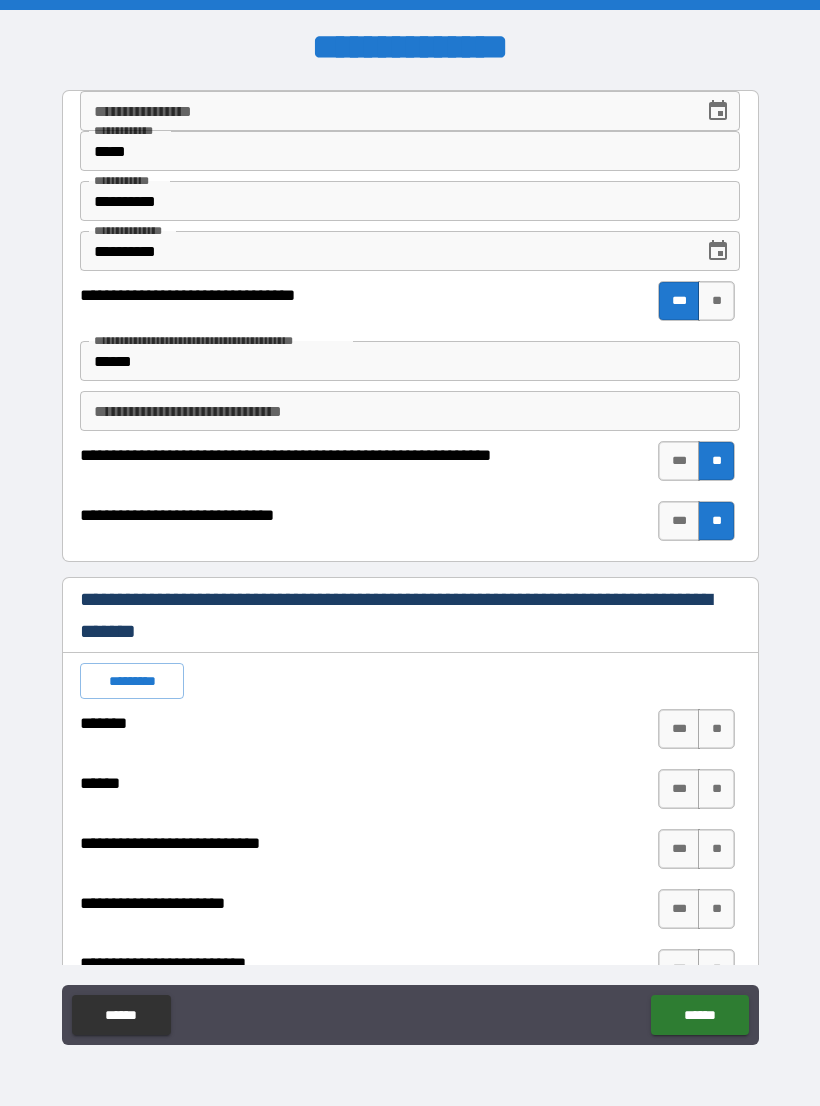type on "*" 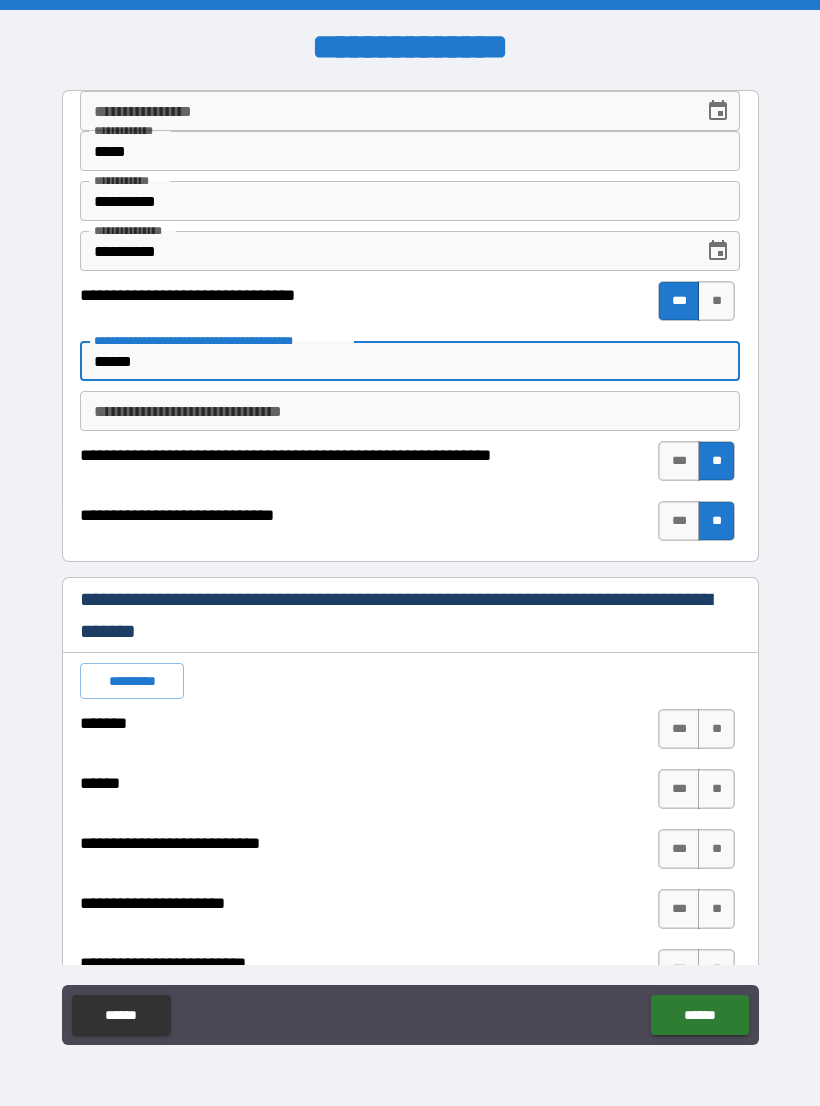 type on "******" 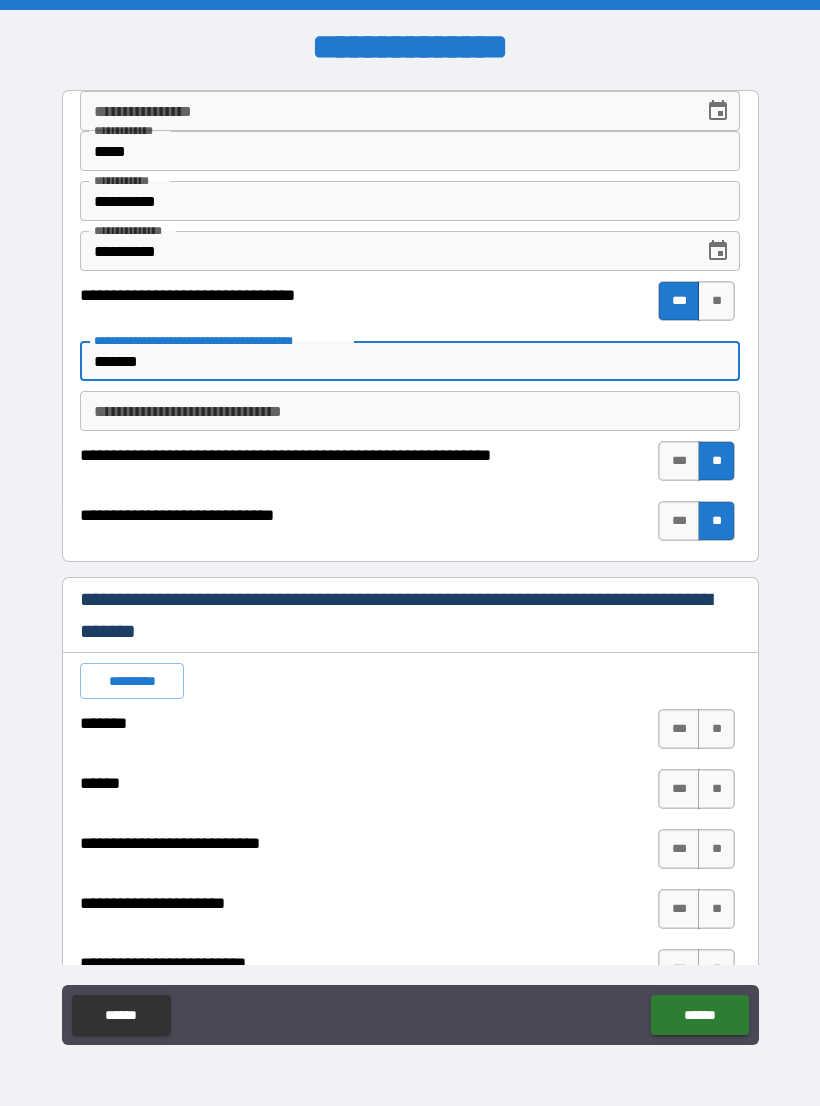 type on "*" 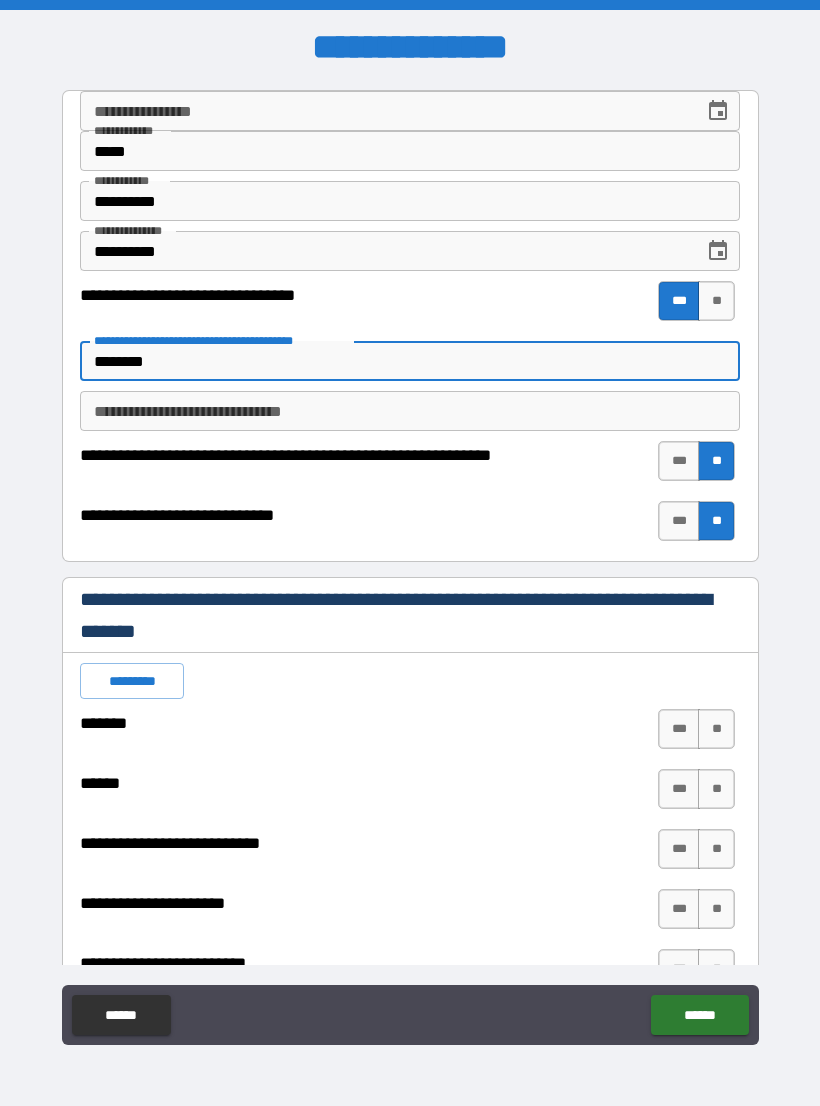type on "*" 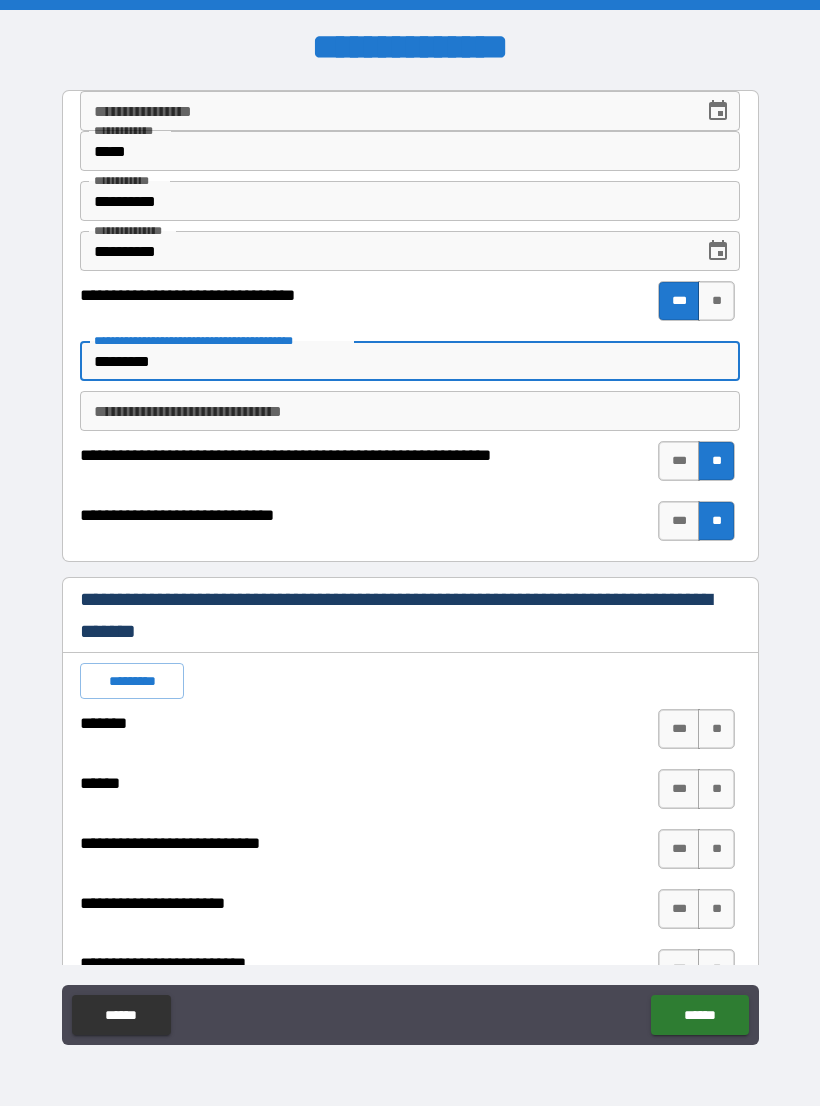 type on "*" 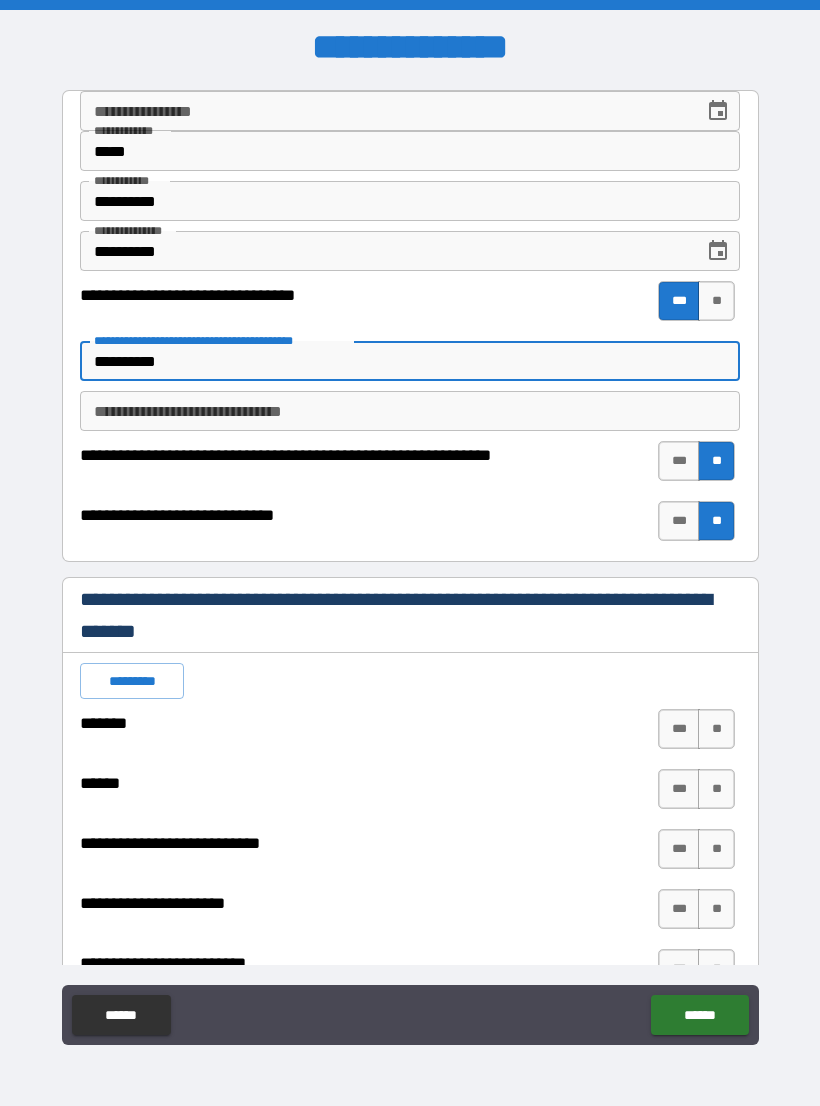 type on "*" 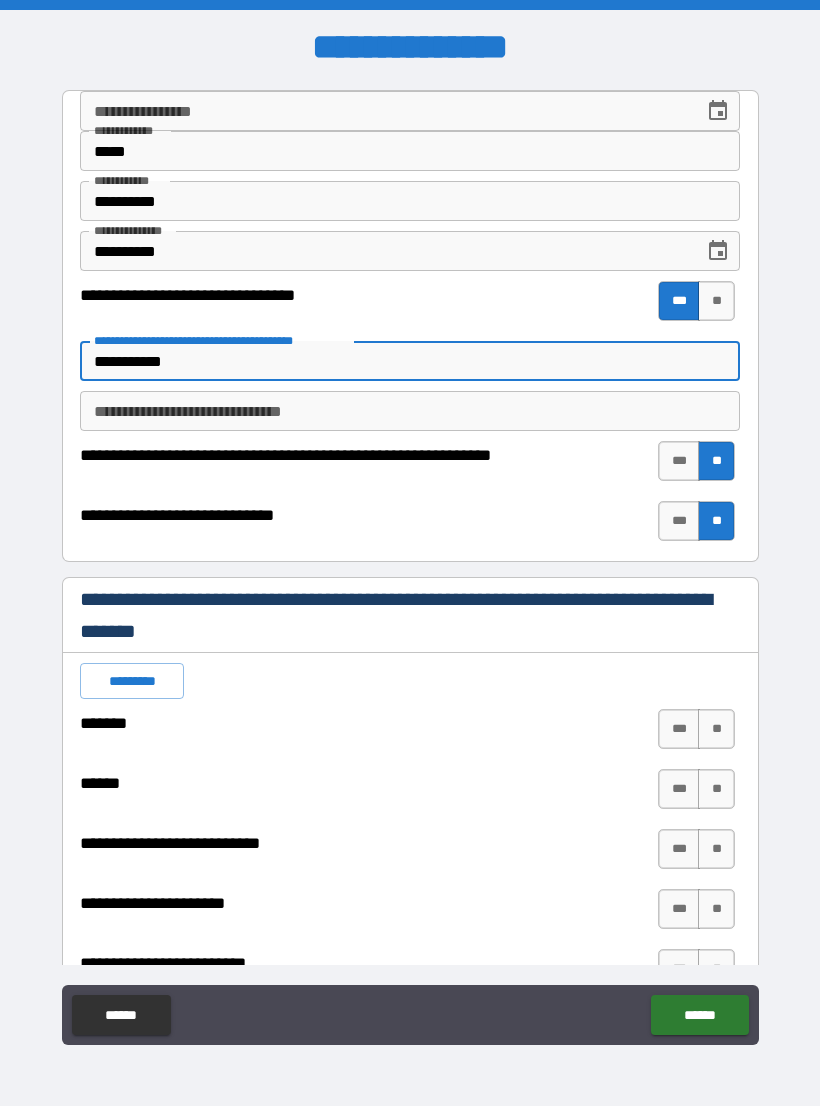 type on "*" 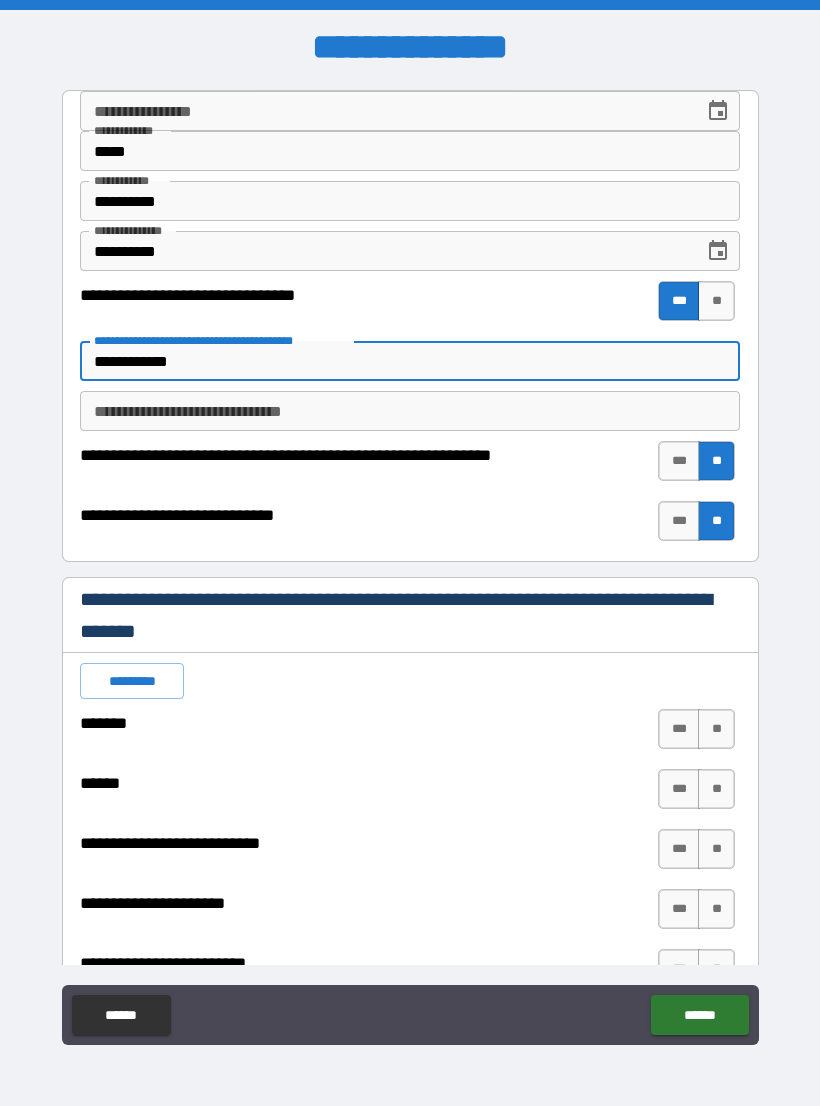 type on "*" 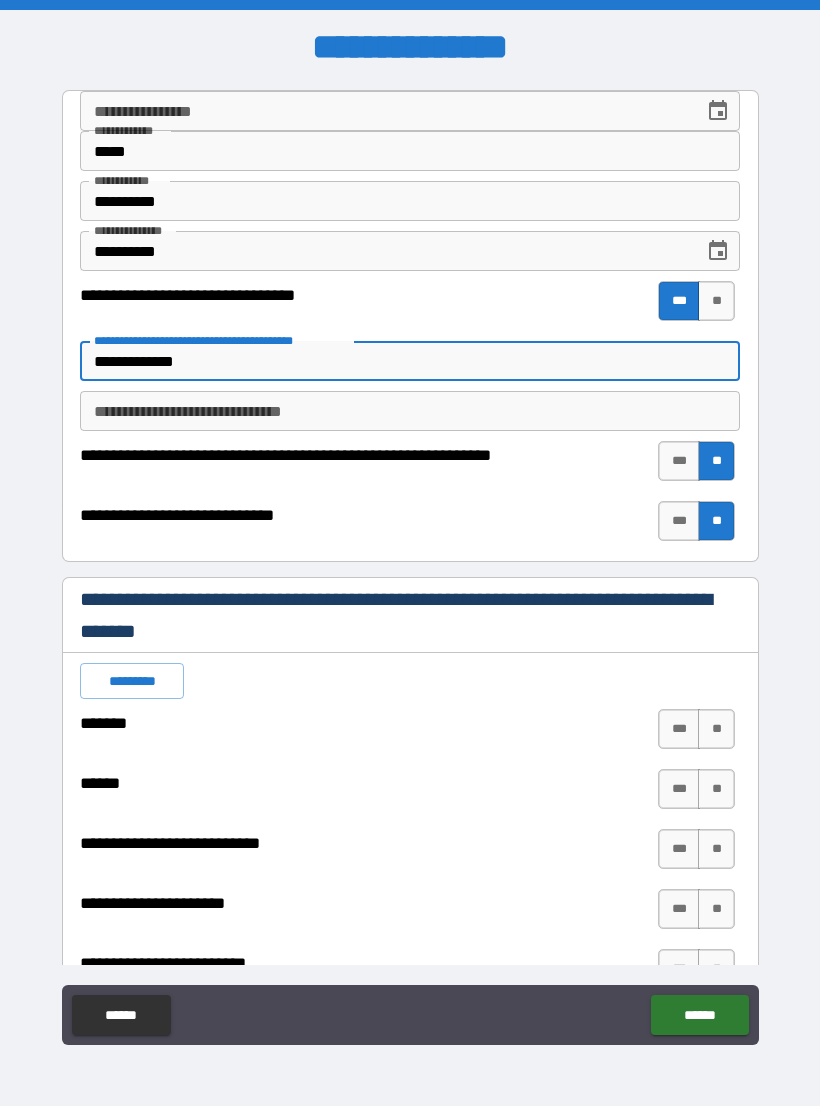 type on "*" 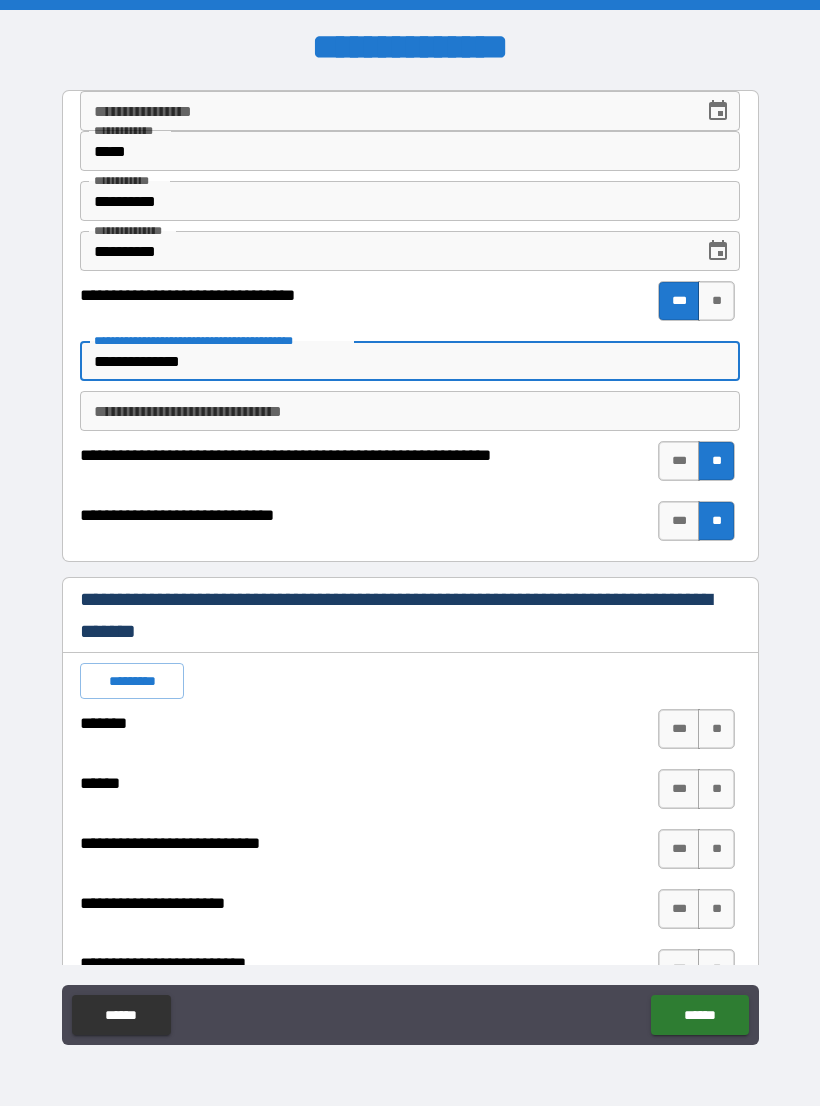 type on "*" 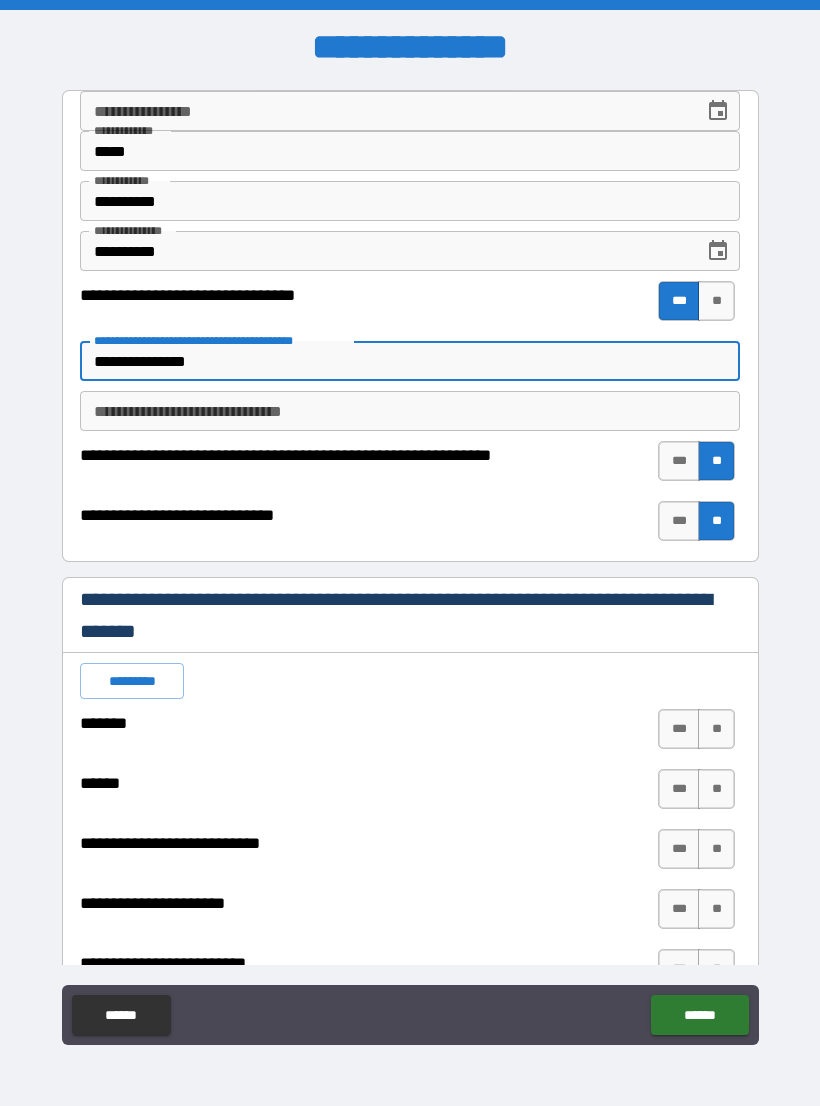 type on "*" 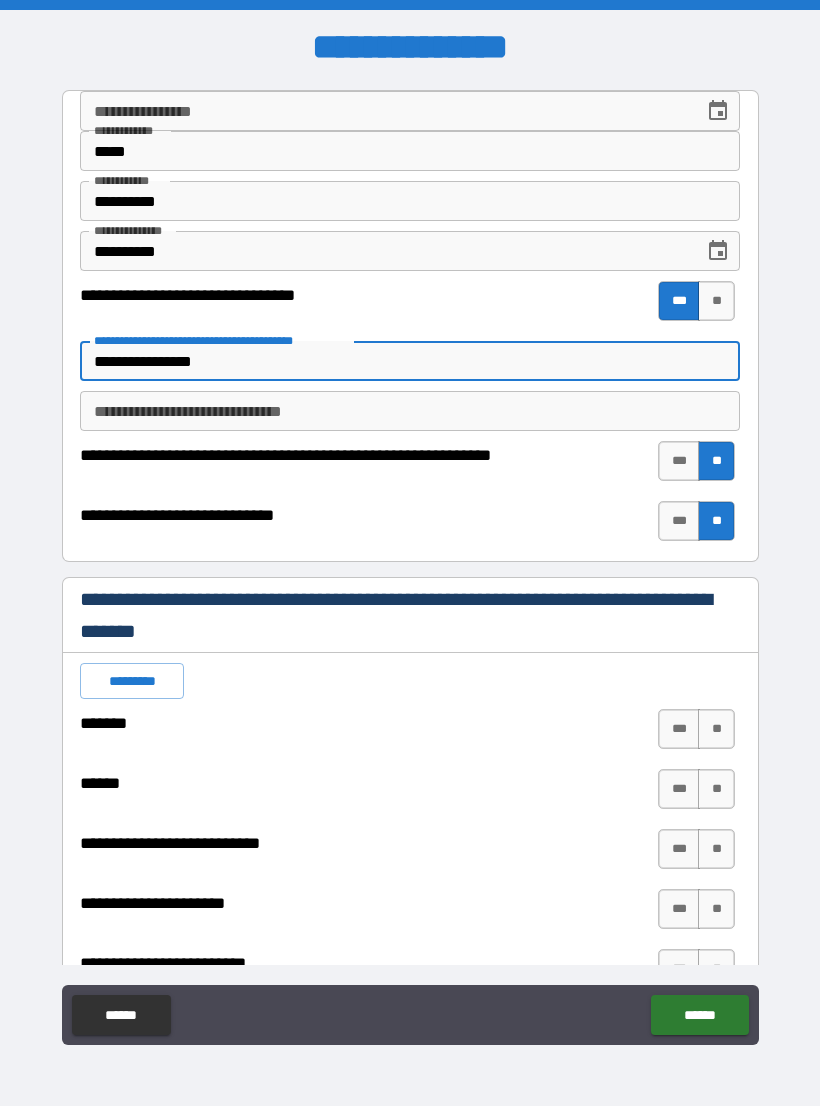 type on "*" 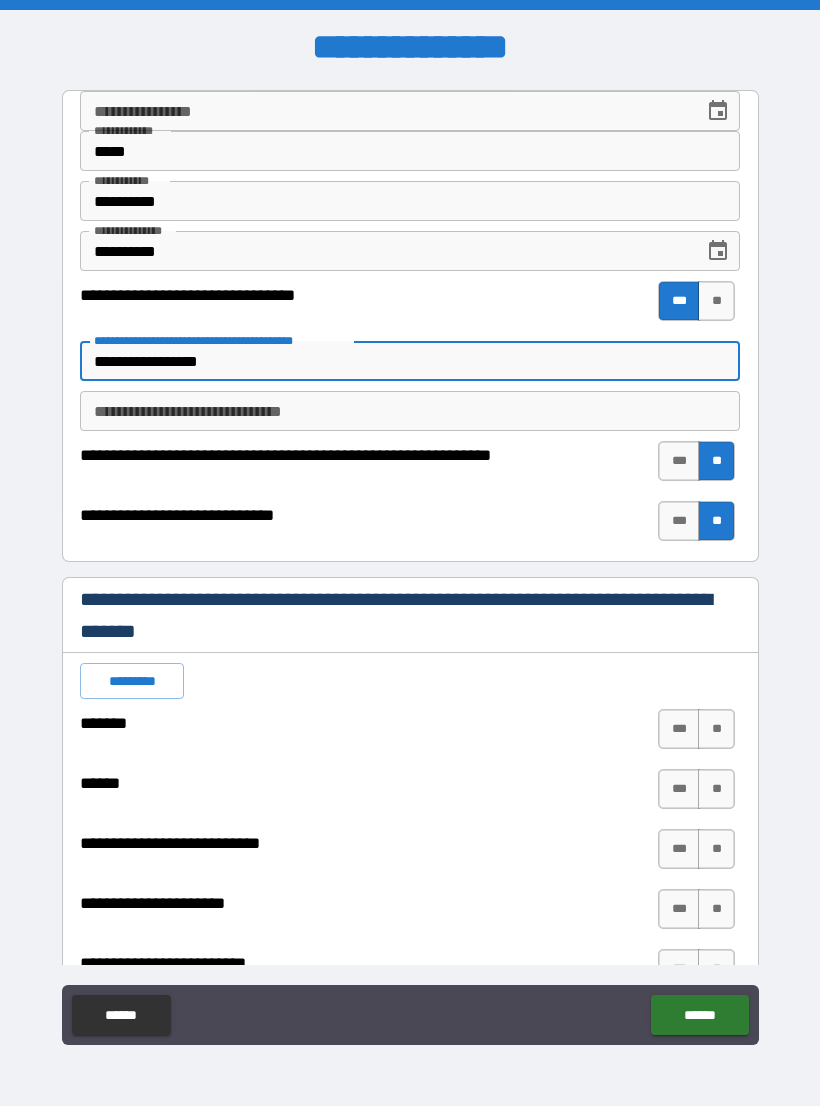 type on "*" 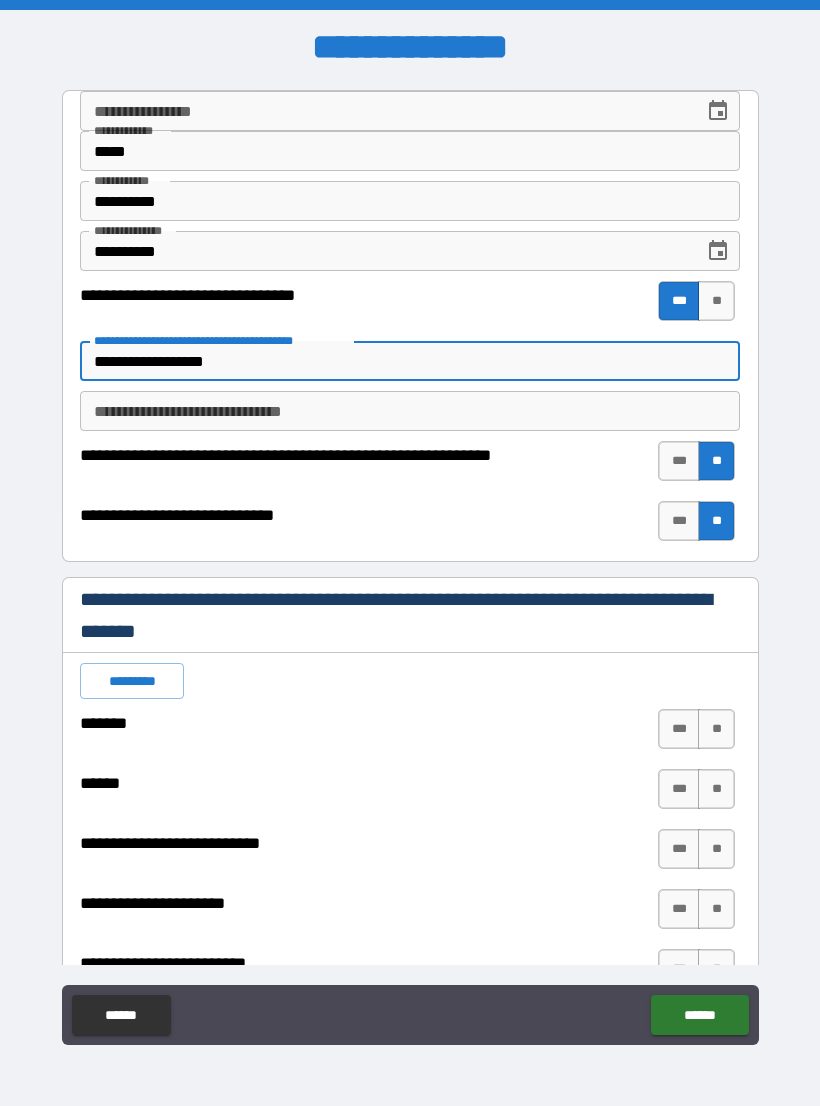 type on "*" 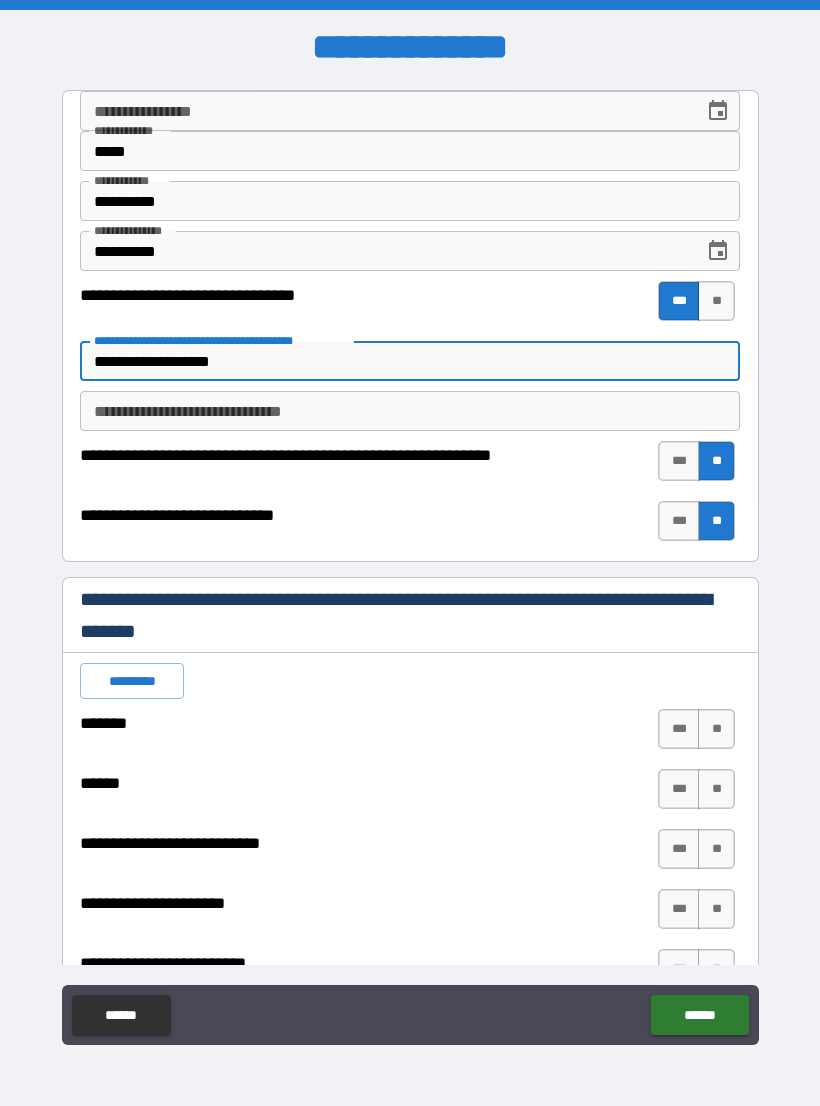 type on "*" 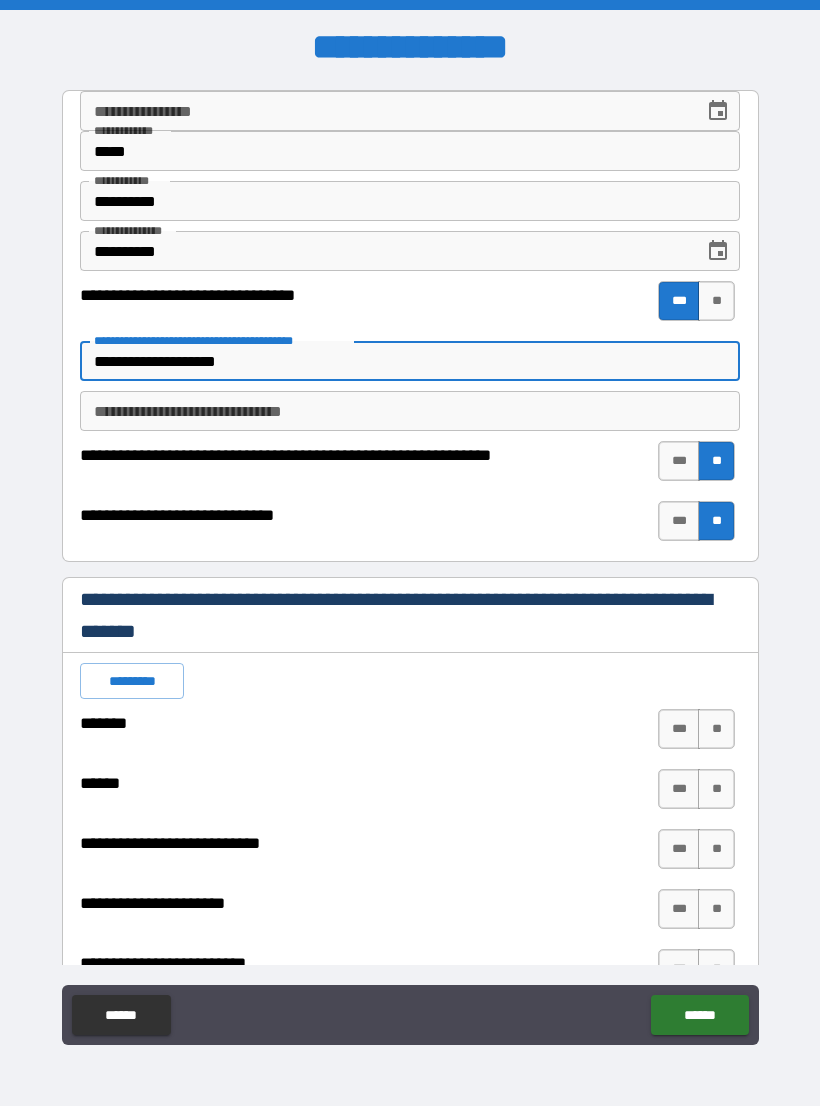 type on "*" 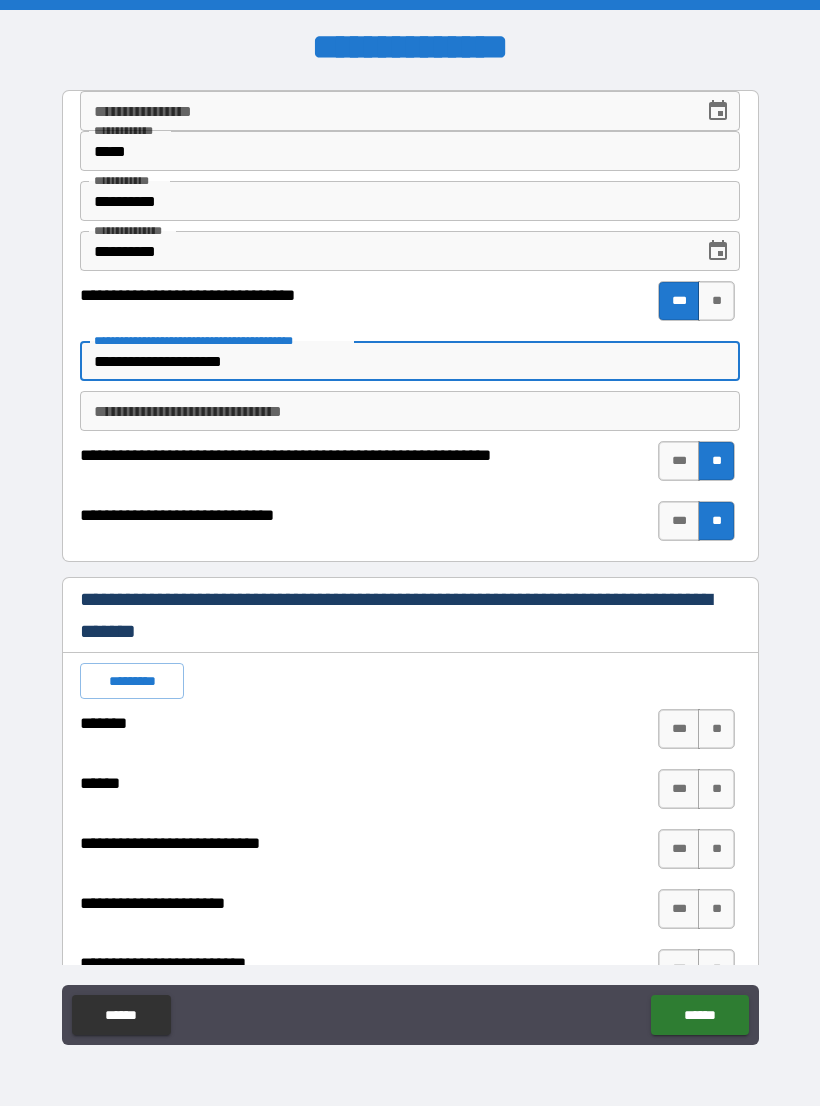 type on "*" 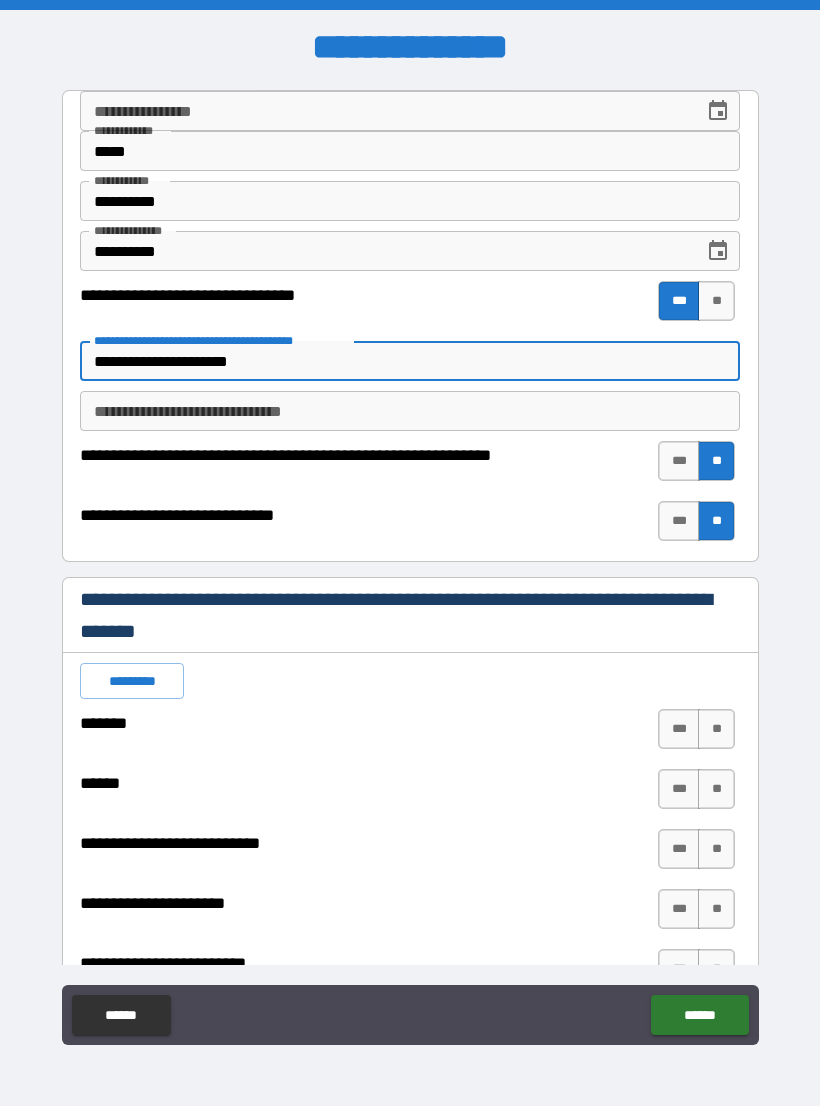 type on "*" 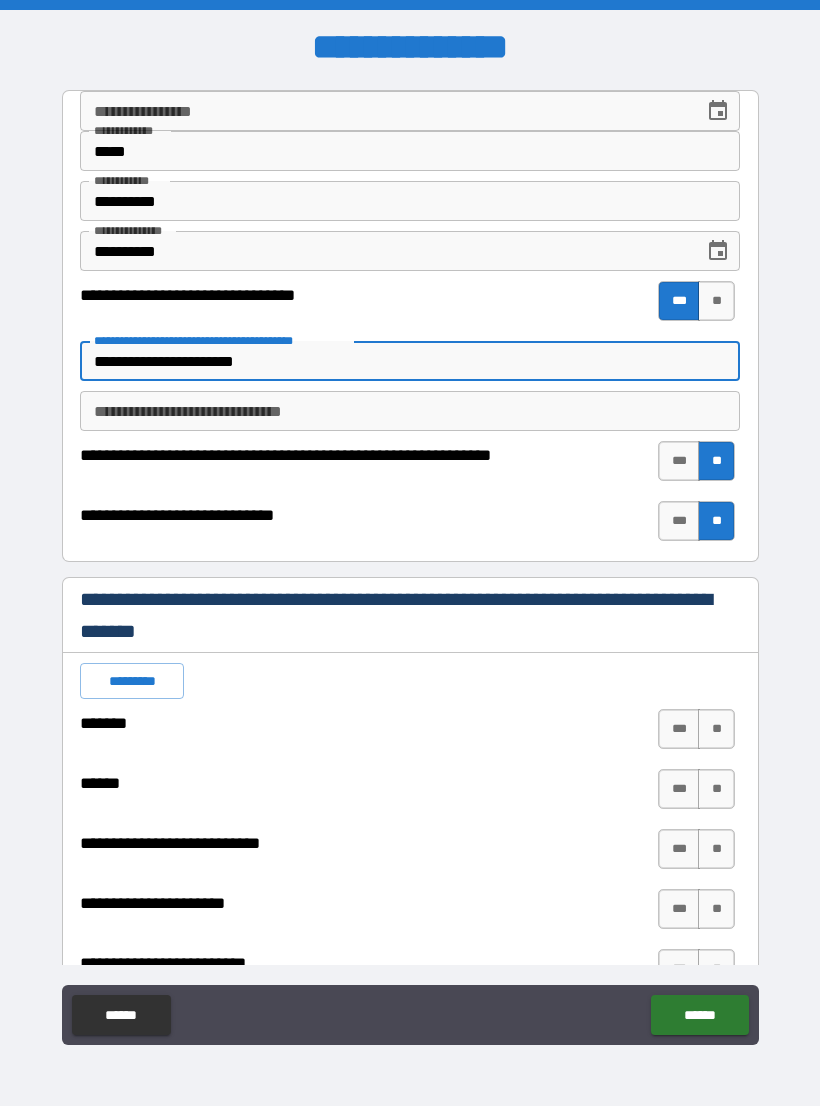 type on "*" 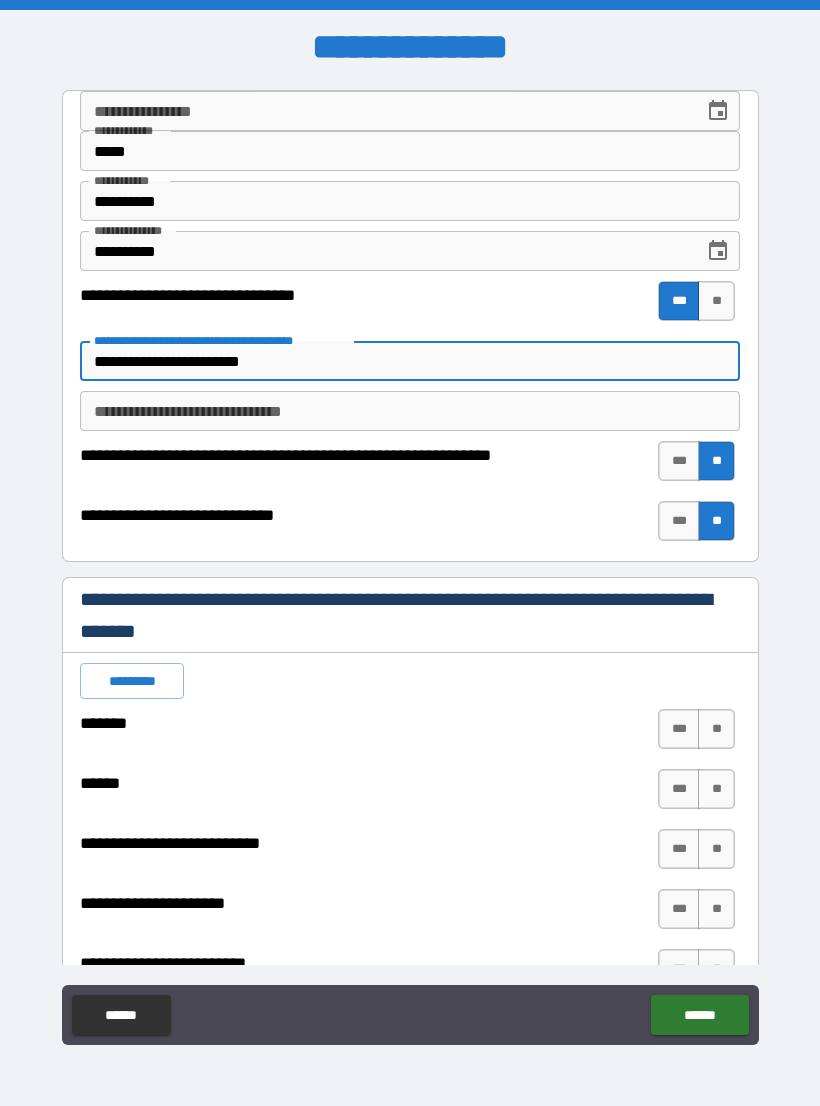 type on "*" 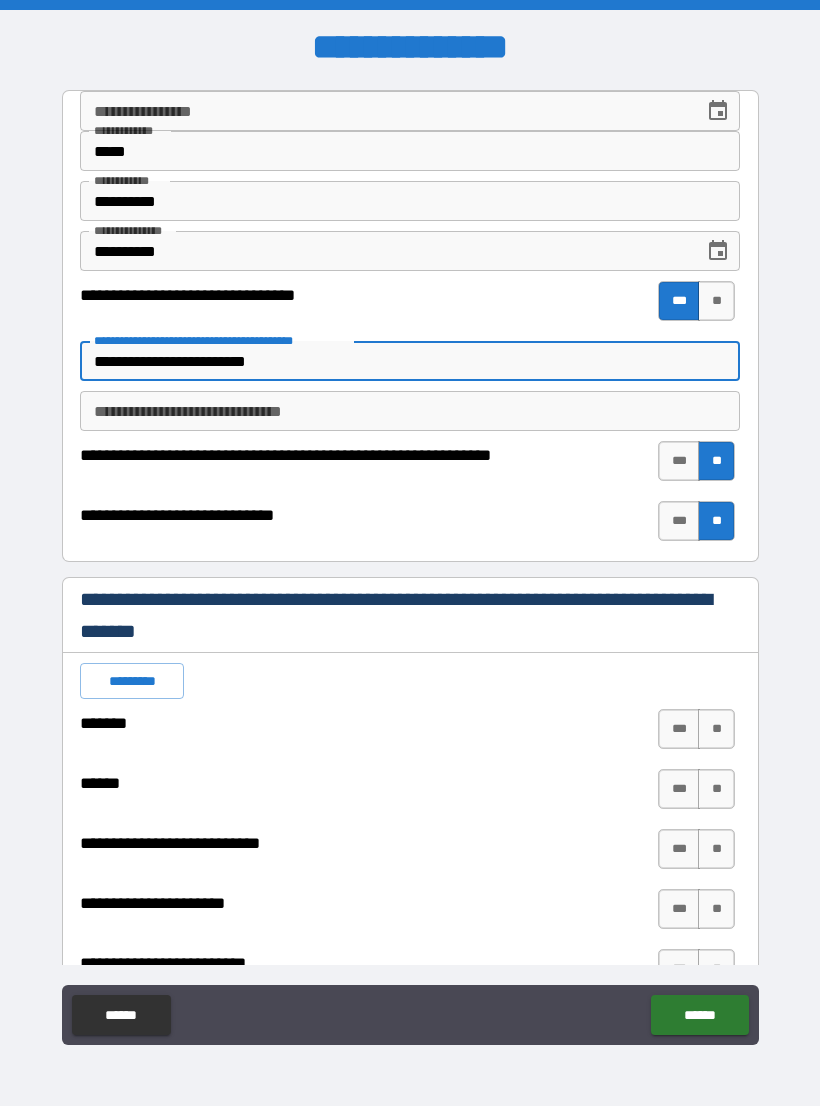 type on "*" 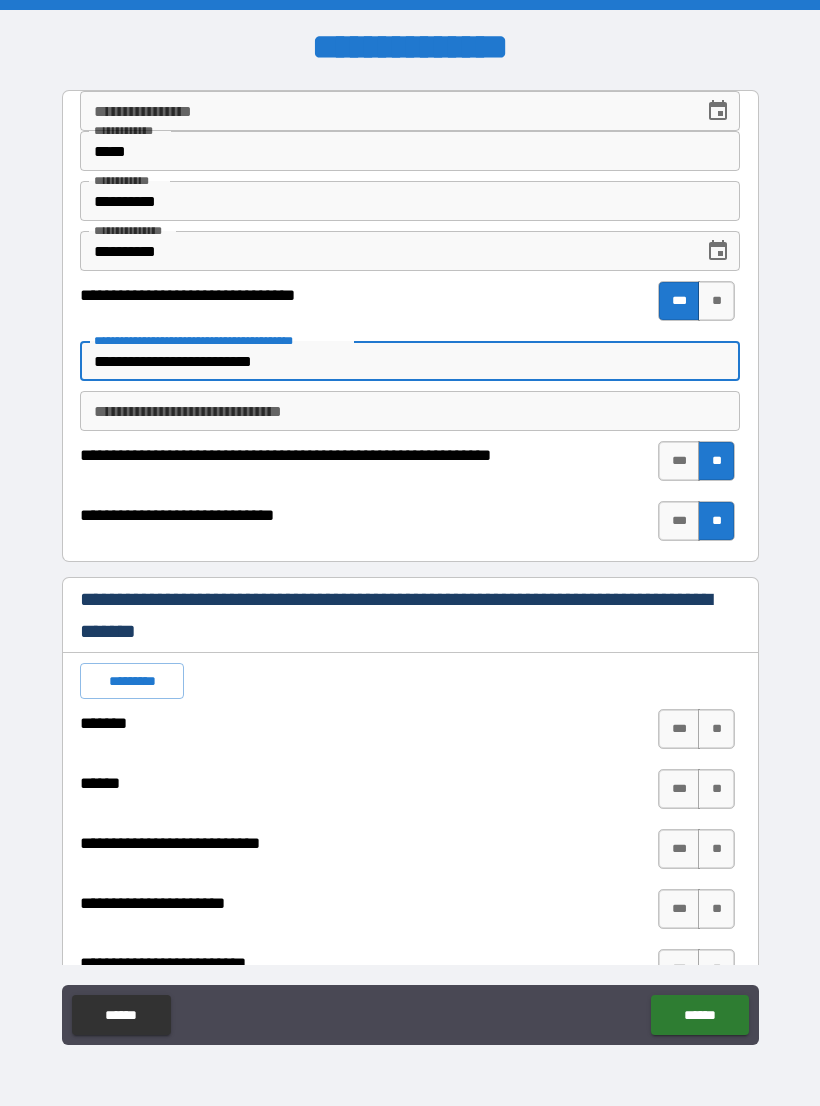 type on "*" 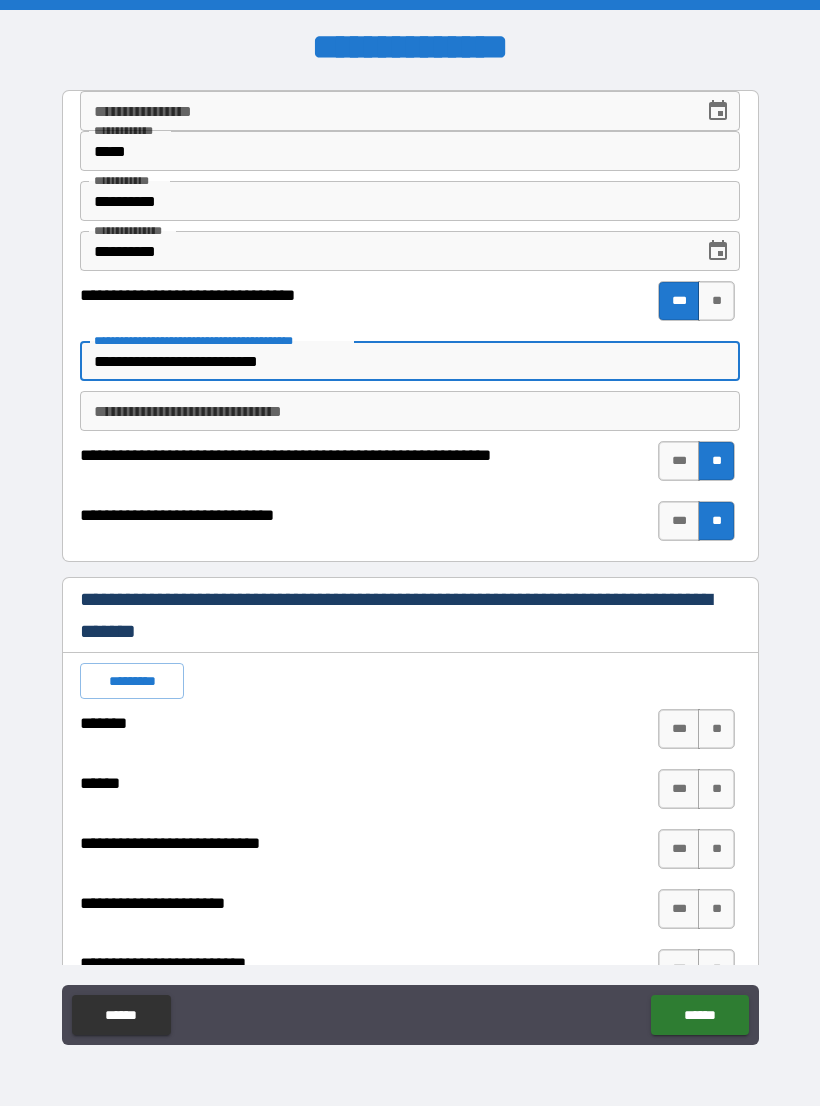 type on "*" 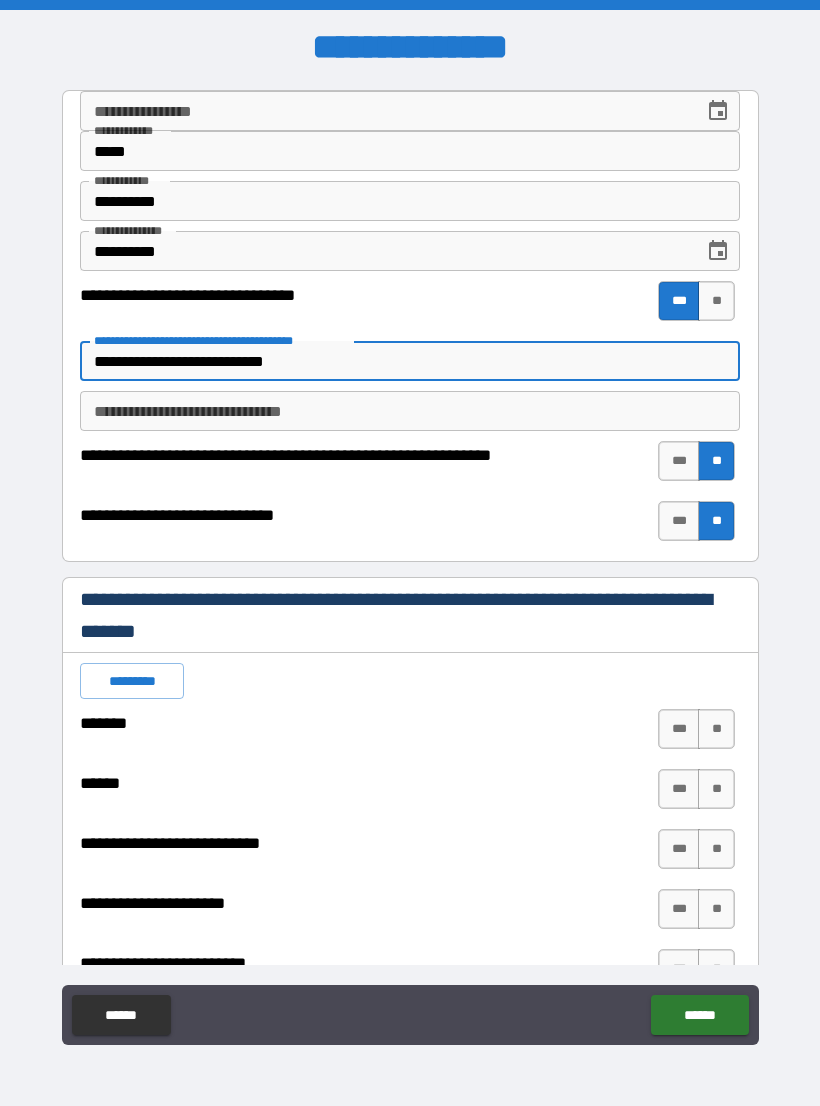 type on "*" 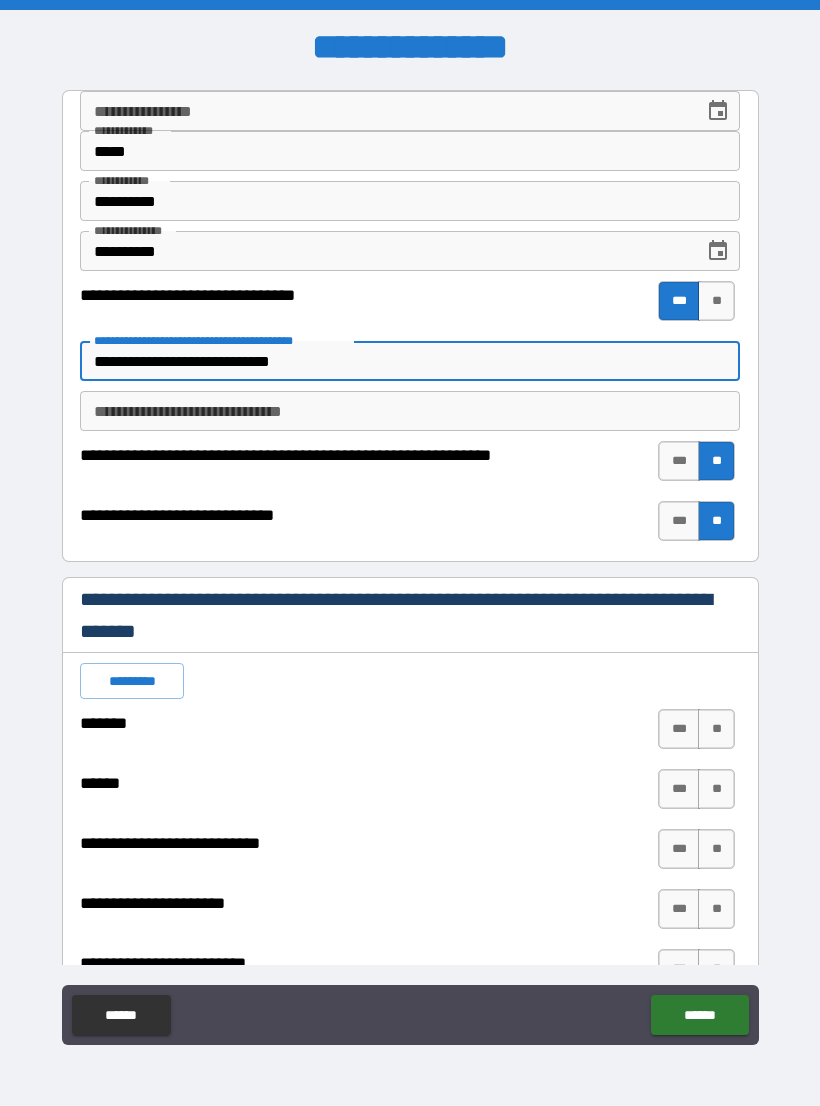 type on "*" 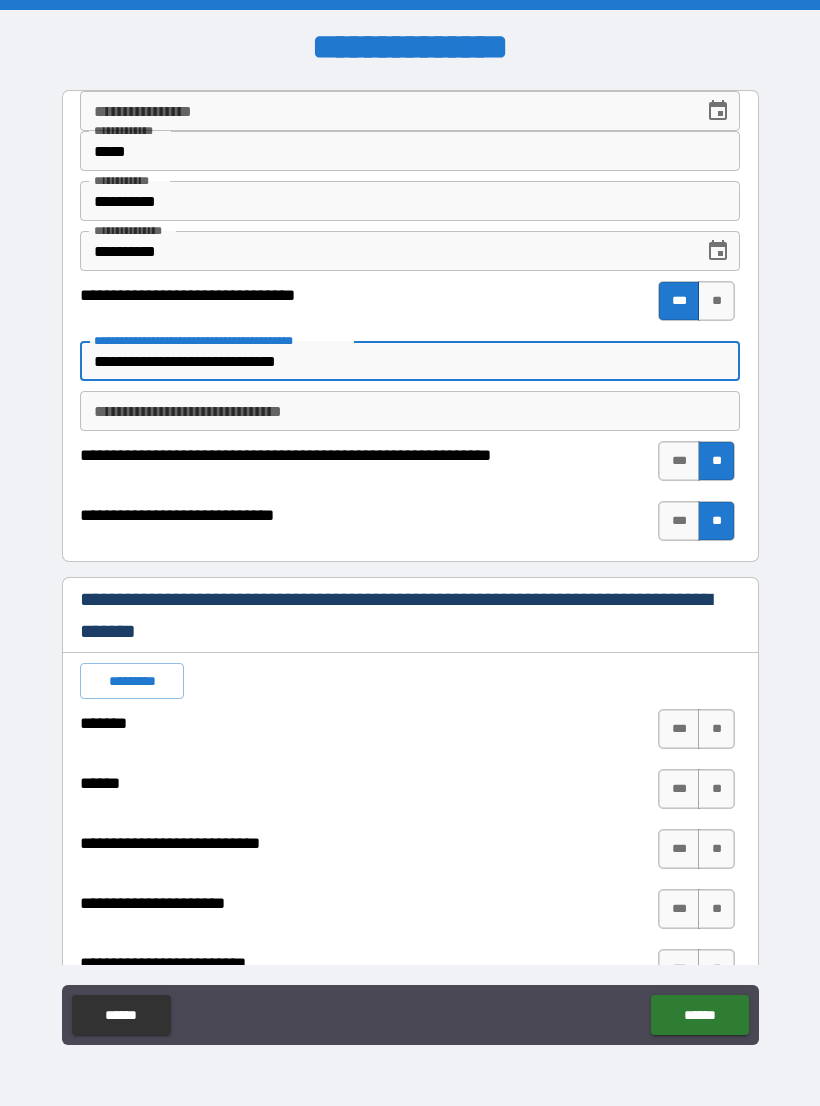 type on "*" 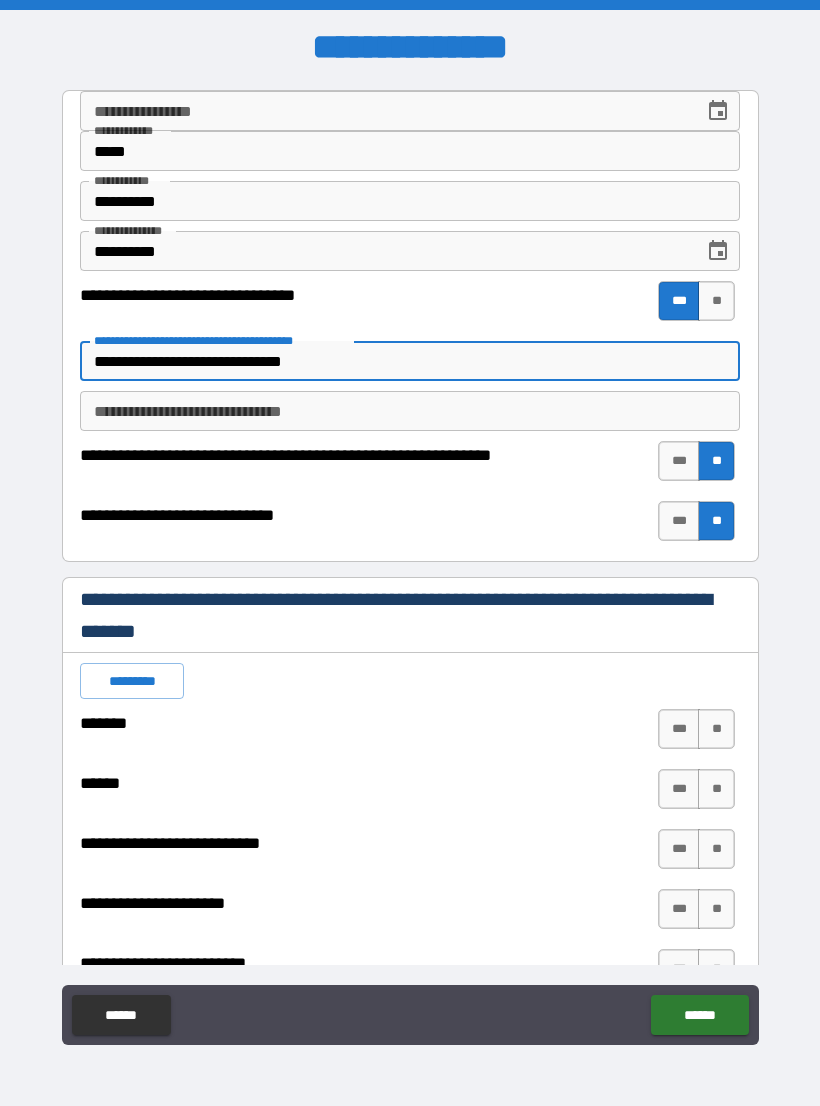 type on "*" 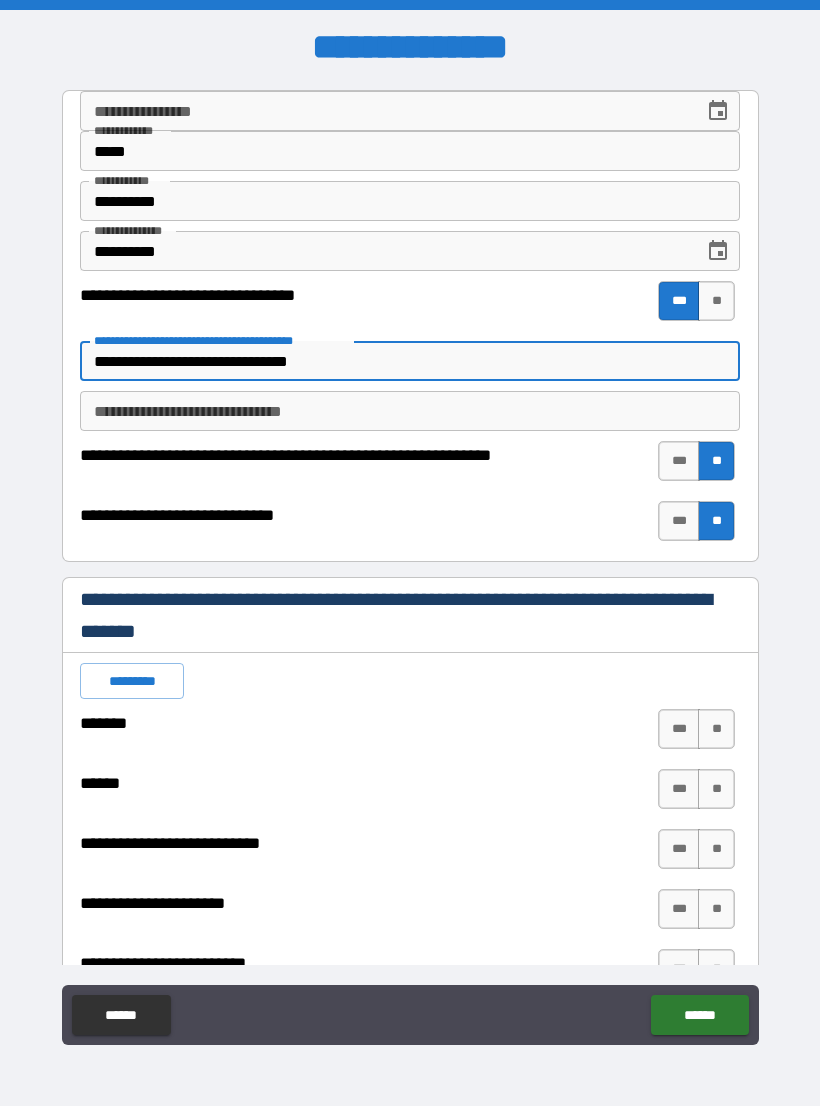 type on "*" 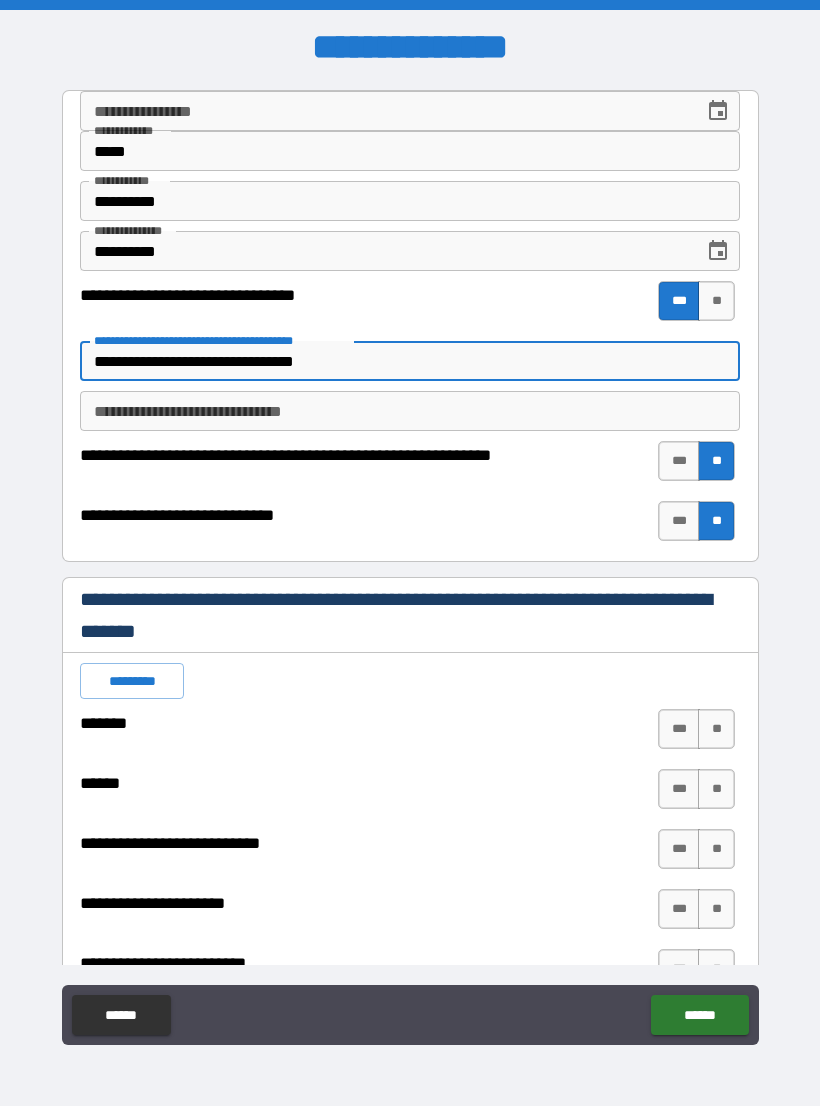 type on "*" 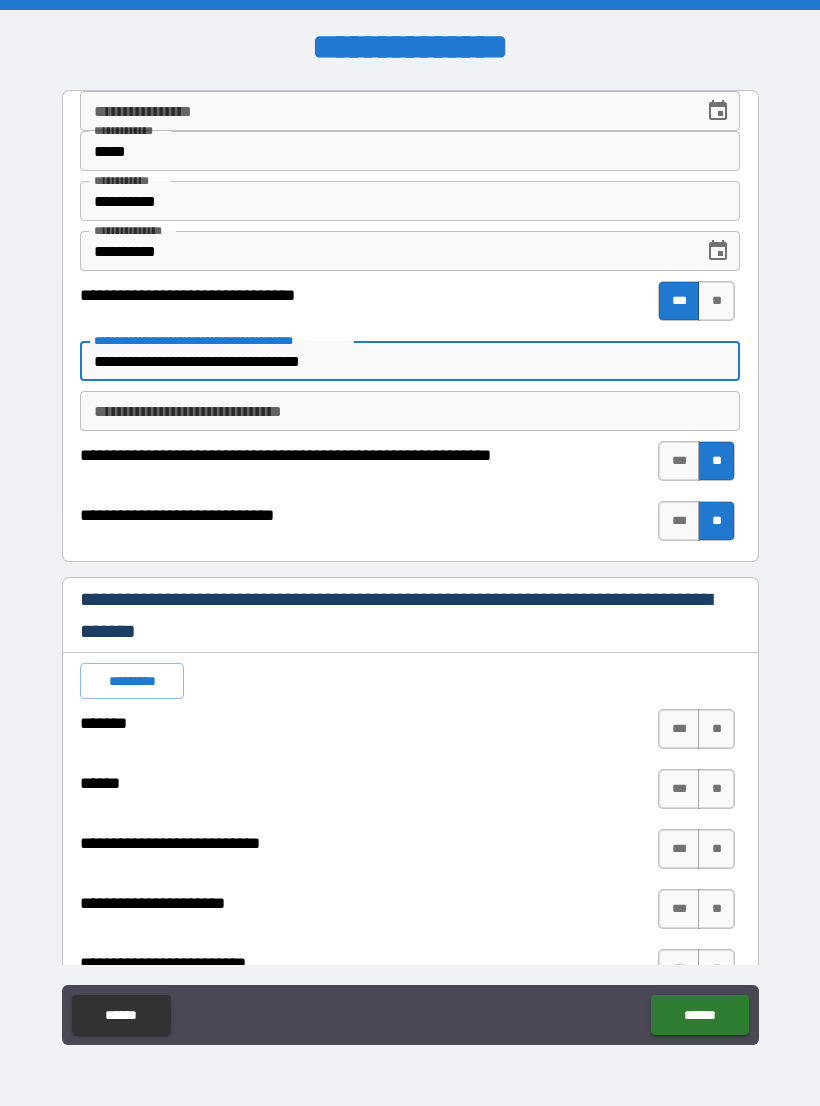 type on "*" 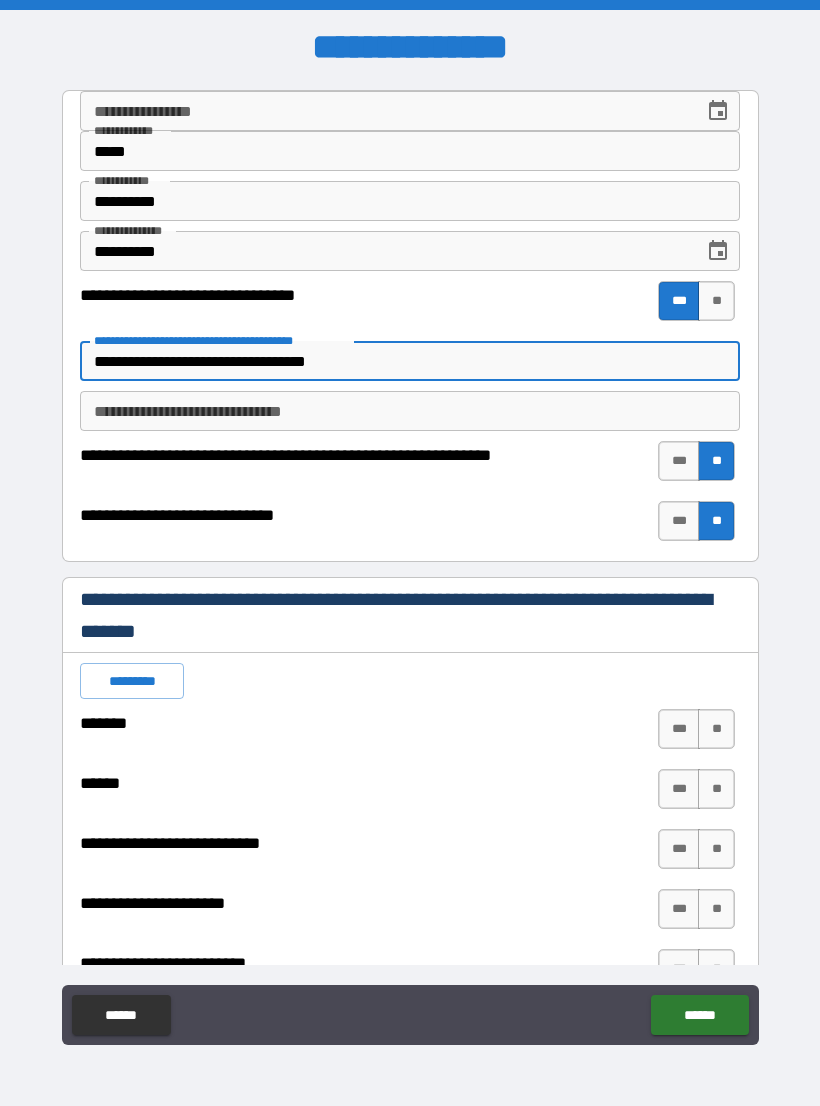 type on "*" 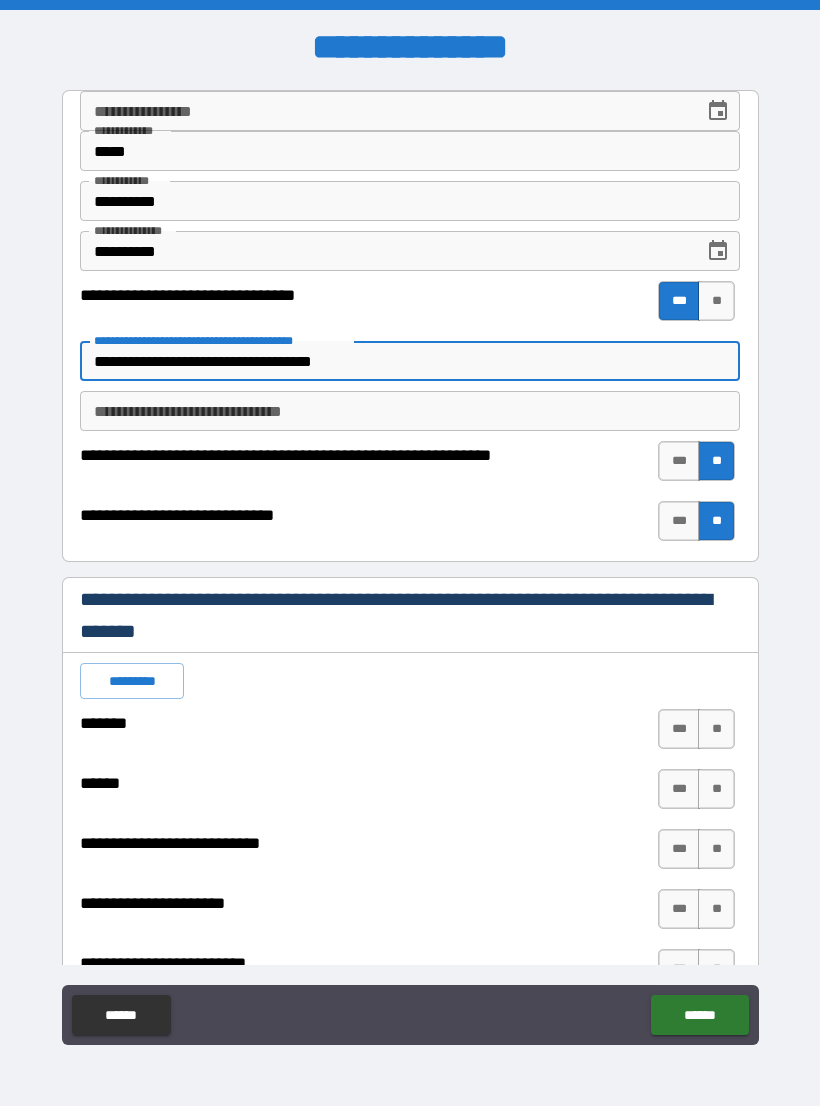 type on "*" 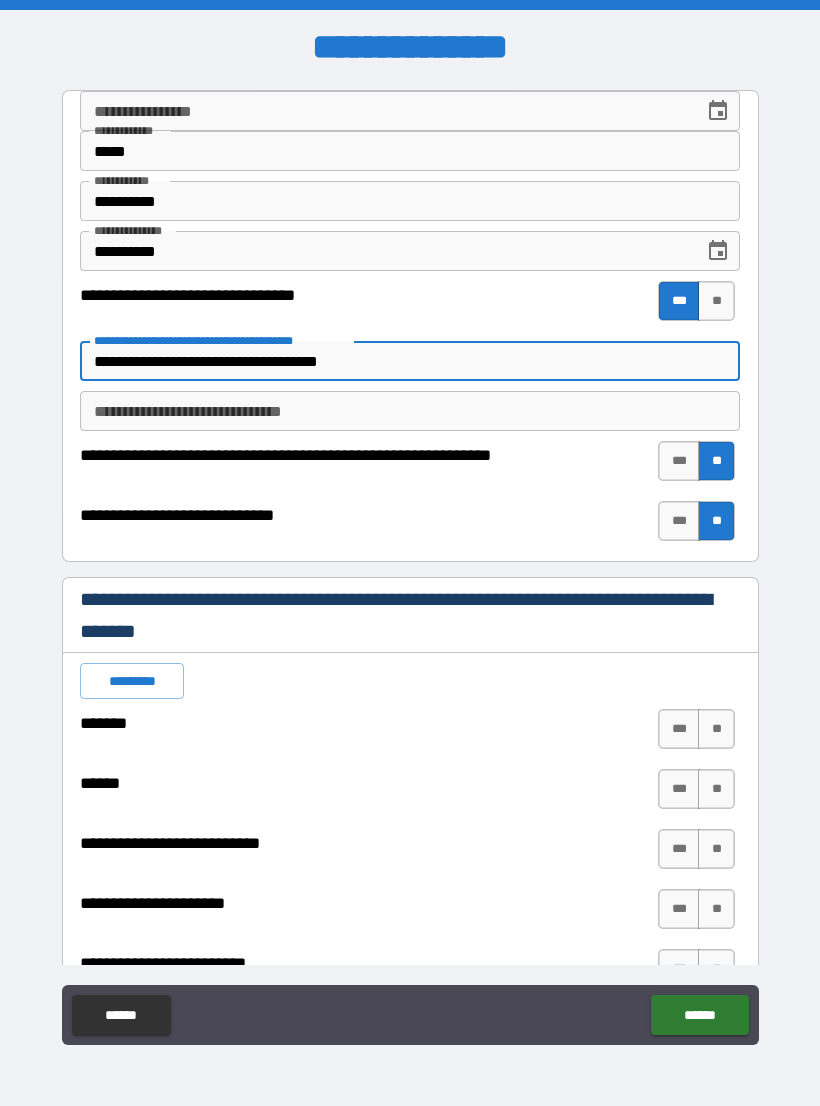 type on "*" 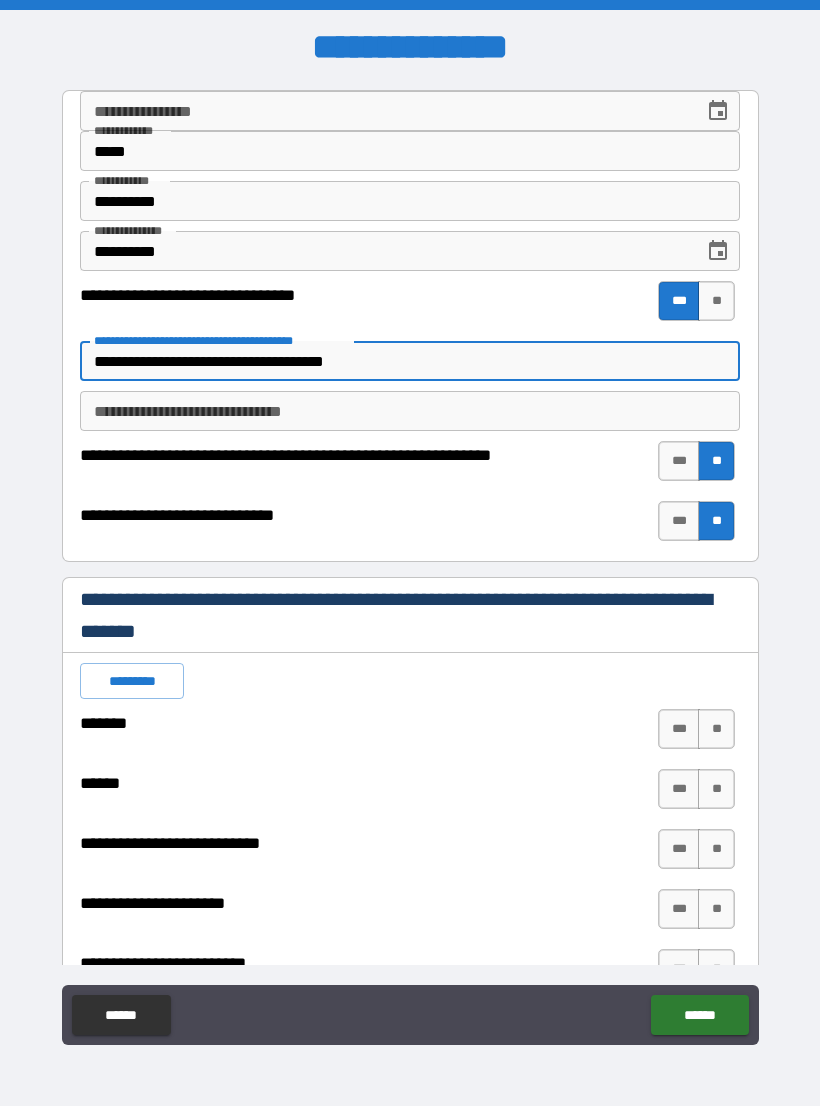type on "*" 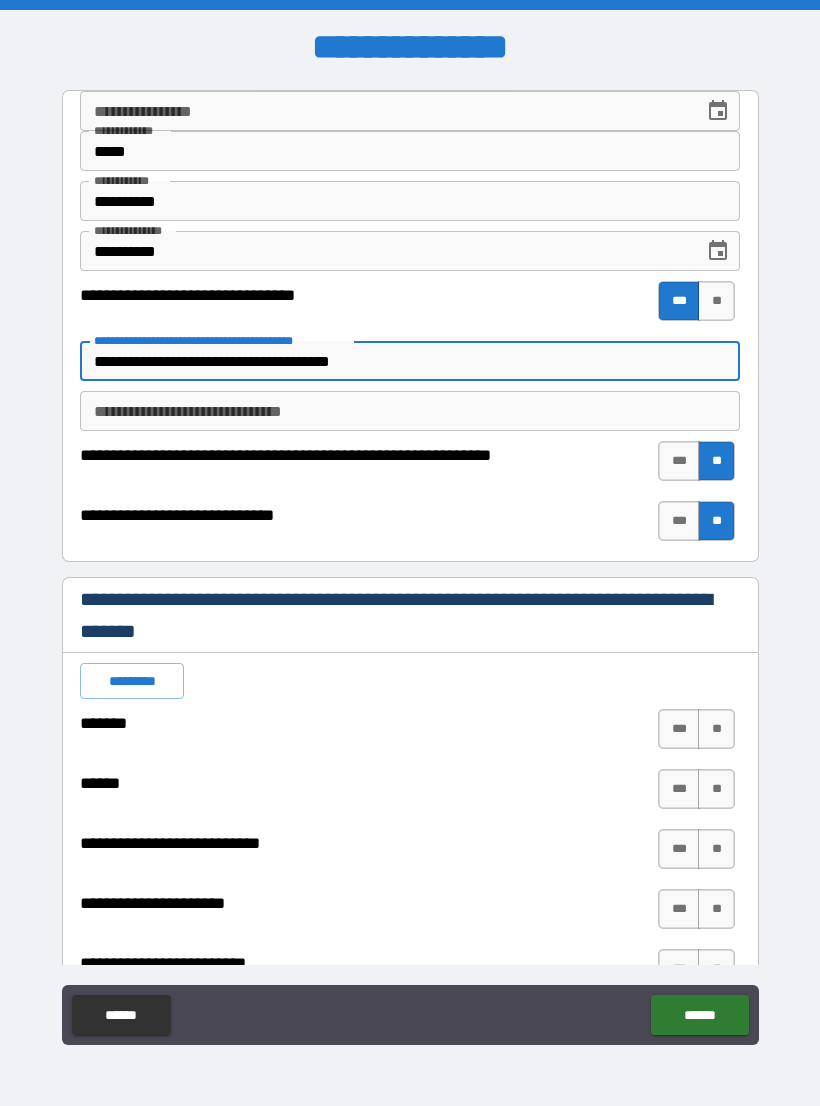 type on "*" 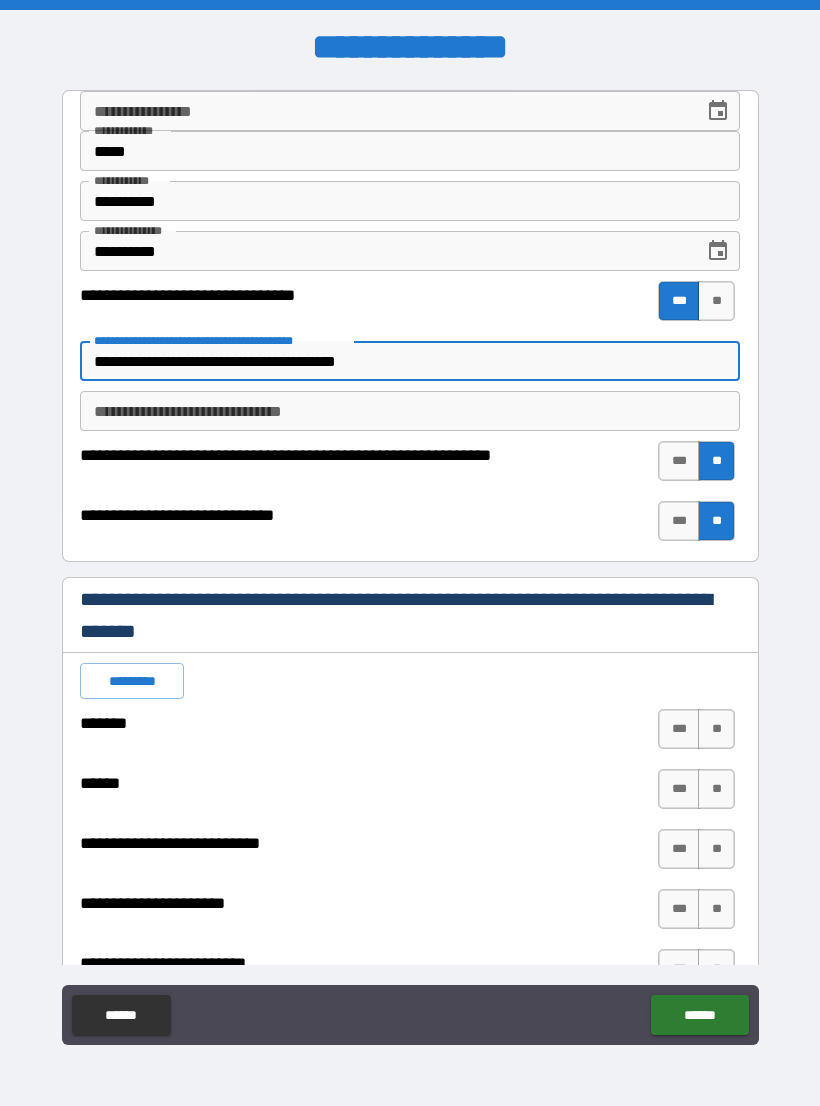 type on "*" 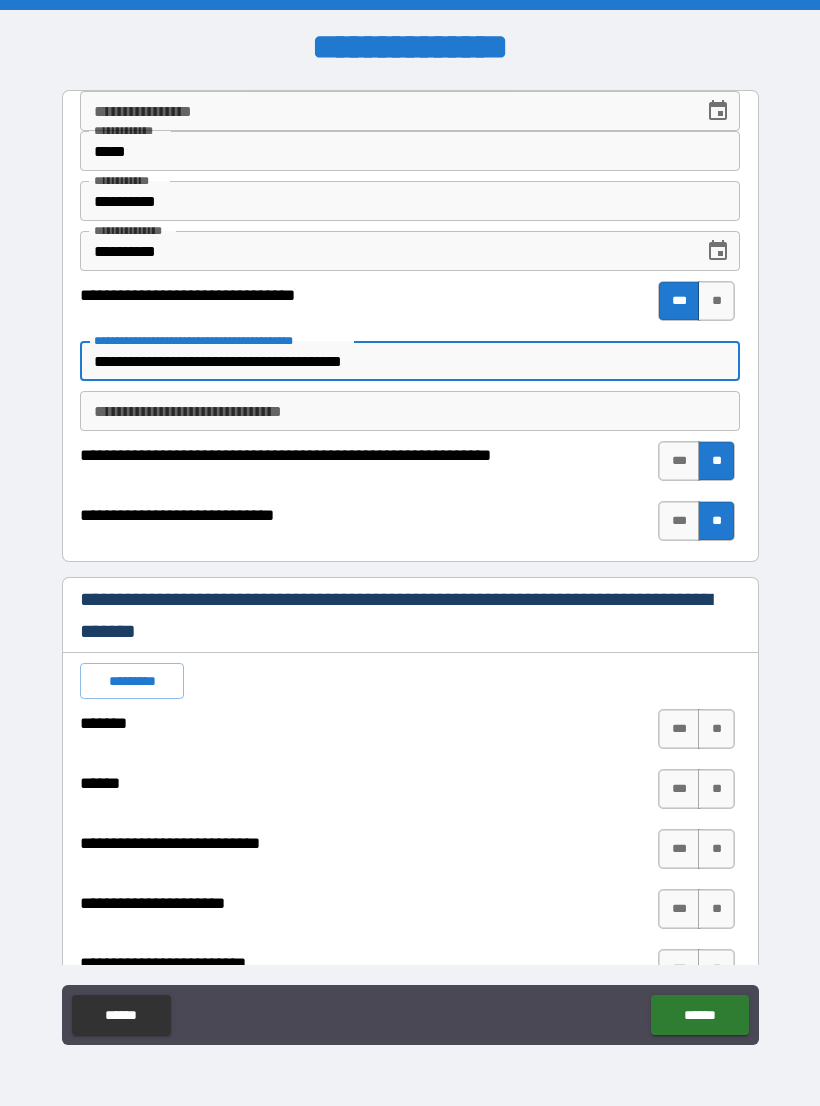 type on "*" 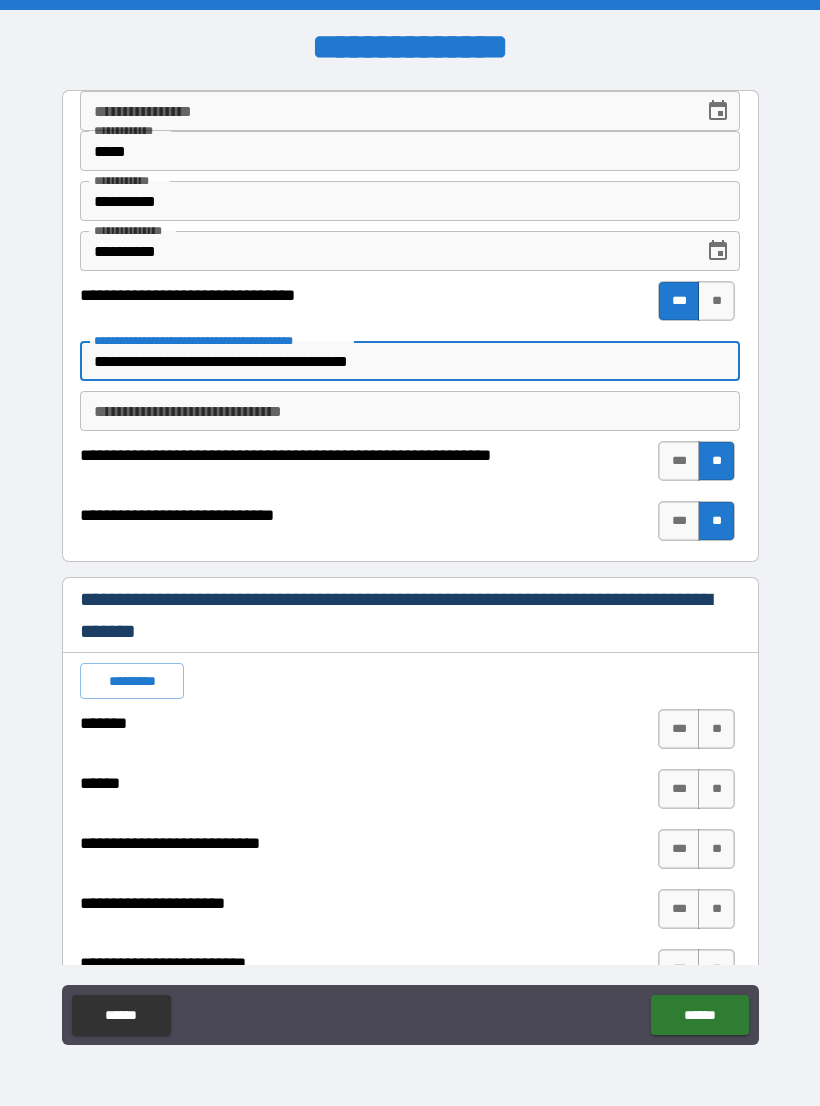 type on "*" 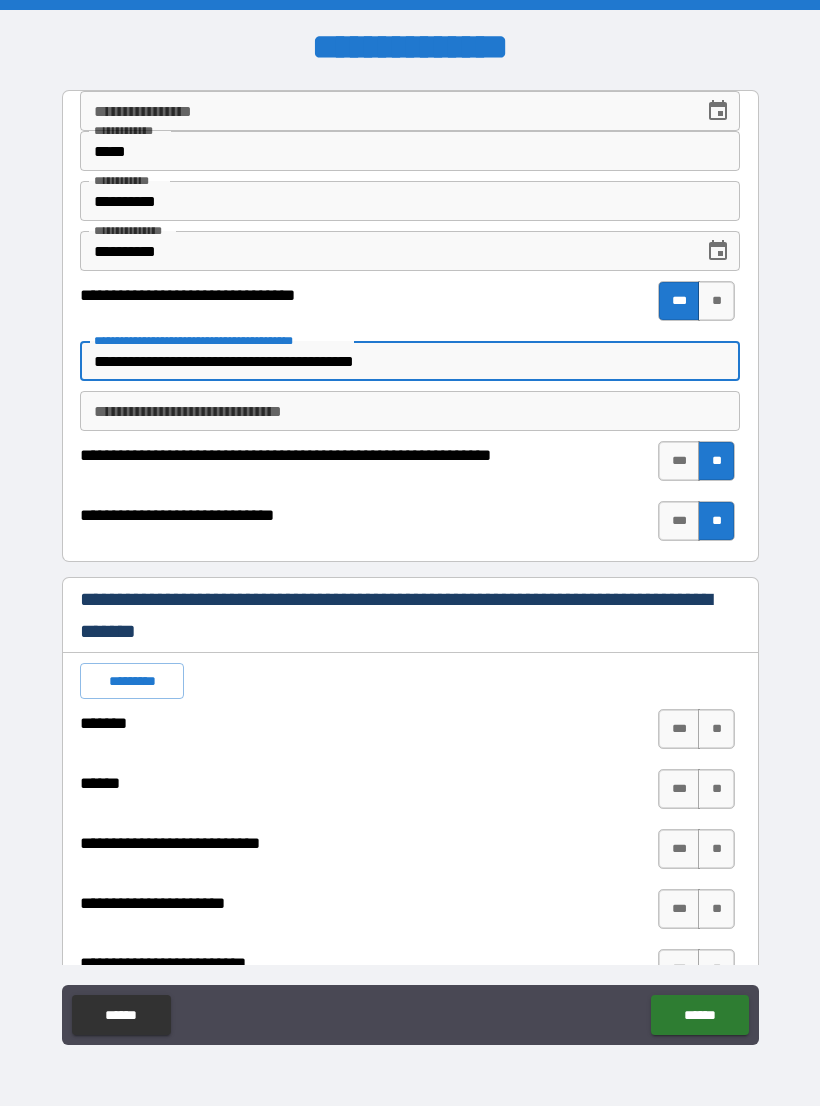 type on "*" 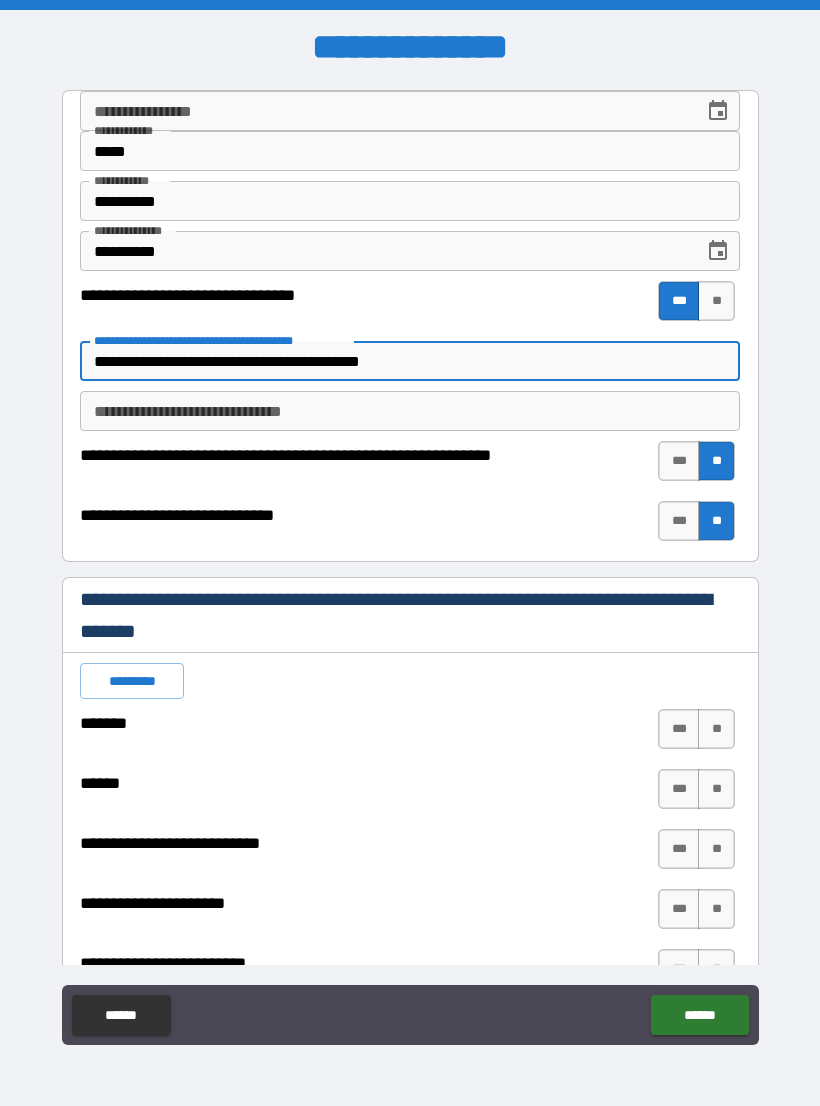 type on "*" 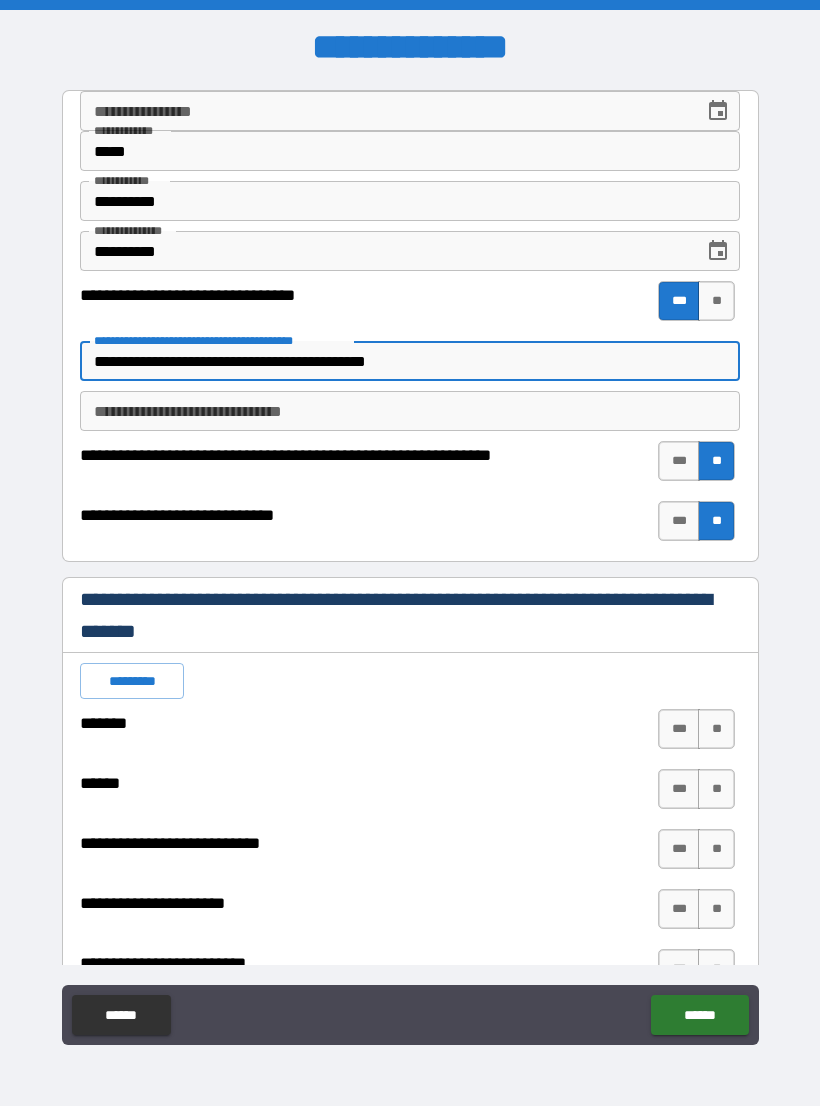 type on "*" 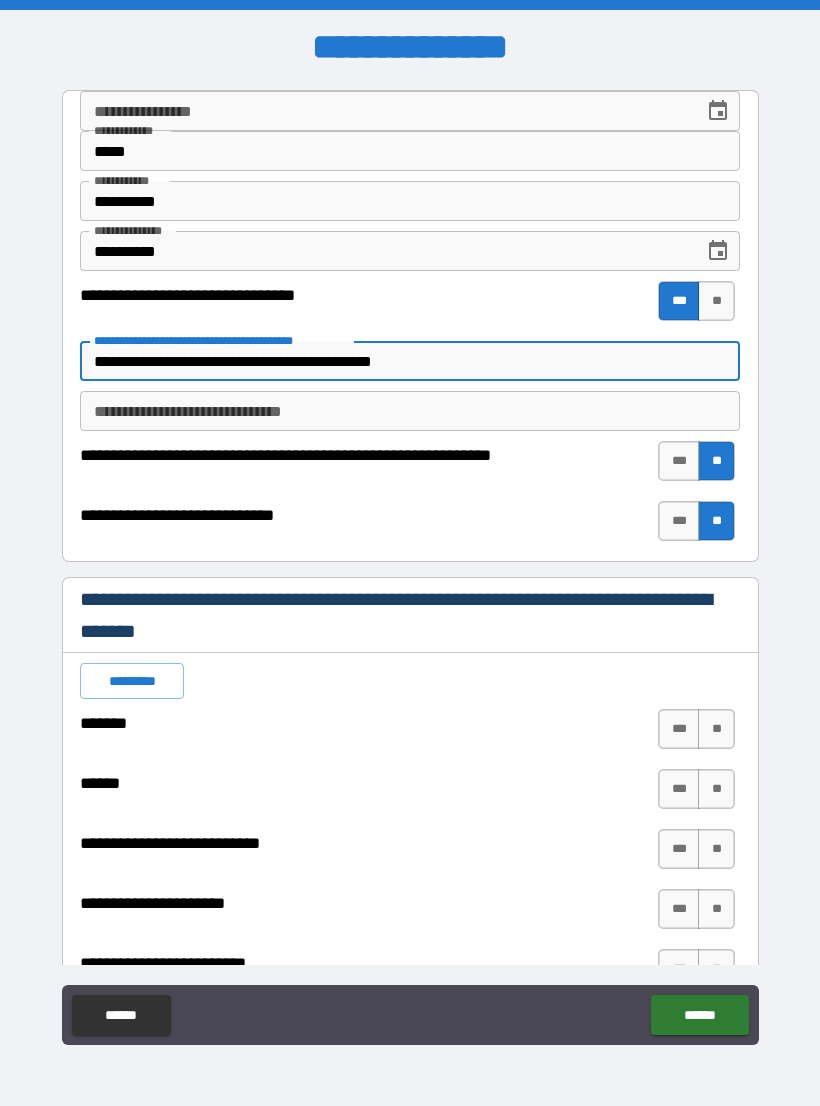 type on "*" 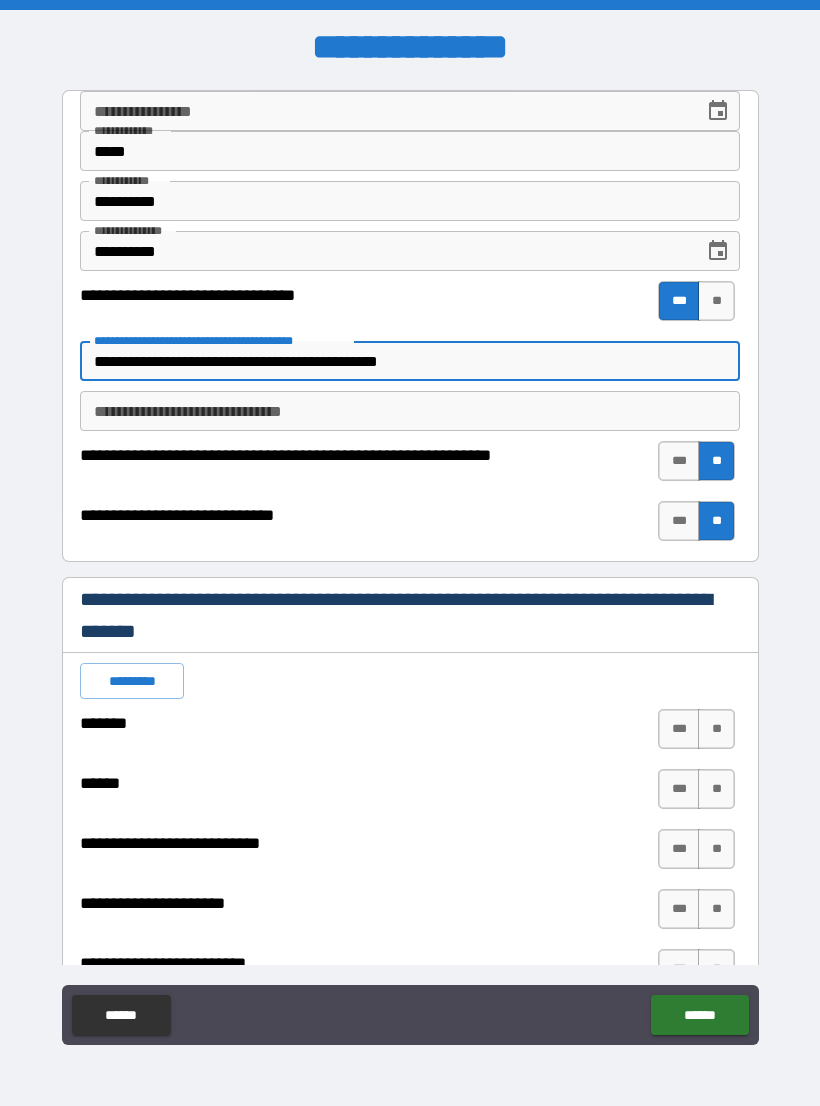 type on "*" 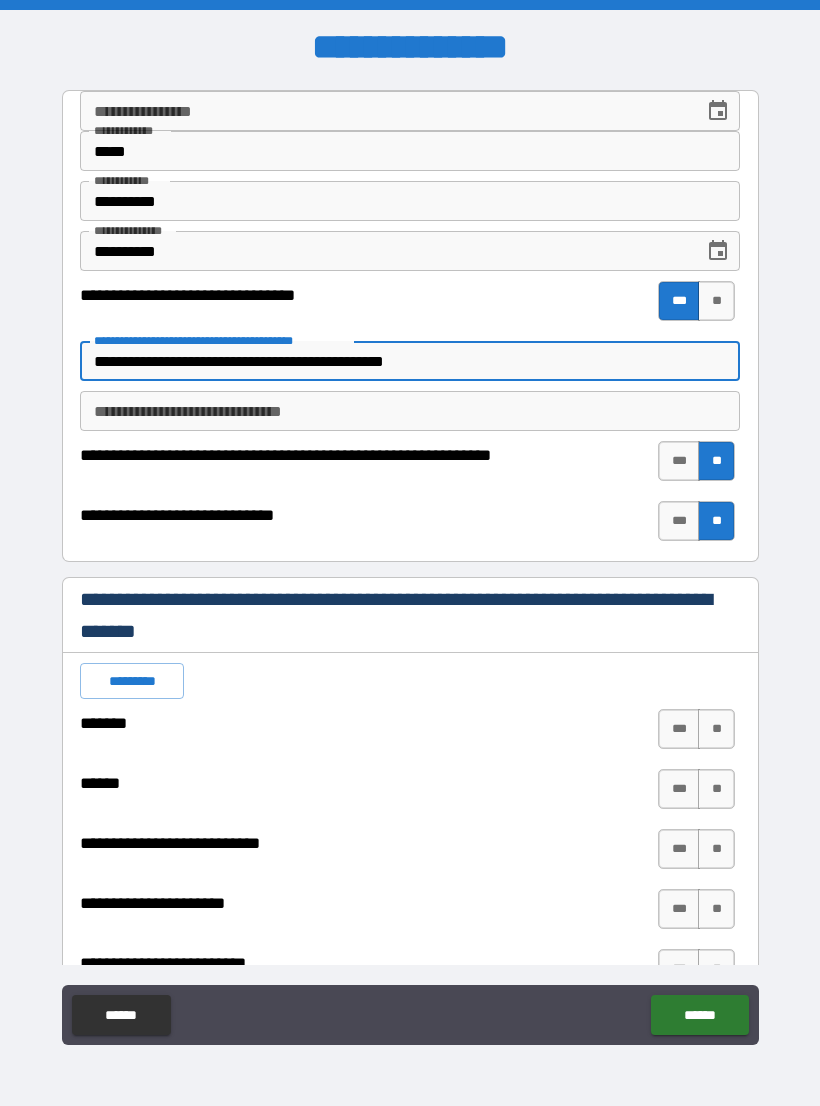 type on "*" 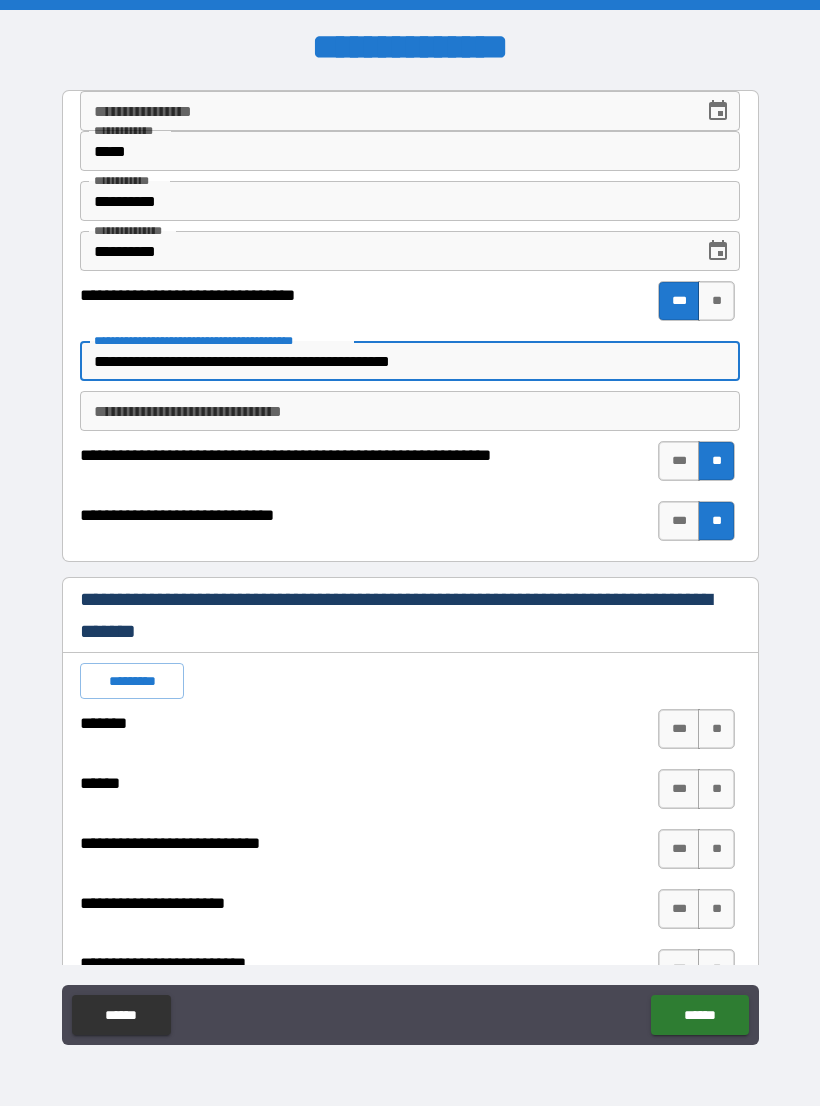 type on "*" 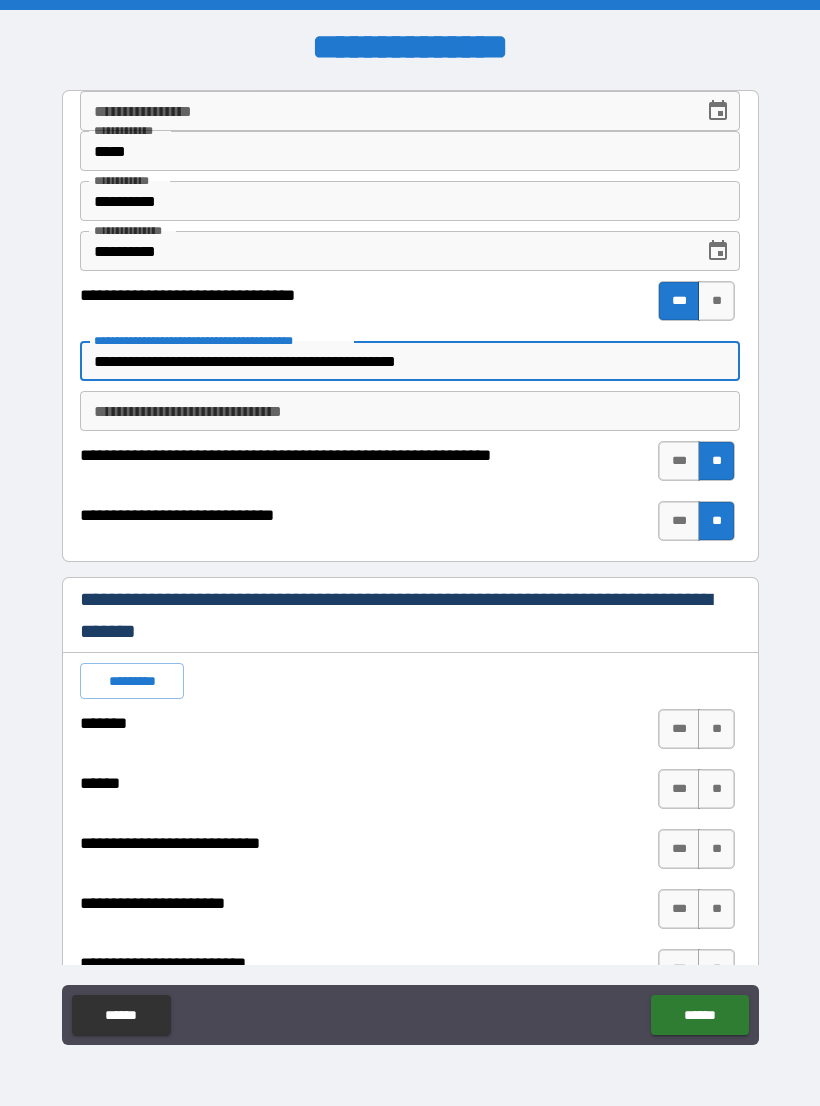 type on "*" 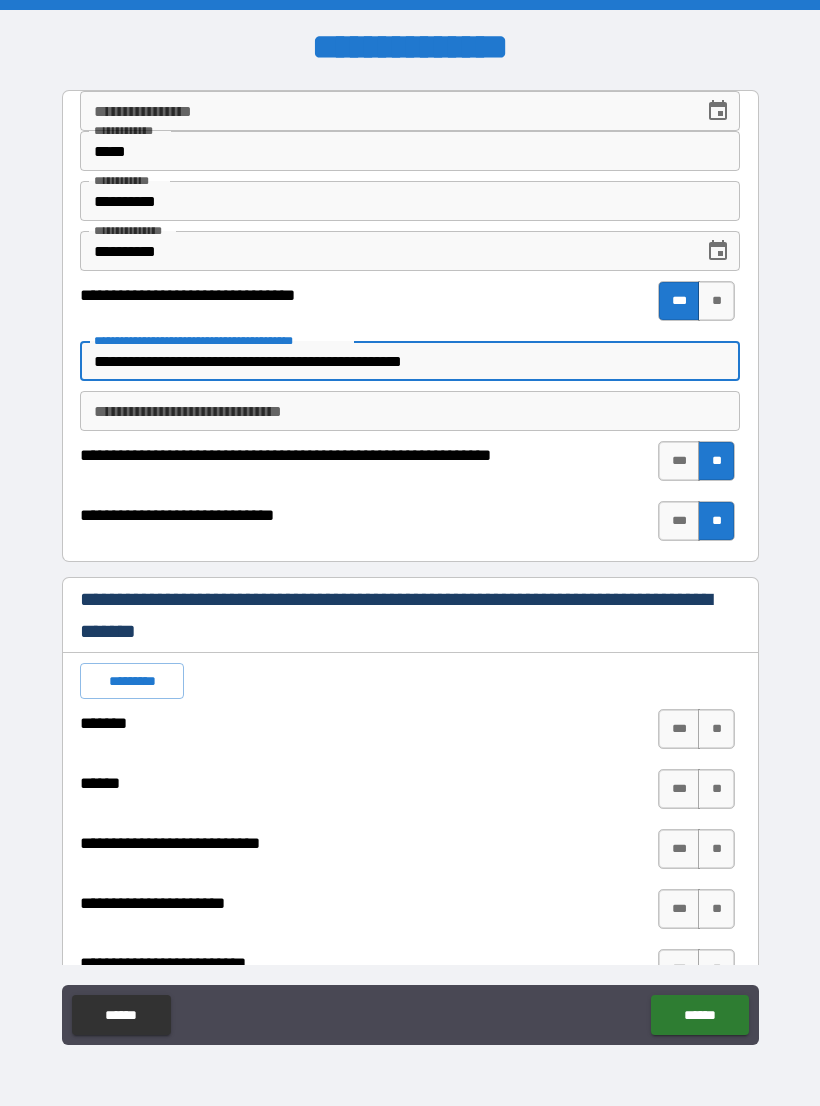 type on "*" 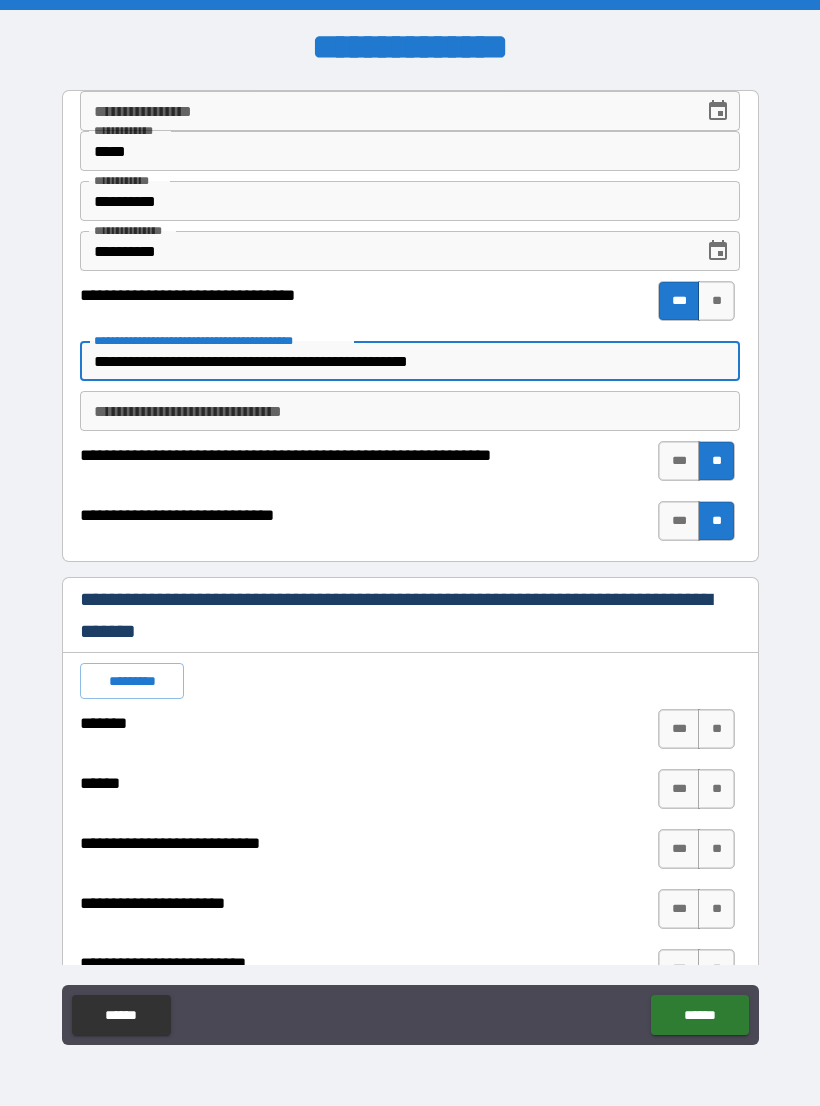 type on "*" 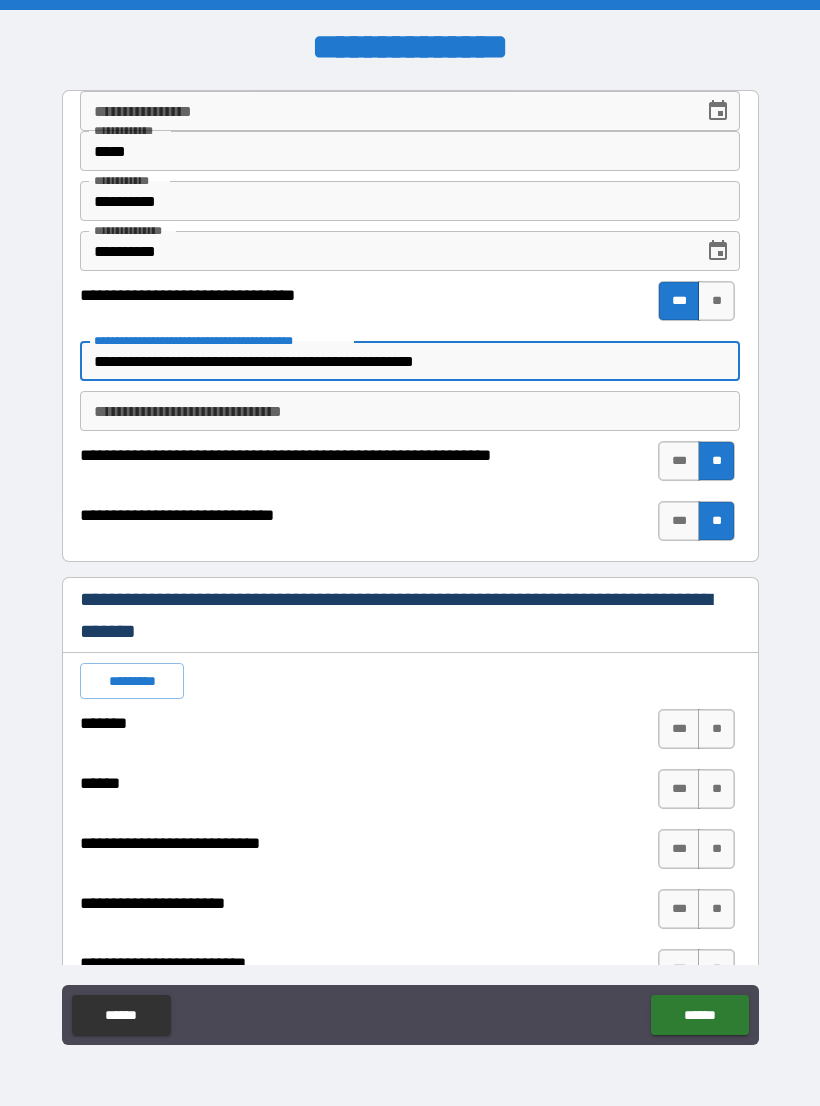 type on "*" 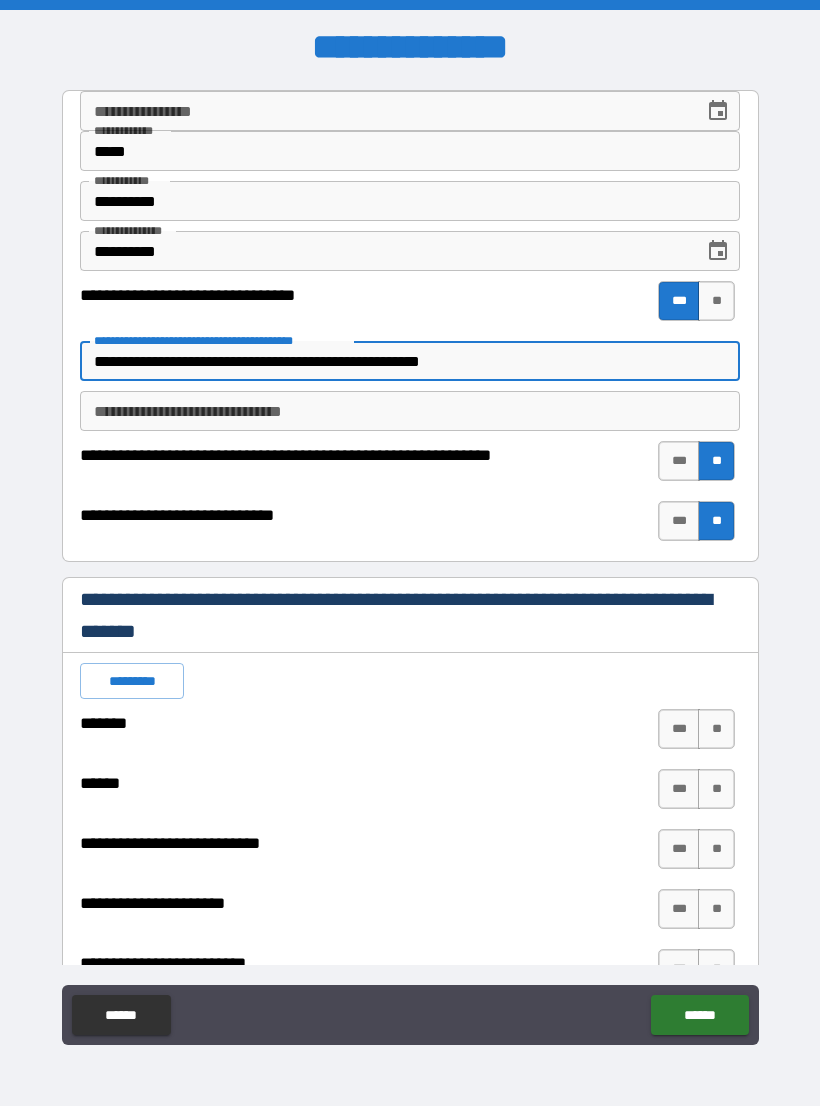 type on "*" 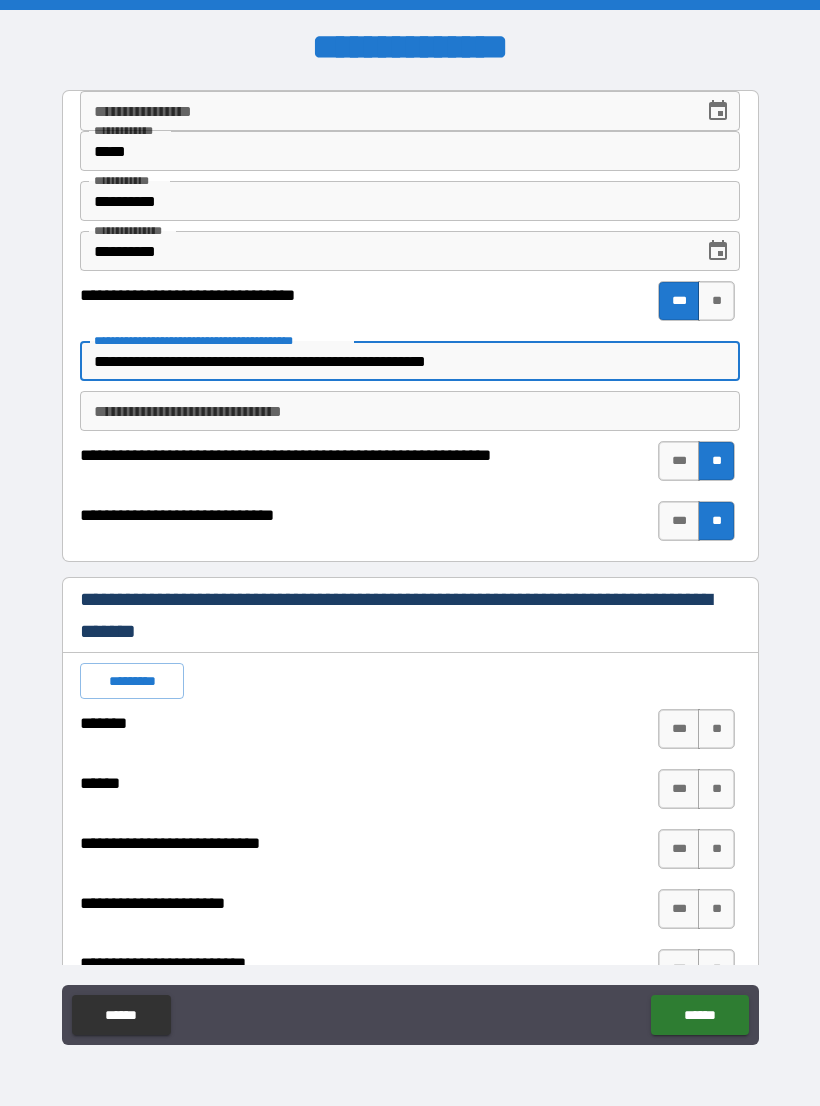 type on "*" 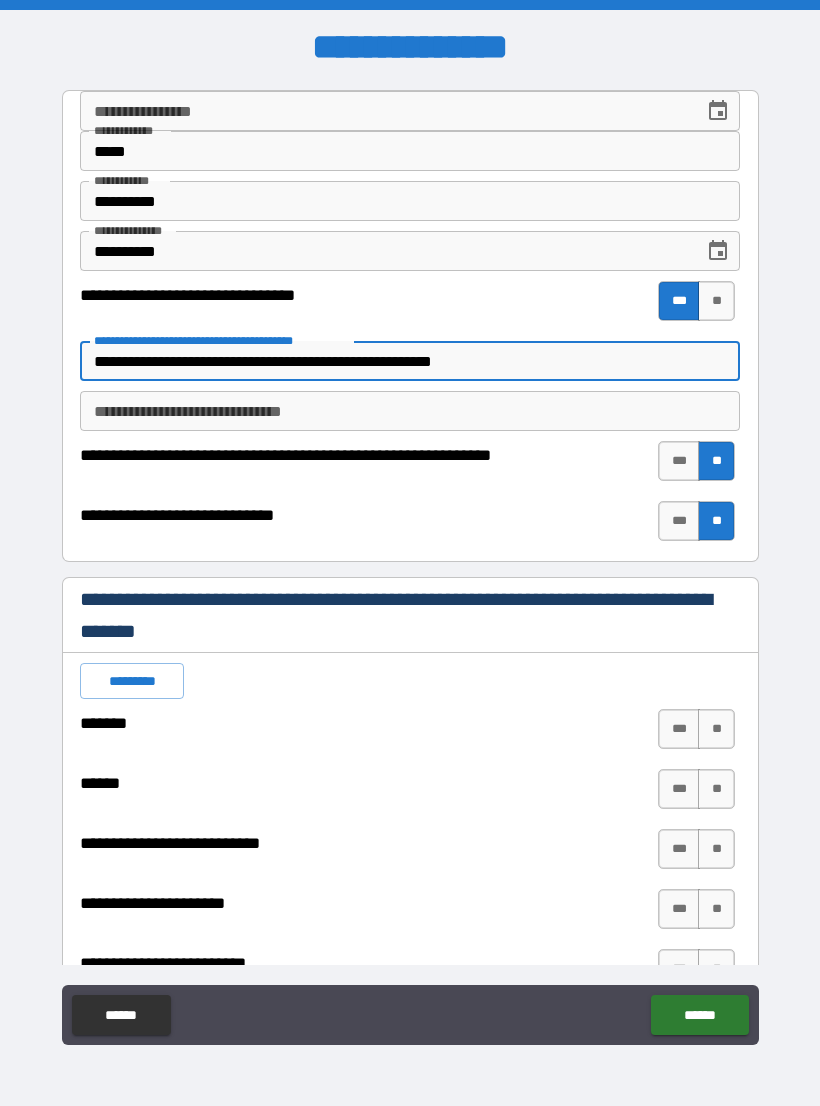 type on "*" 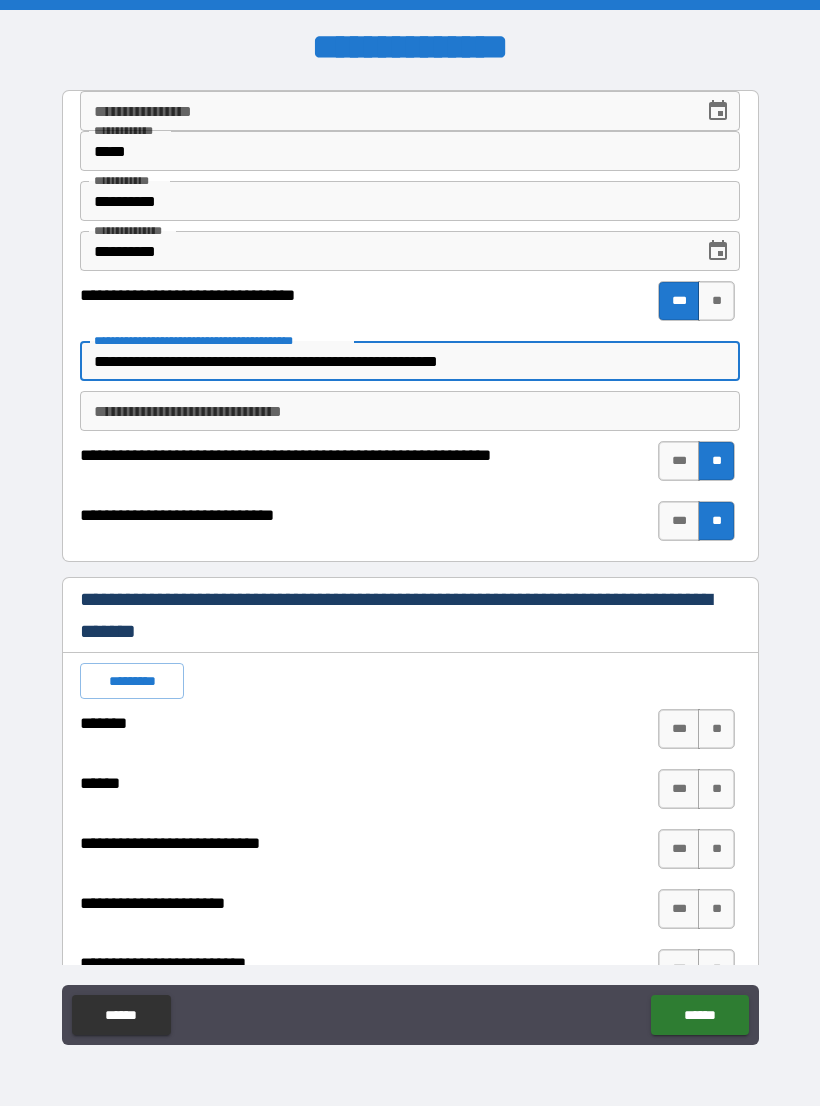 type on "*" 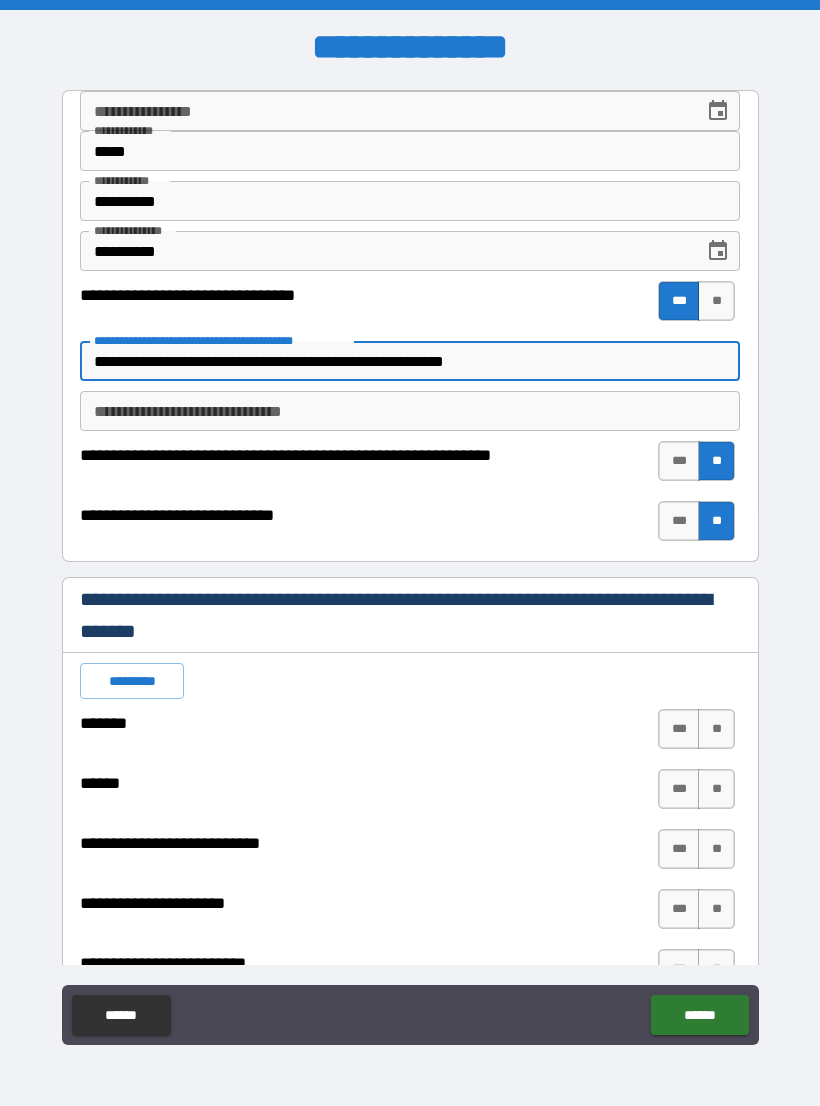 type on "*" 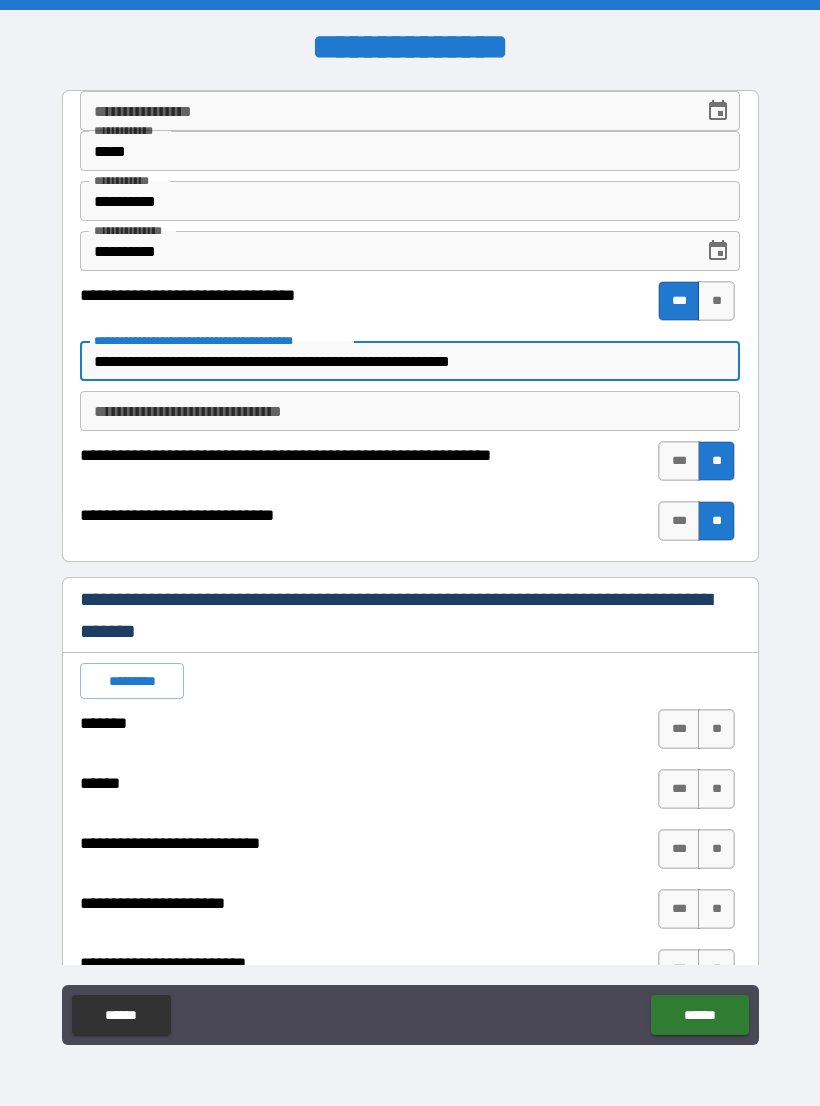 type on "*" 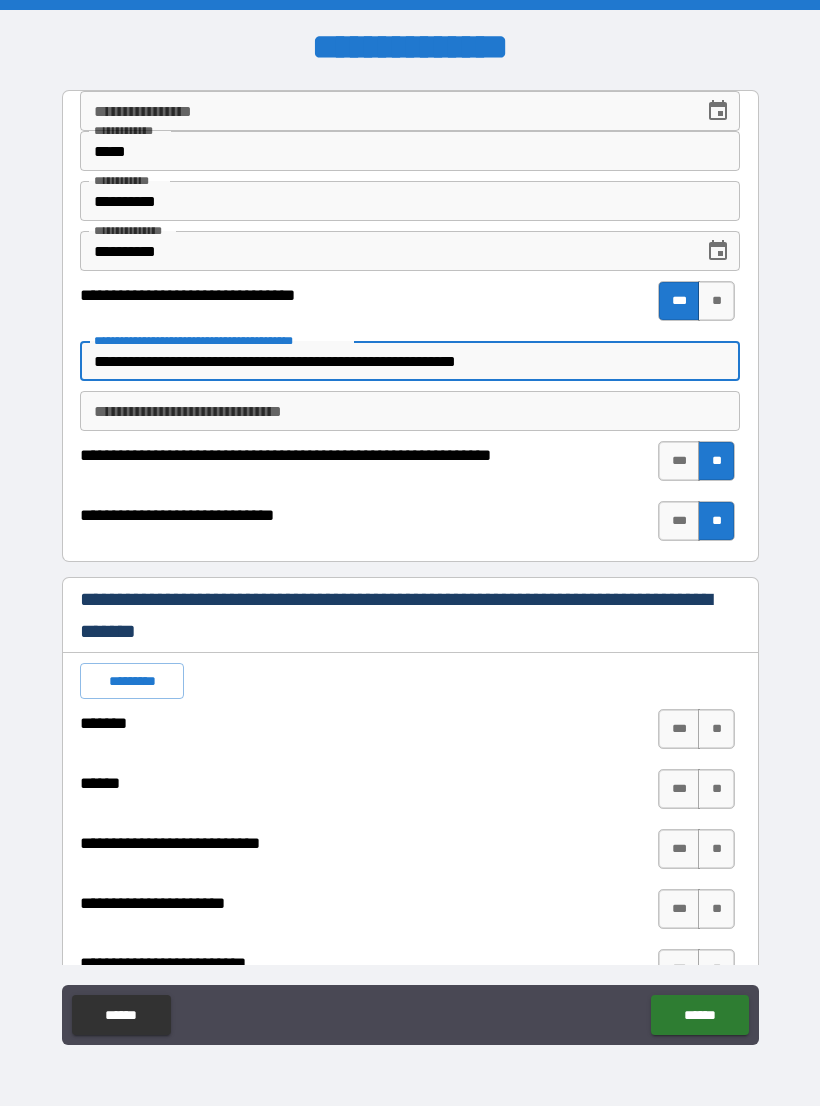 type on "*" 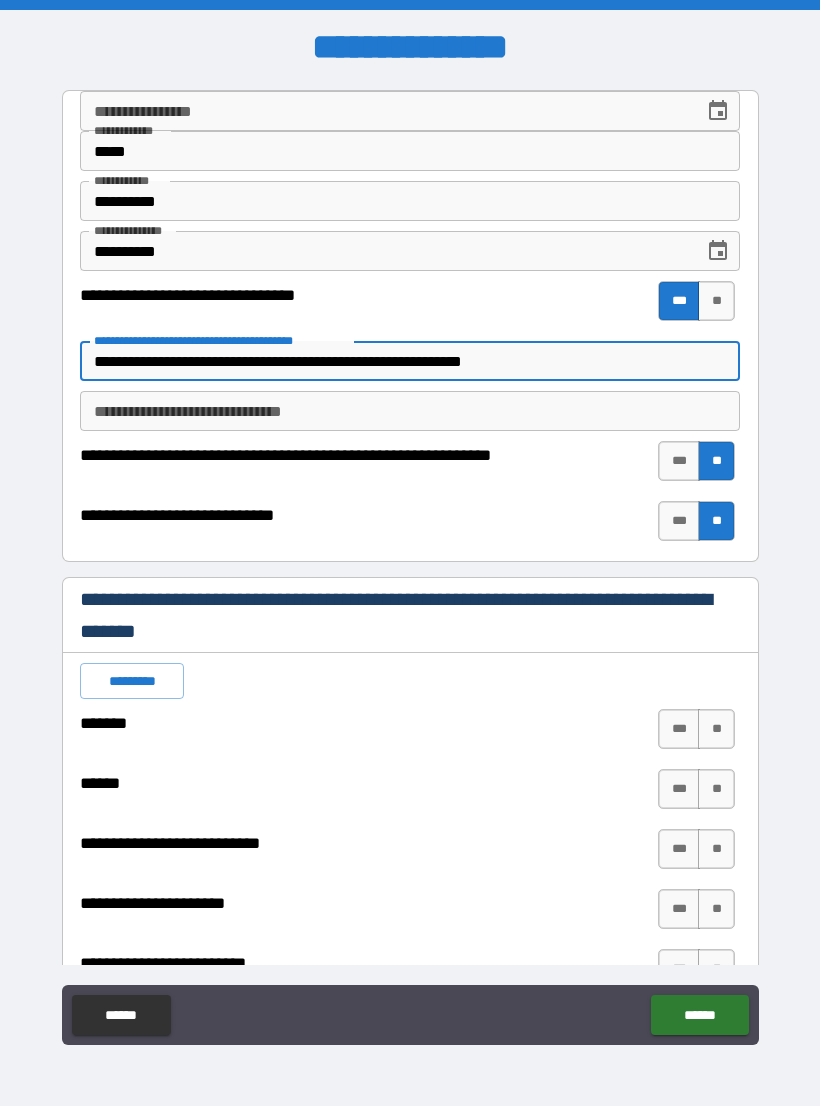 type on "*" 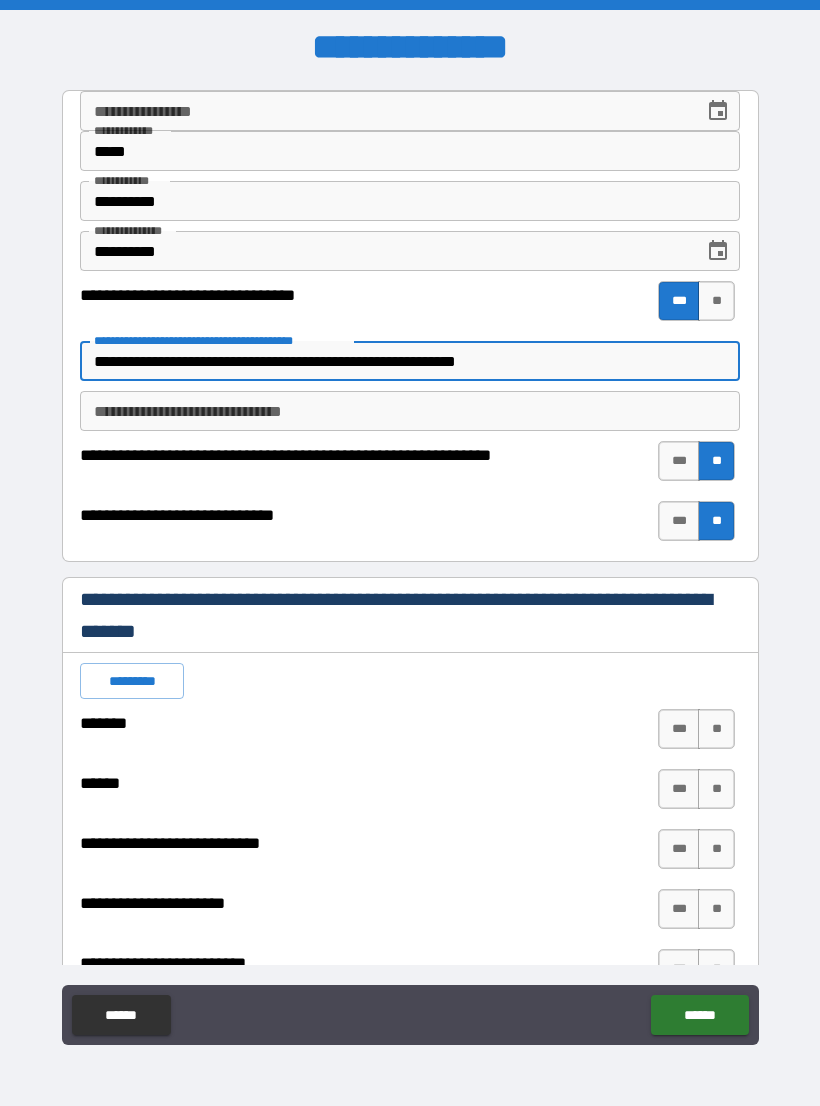 type on "*" 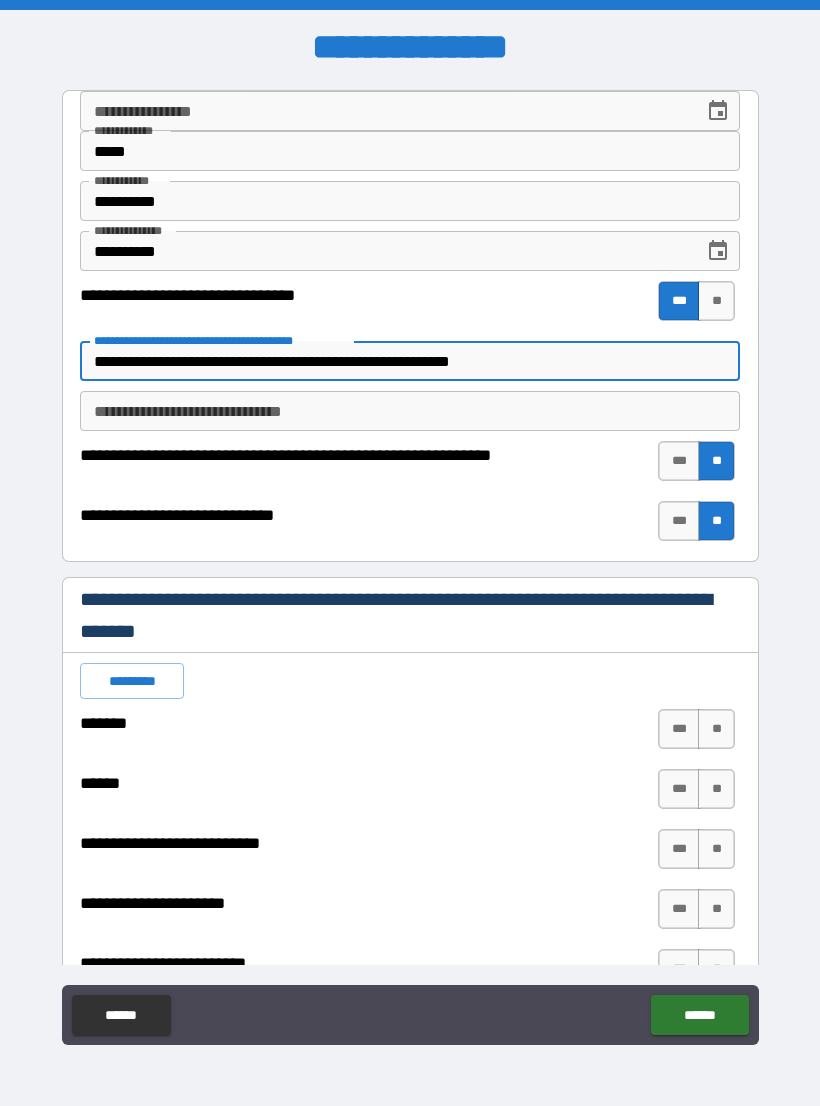 type on "*" 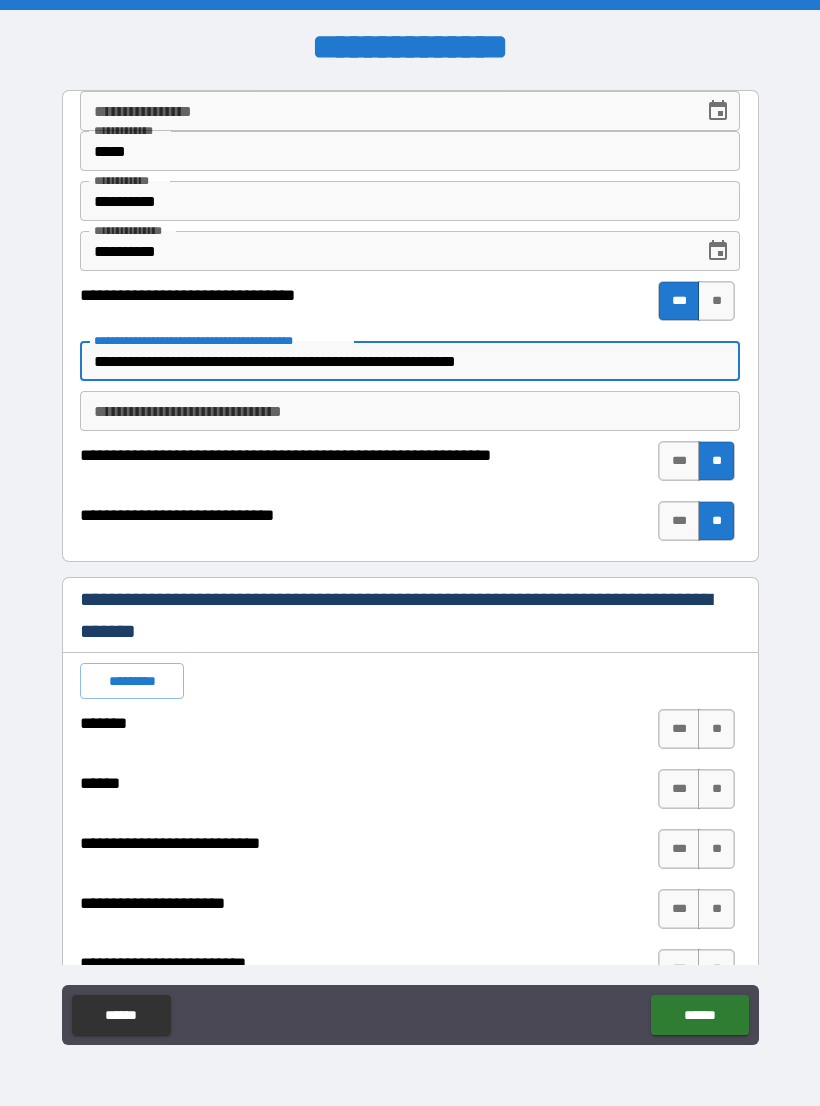 type on "*" 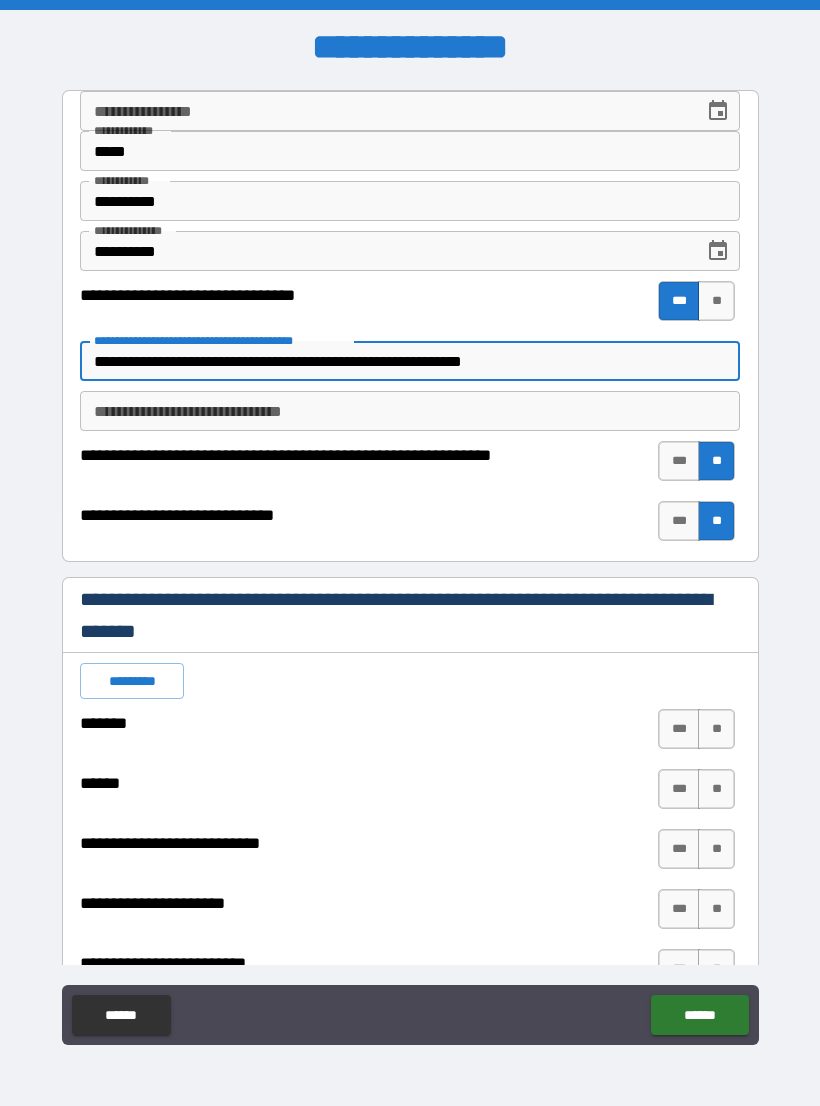 type on "*" 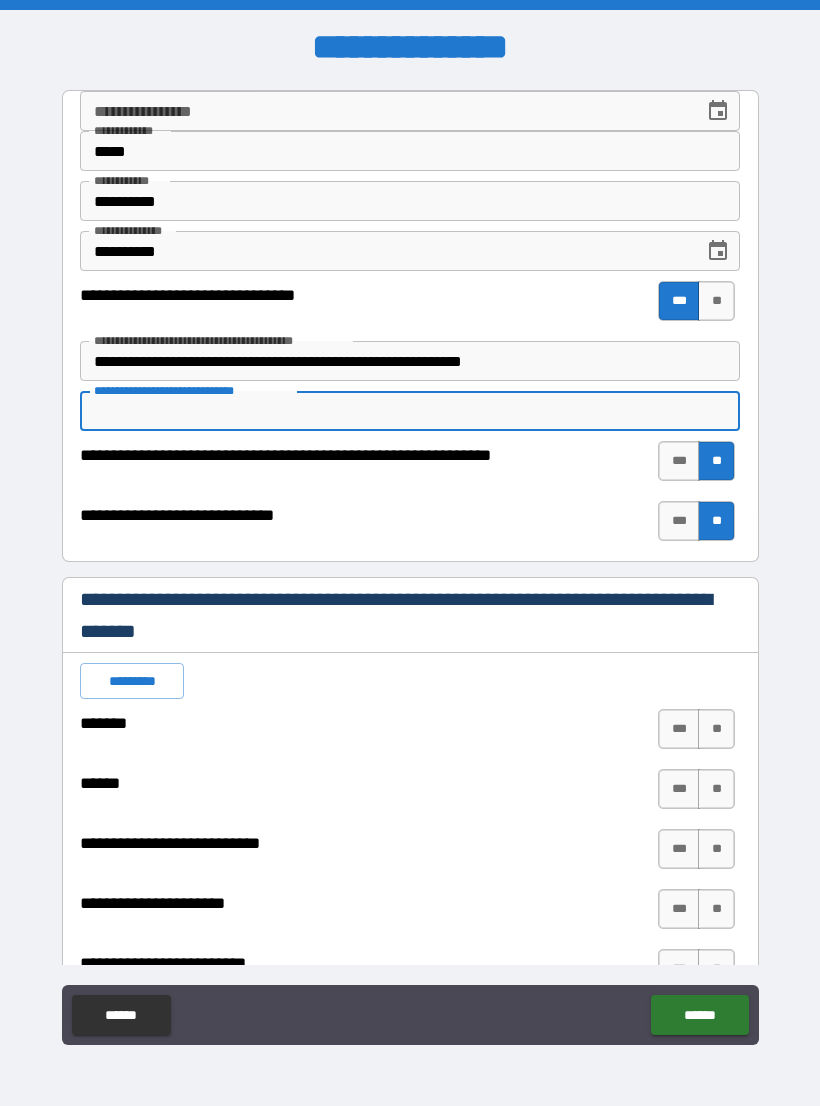type on "*" 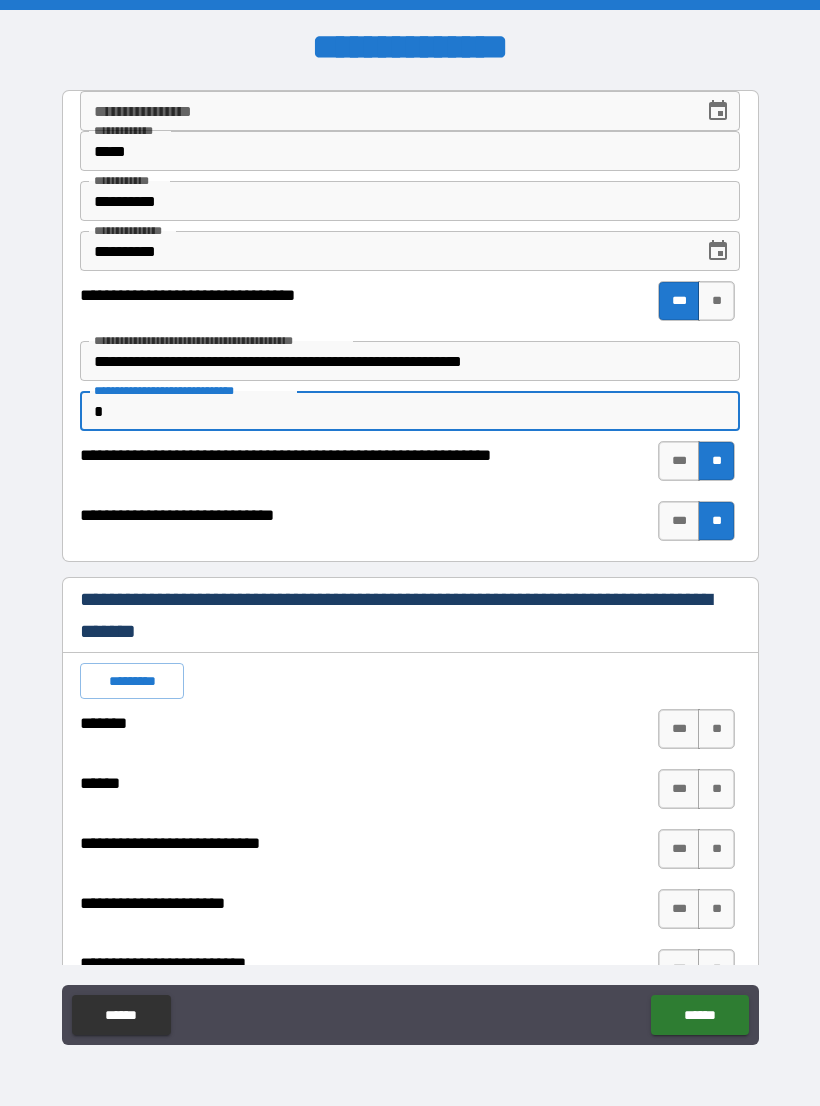 type on "*" 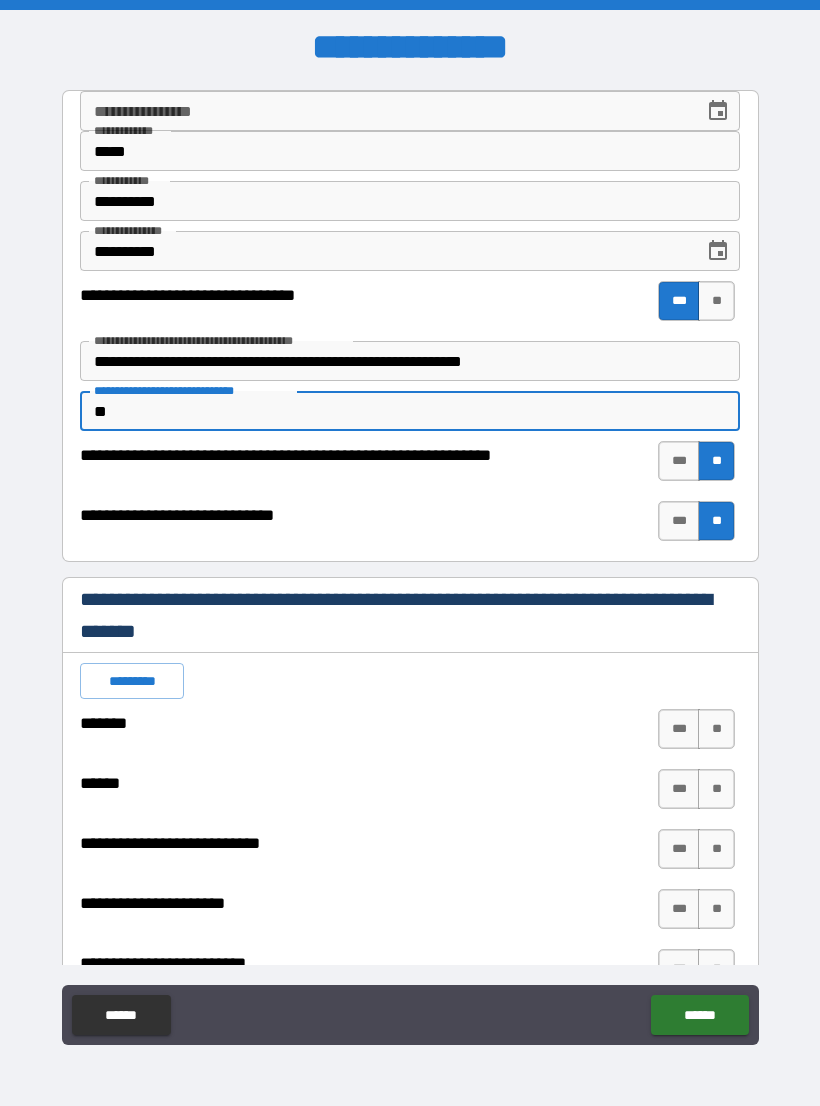 type on "*" 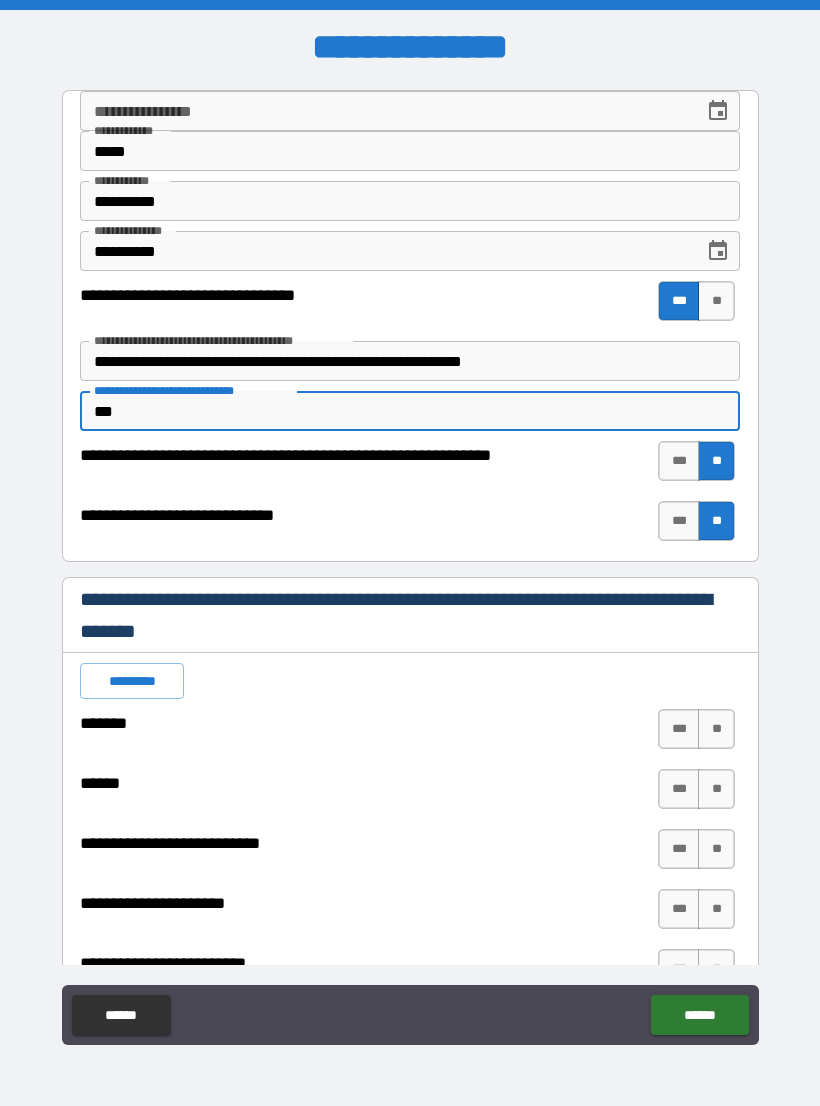 type on "*" 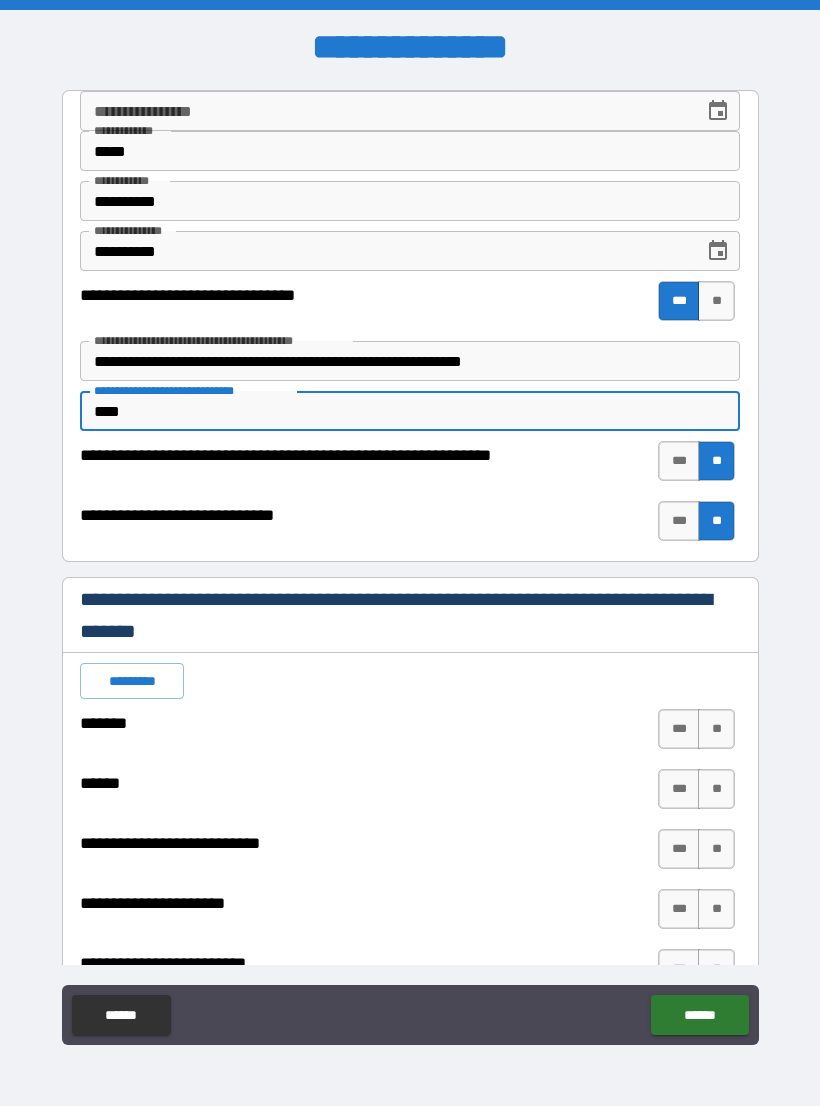 type on "*" 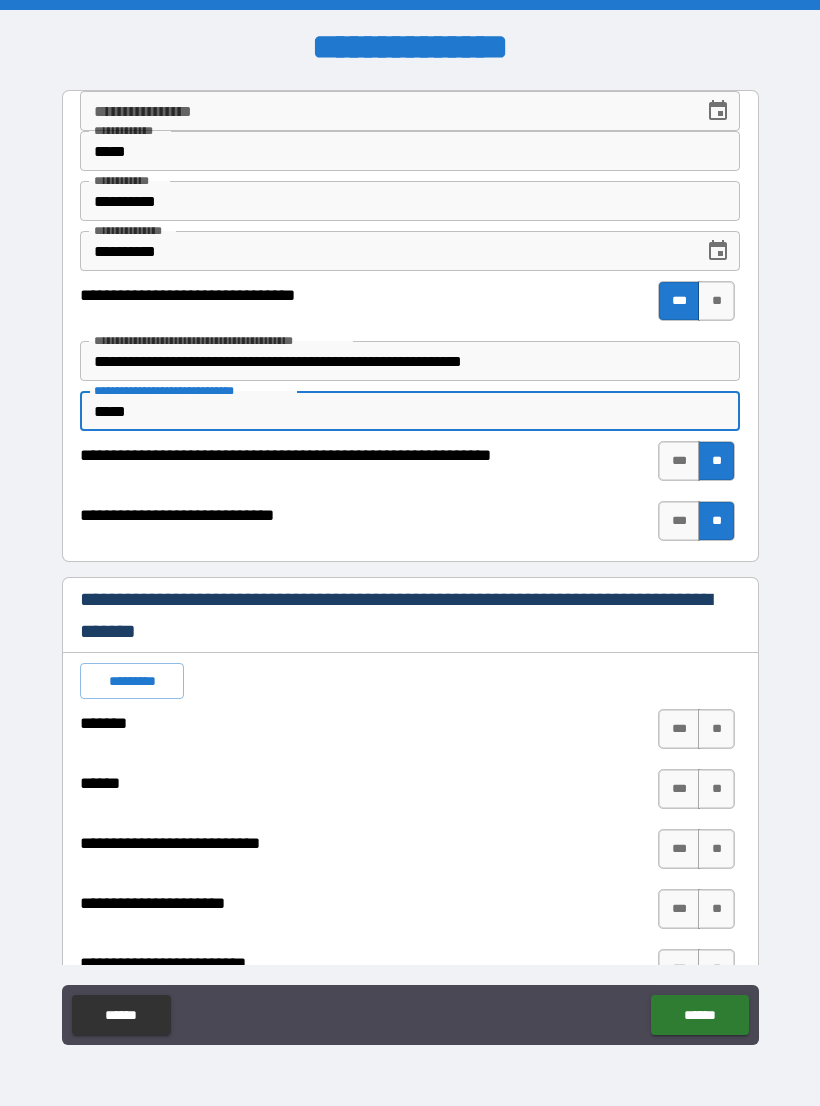 type on "*" 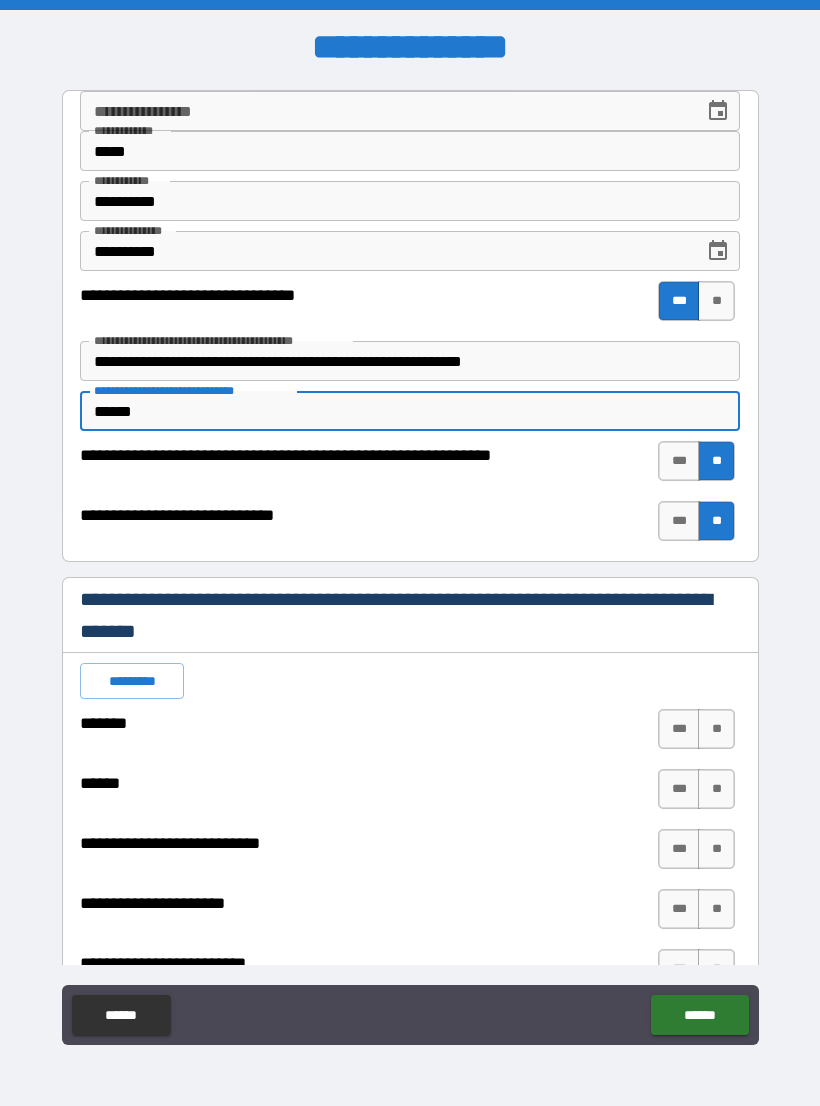 type on "*" 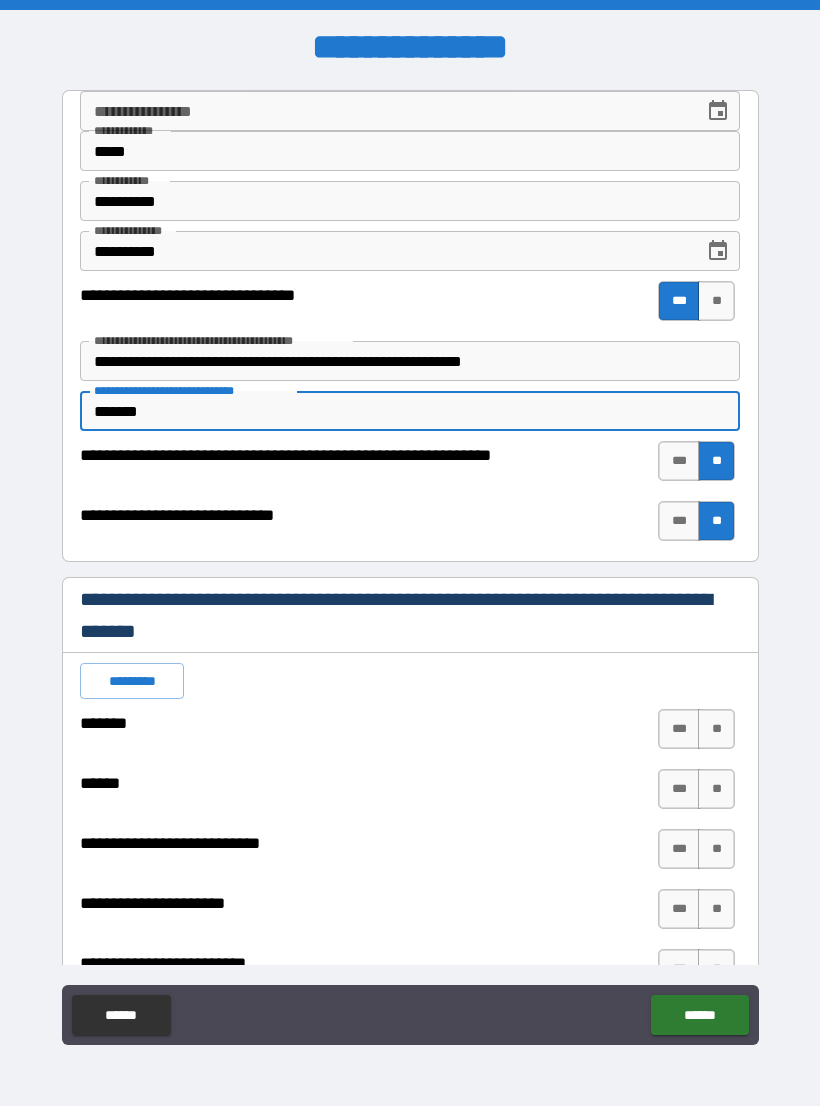 type on "*" 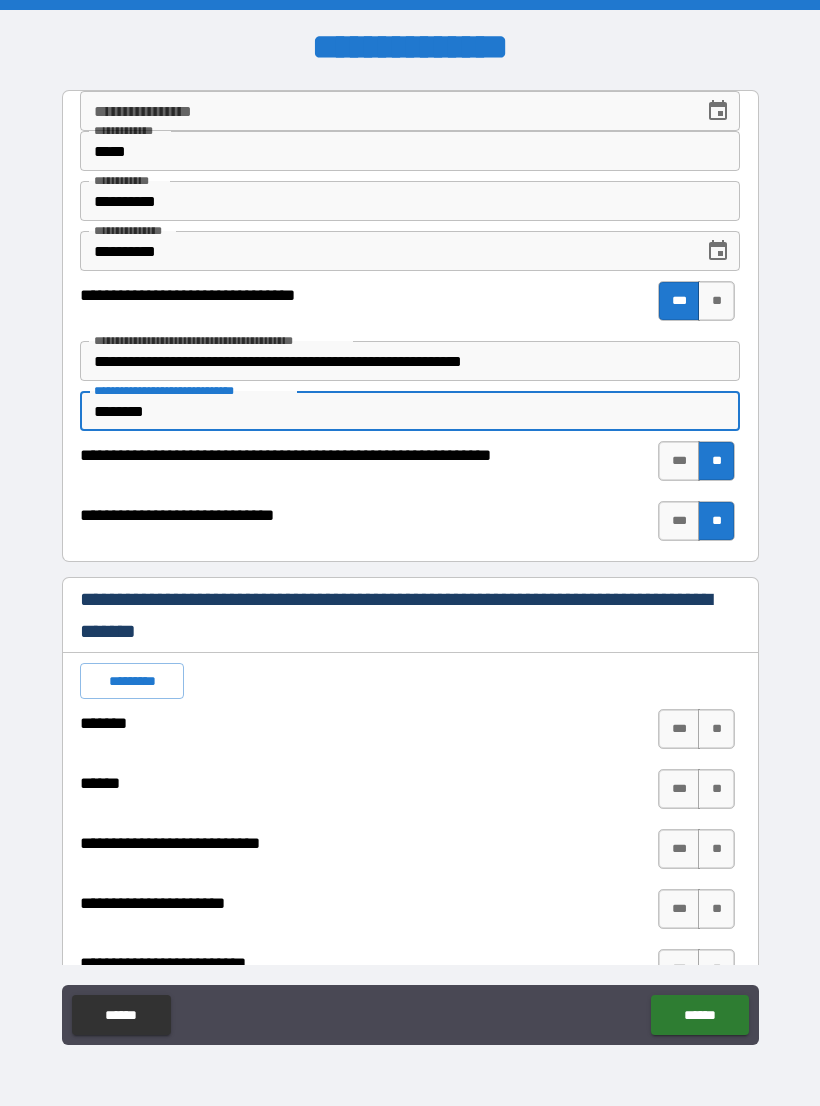 type on "*" 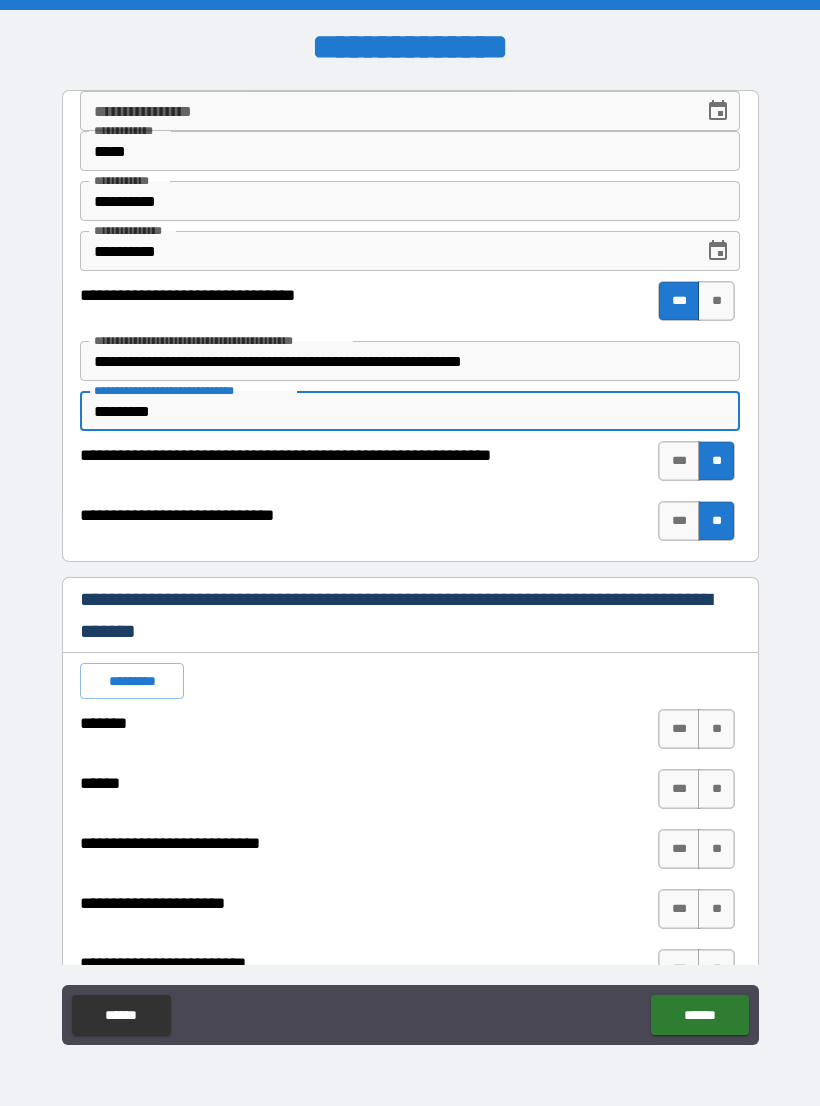 type on "*" 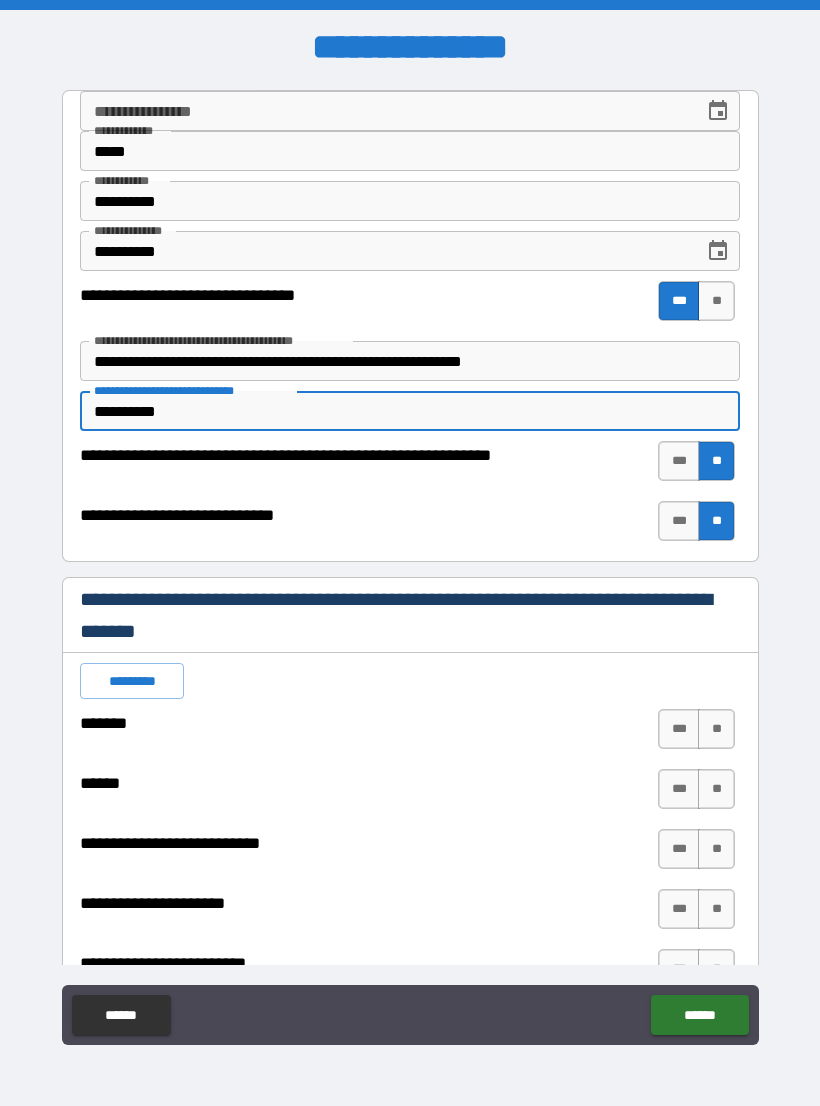 type on "*" 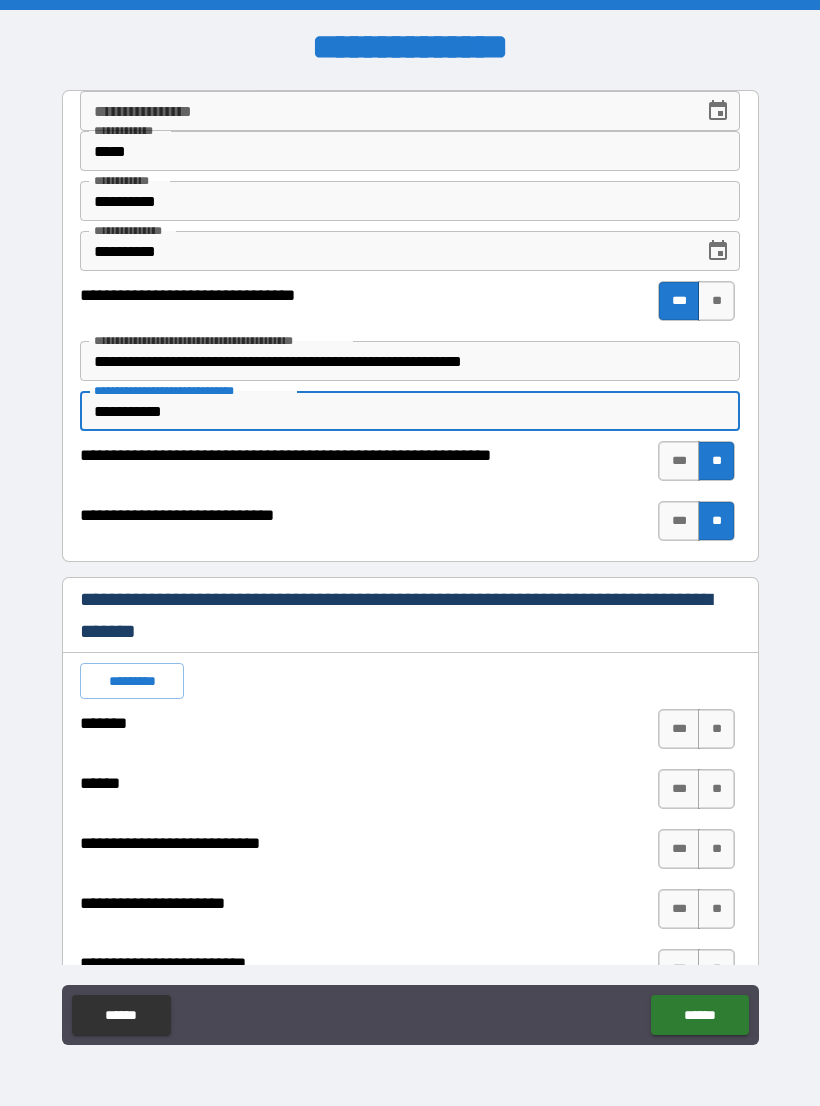 type on "*" 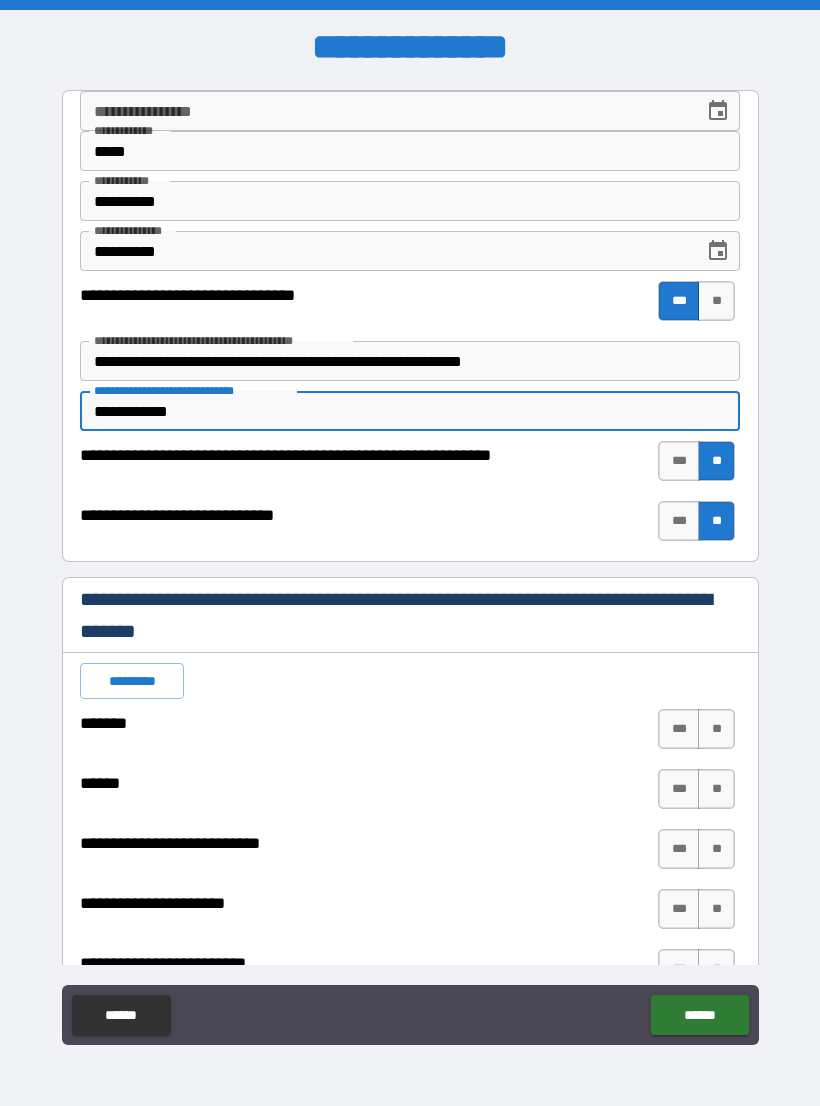 type on "*" 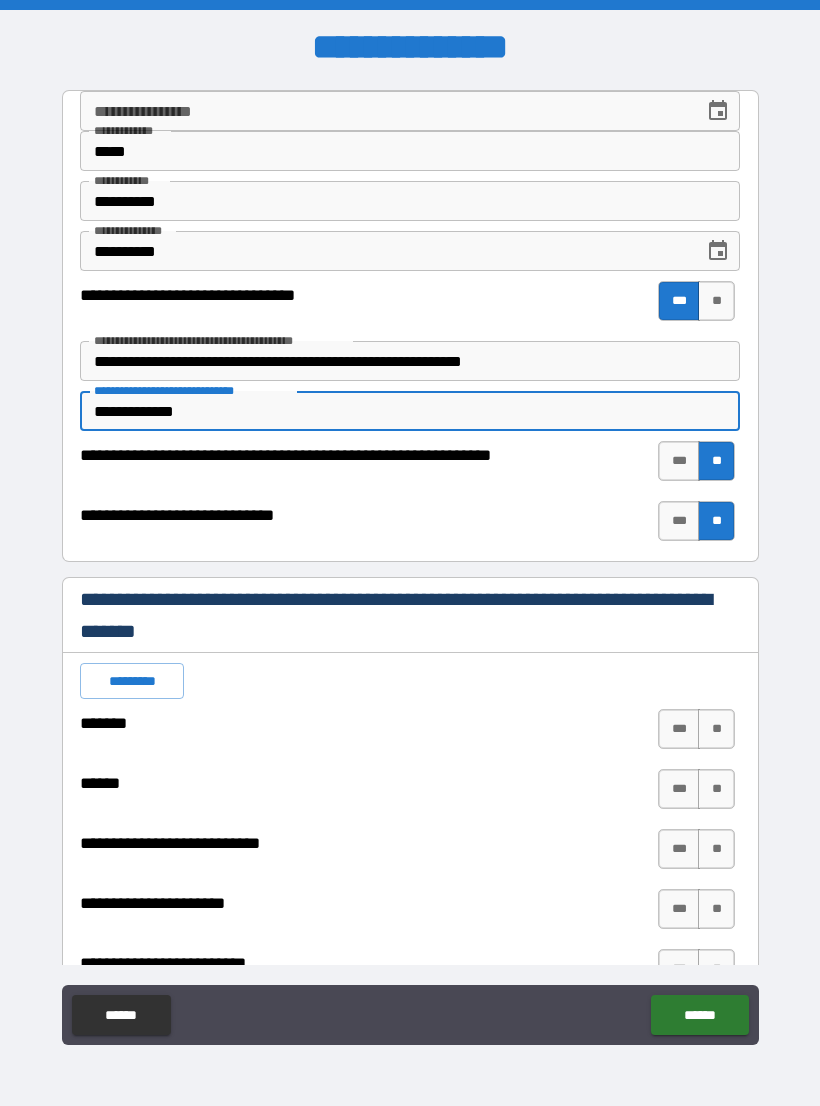 type on "*" 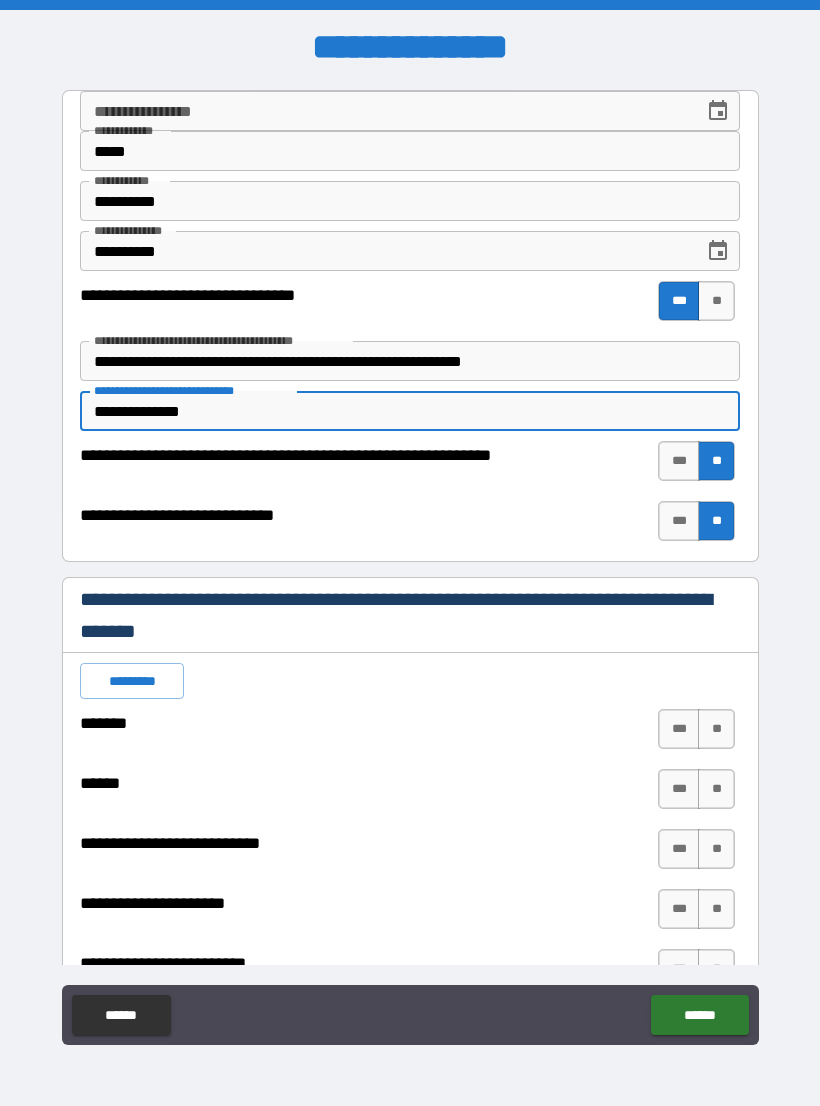 type on "*" 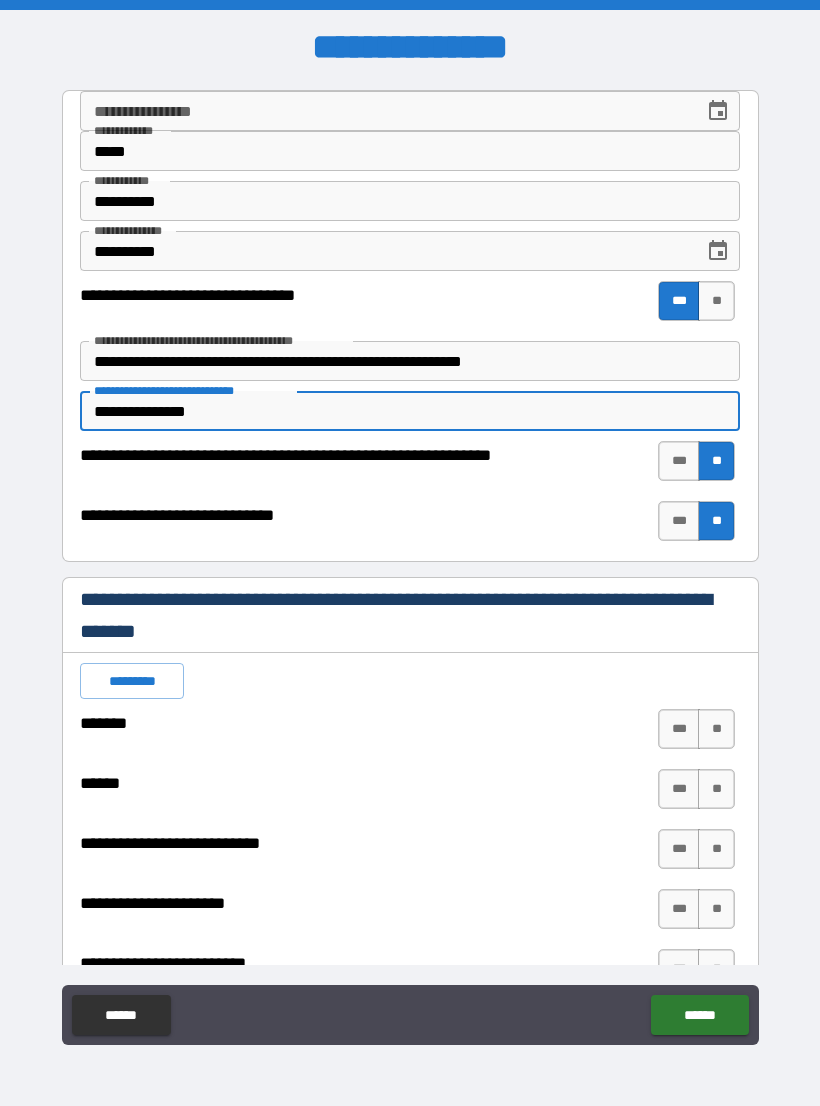 type on "*" 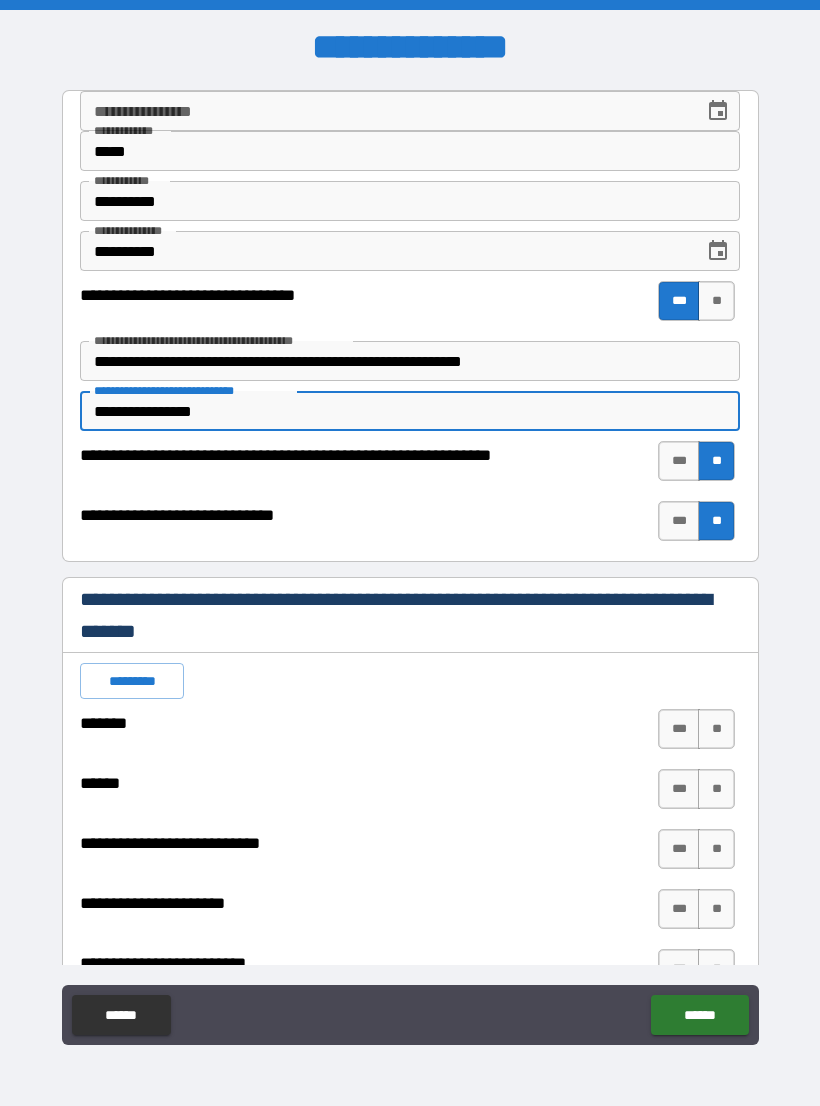 type on "*" 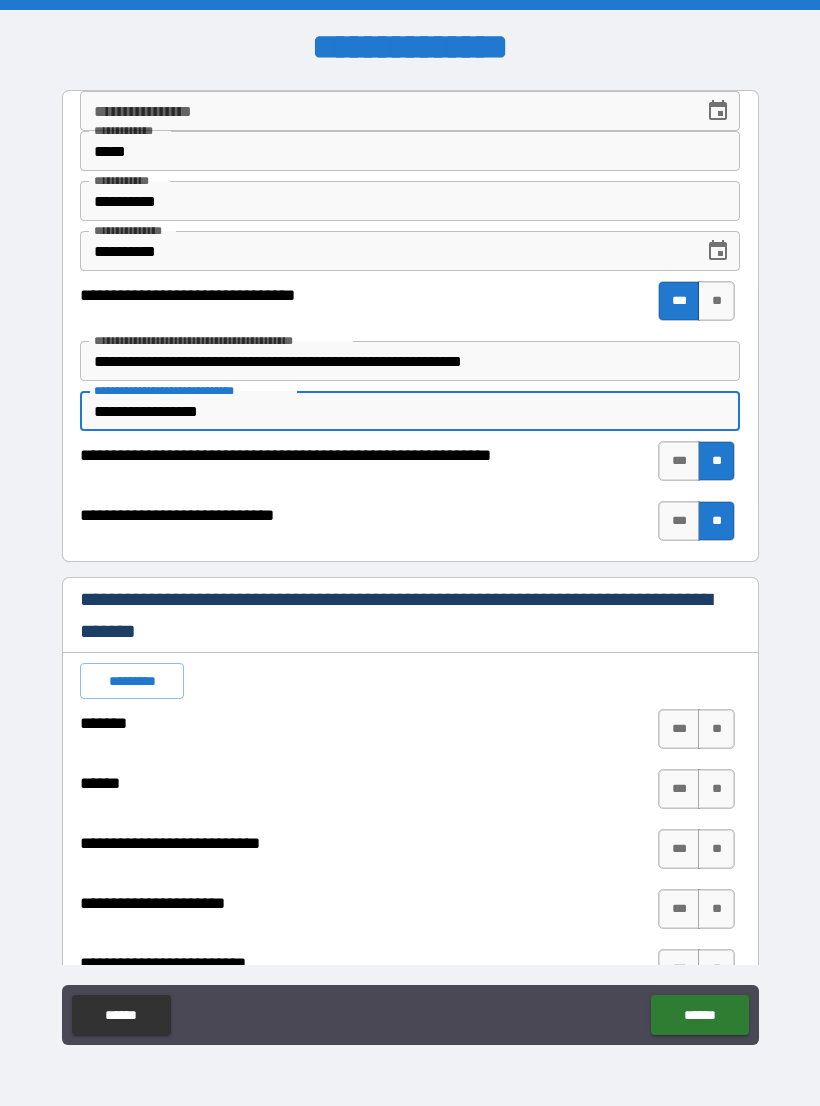 type on "*" 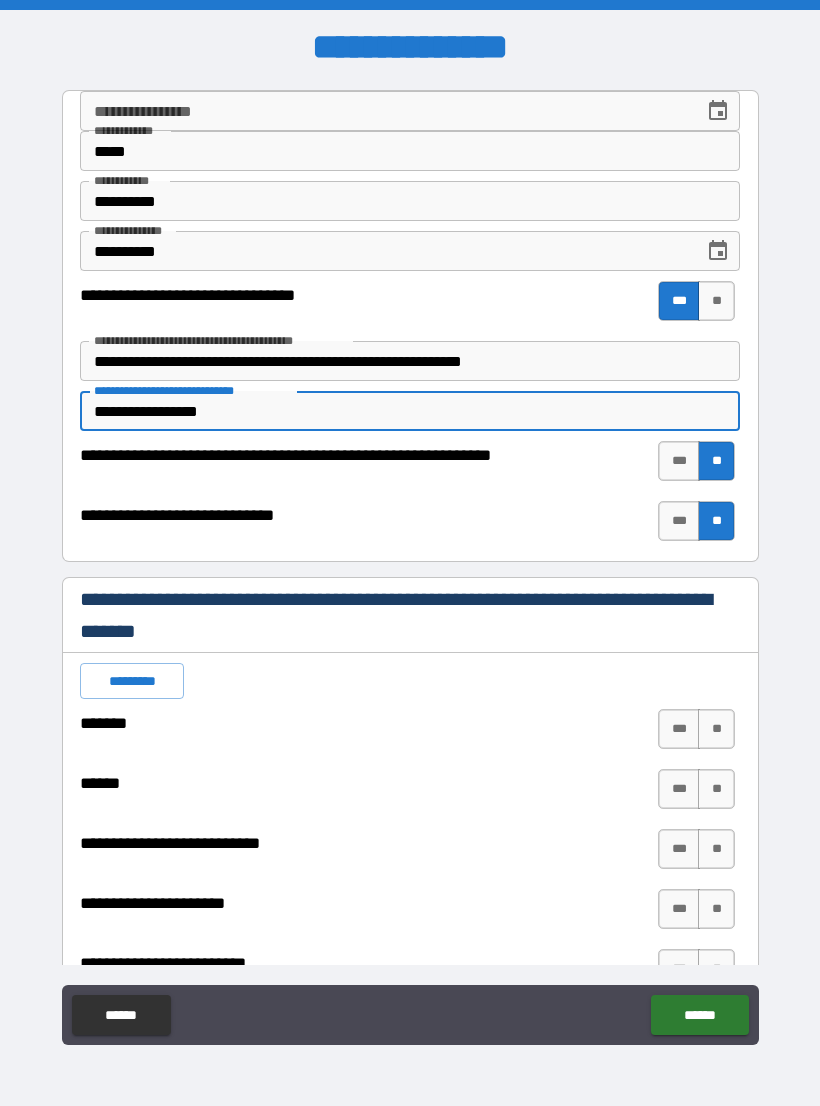 type on "**********" 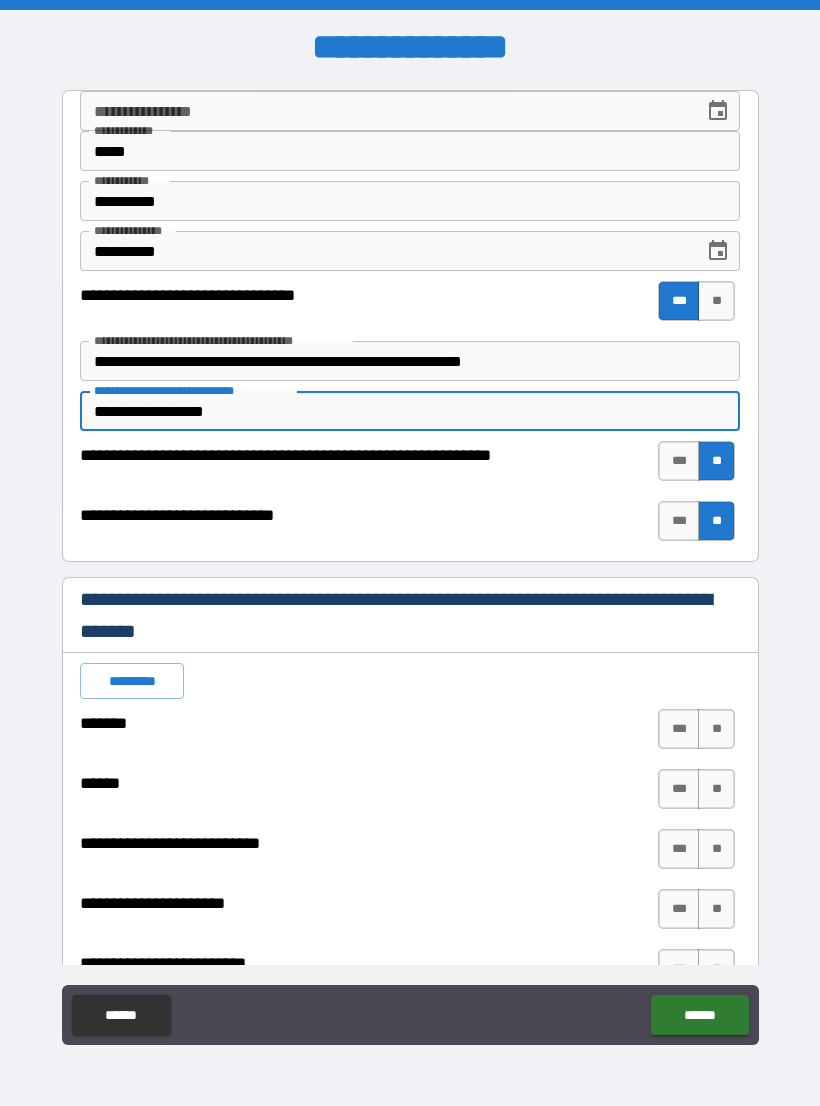 type on "*" 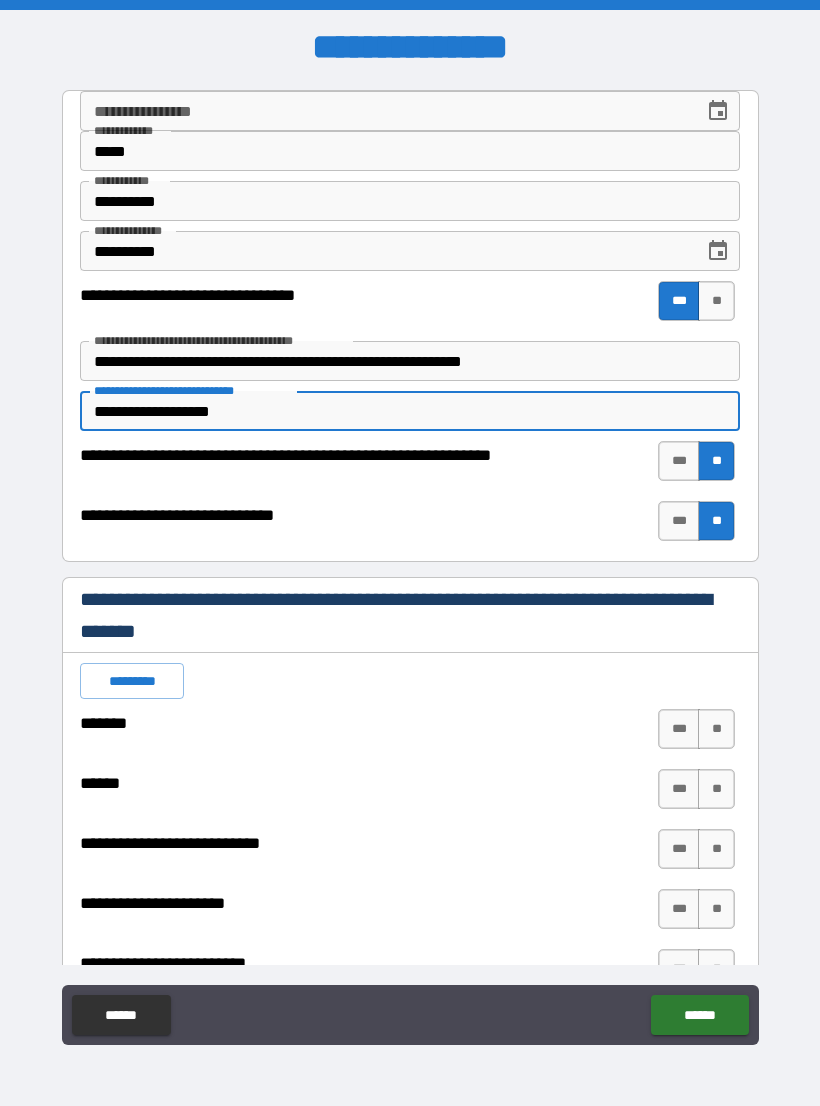 type on "*" 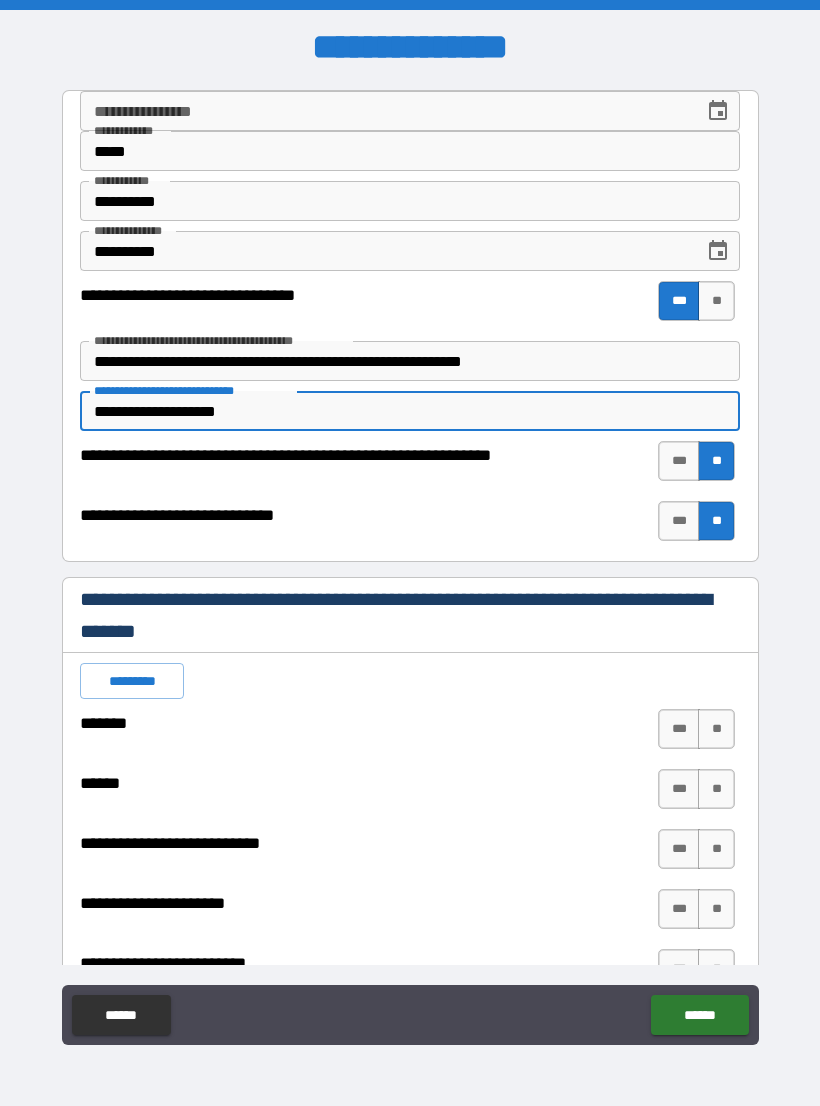 type on "*" 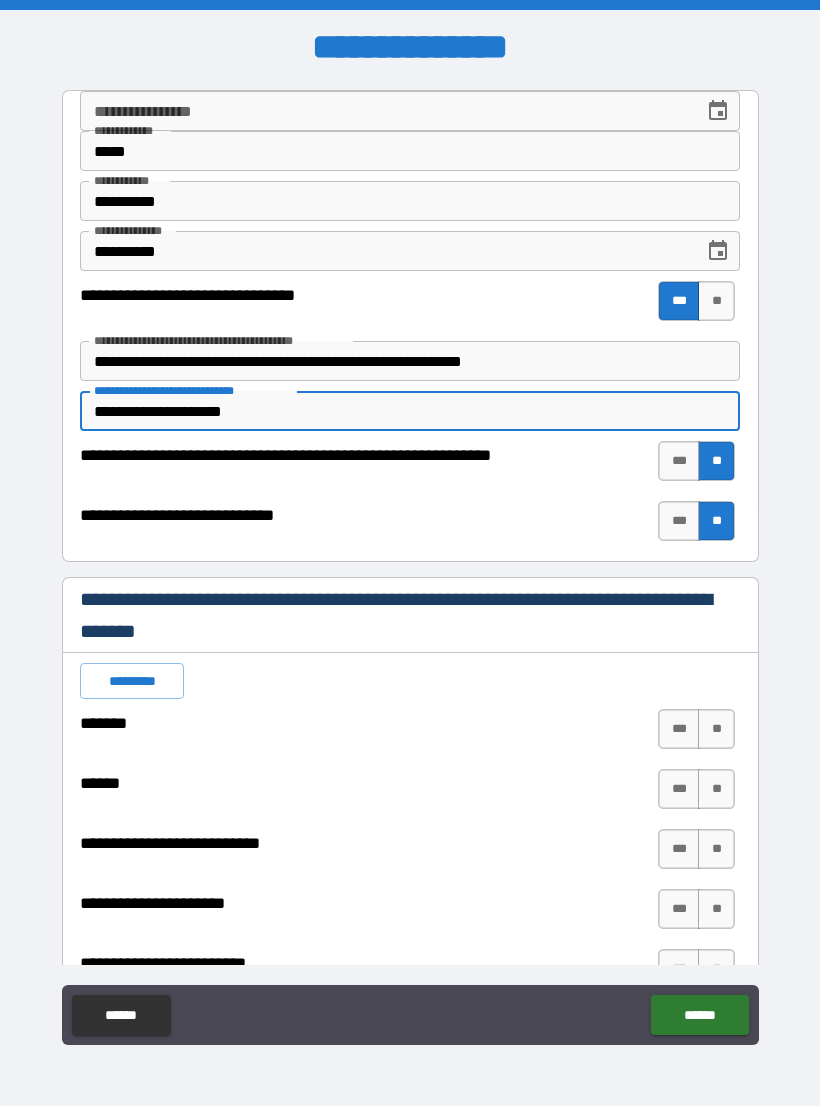 type on "*" 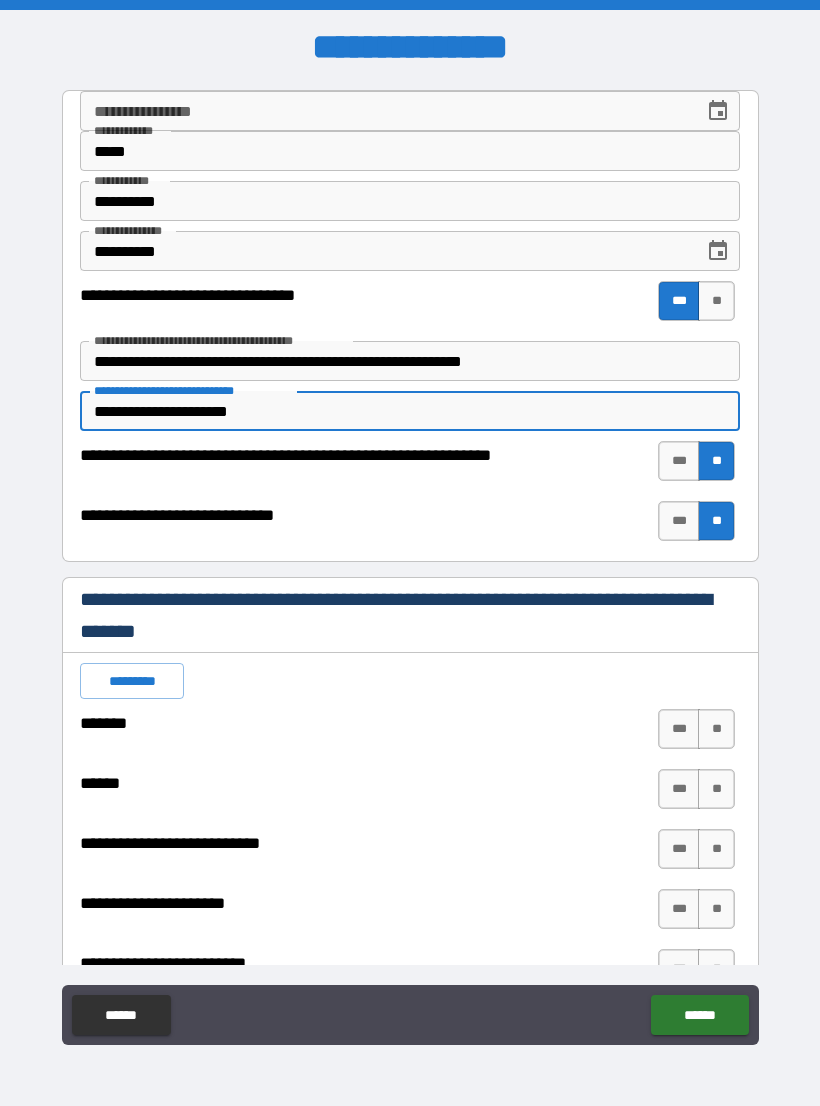 type on "*" 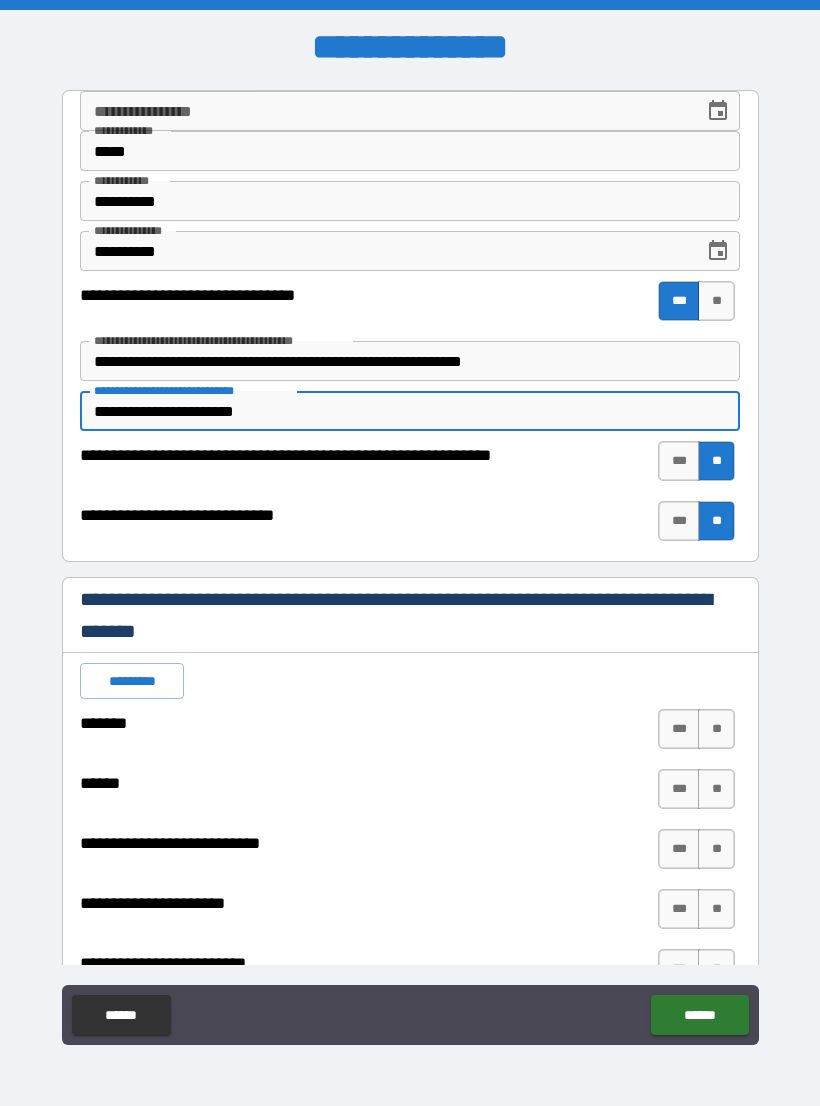 type on "*" 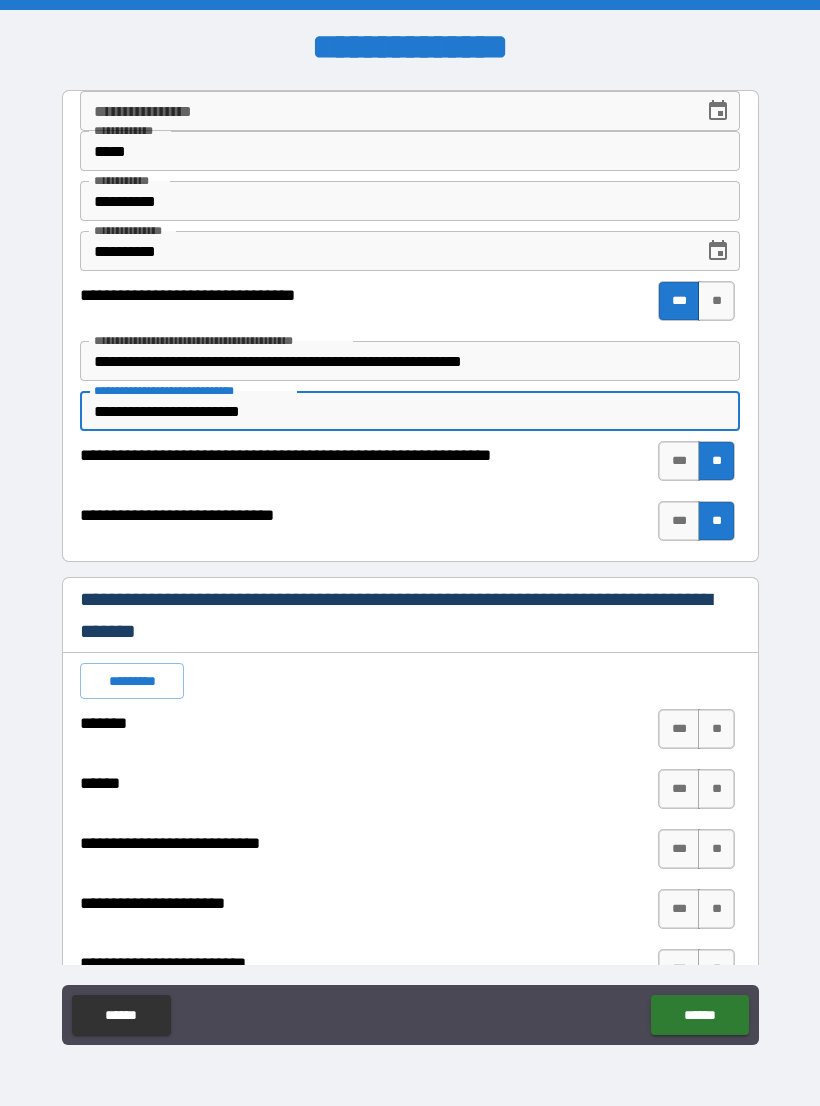 type on "*" 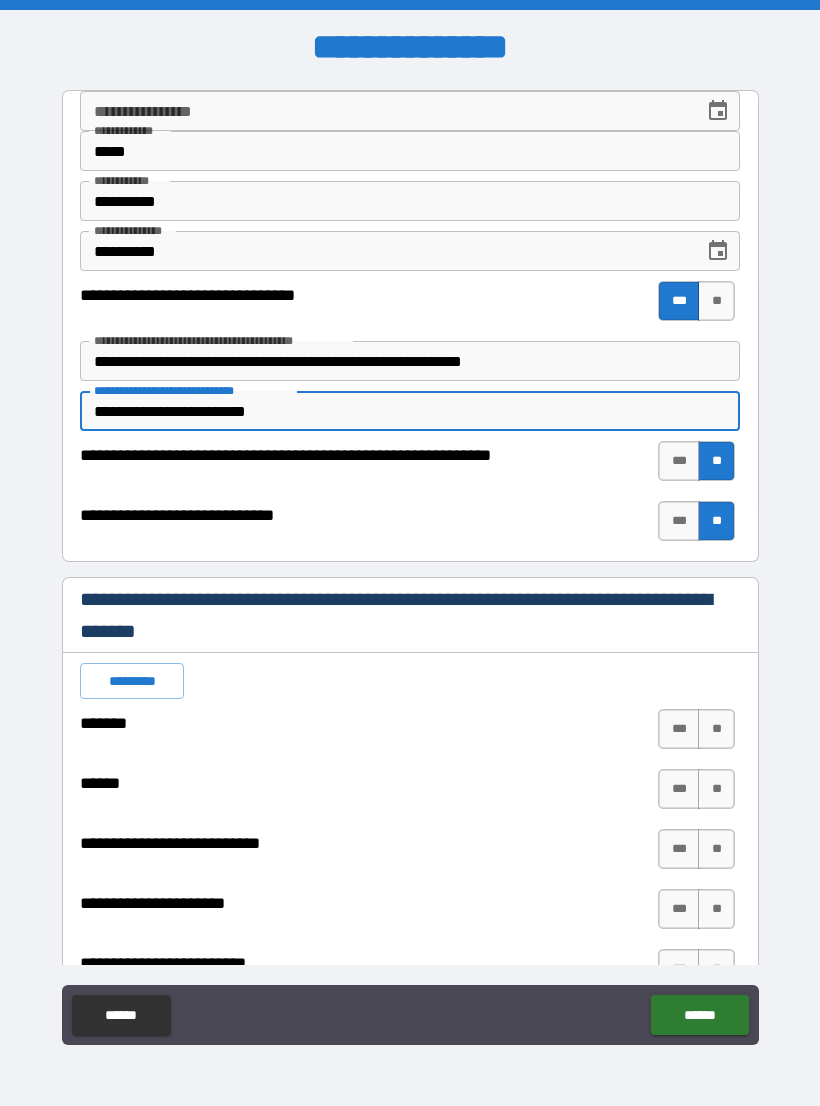 type on "*" 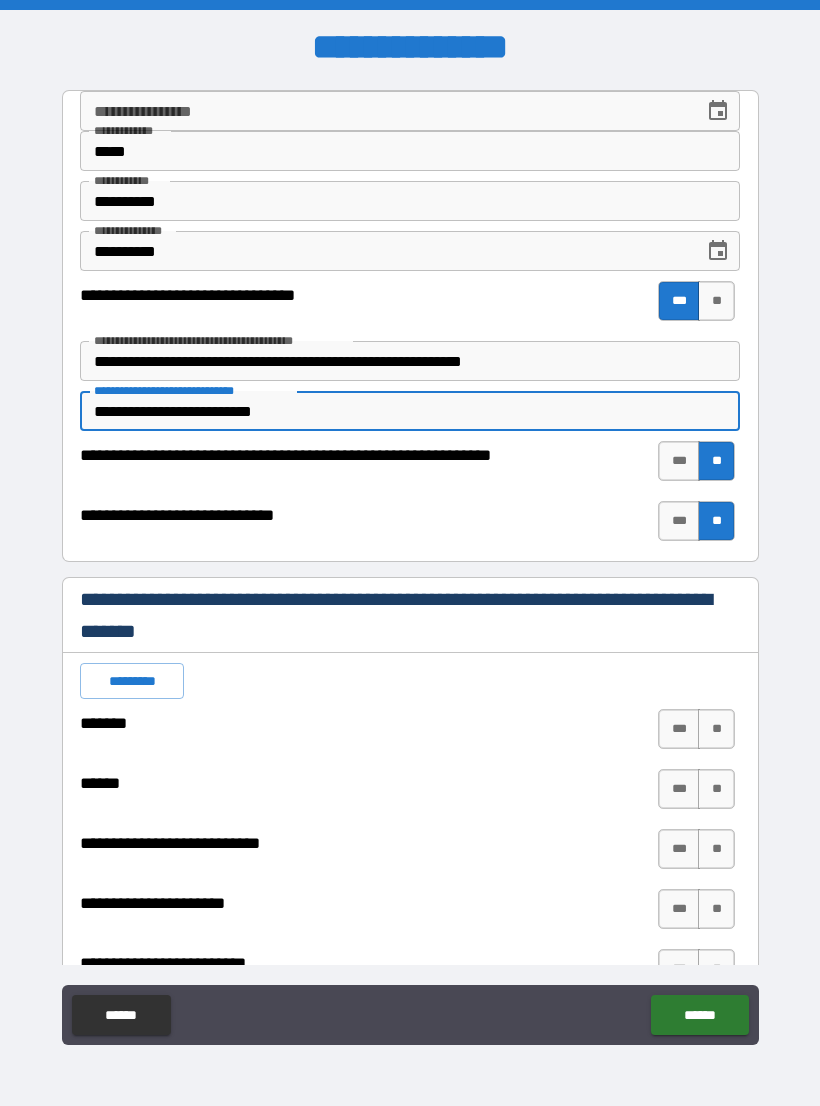 type on "*" 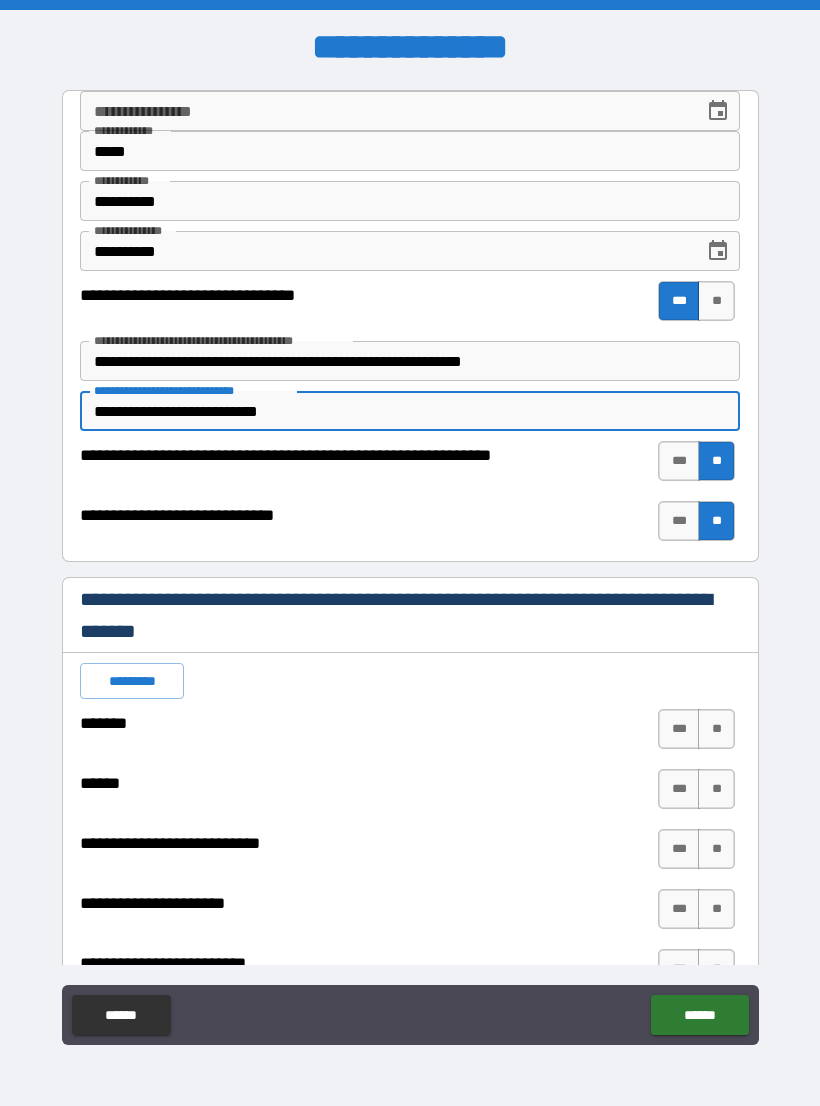 type on "*" 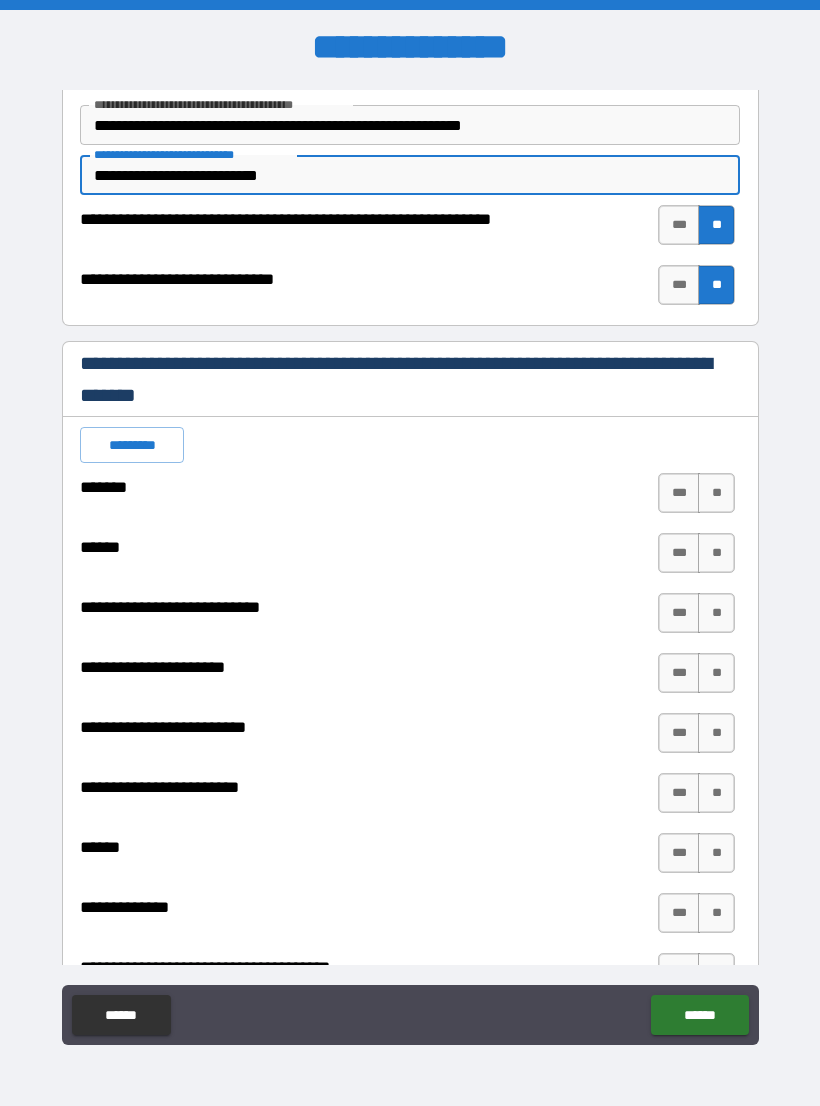 scroll, scrollTop: 247, scrollLeft: 0, axis: vertical 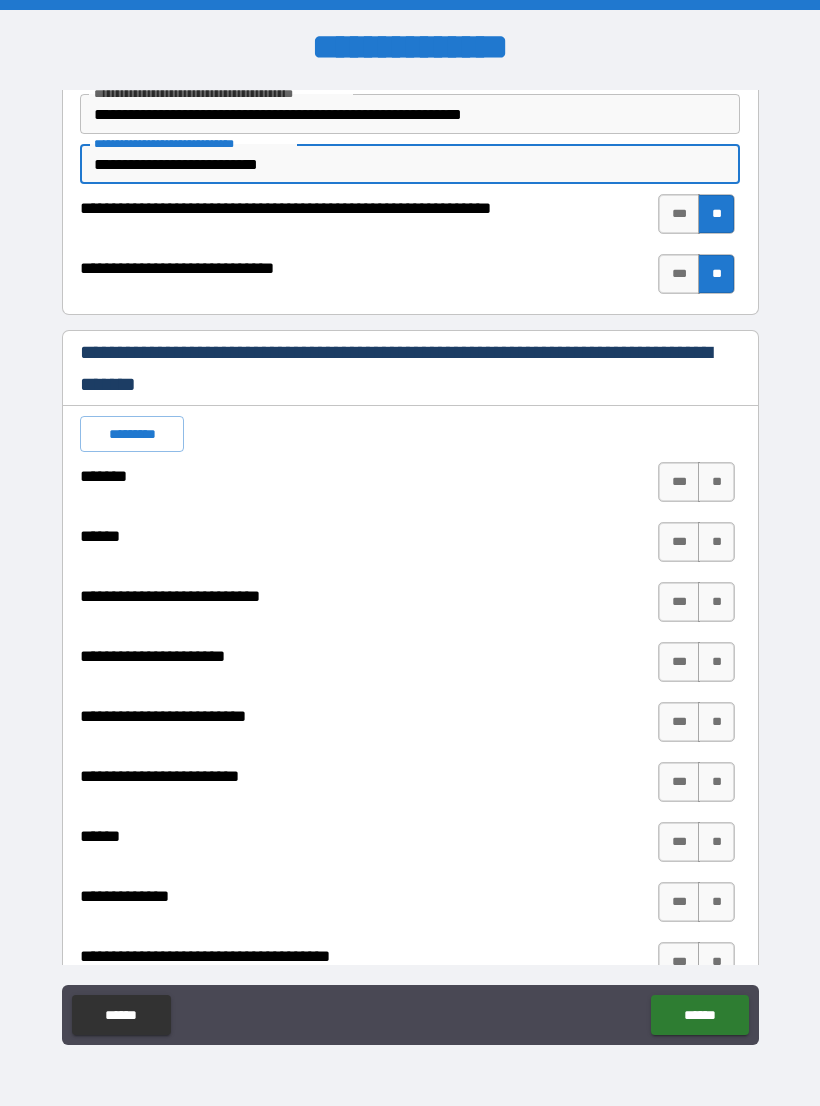 type on "**********" 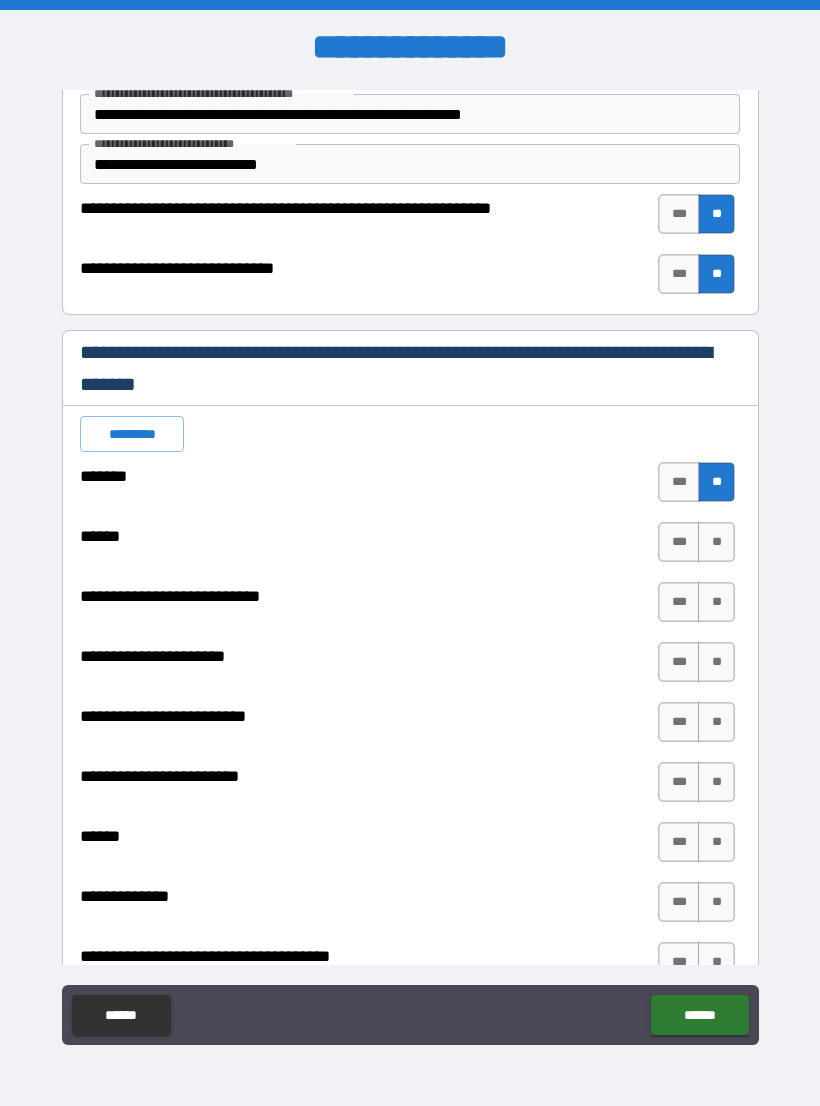 click on "**" at bounding box center (716, 542) 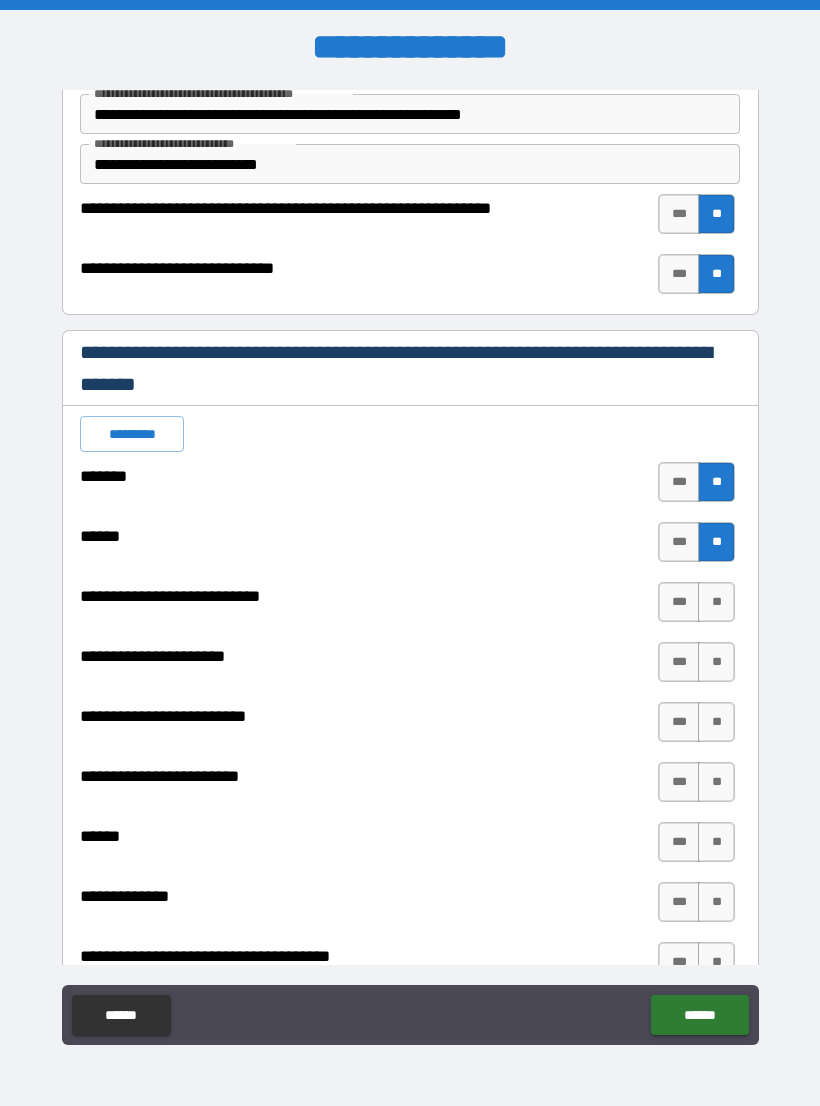 click on "**" at bounding box center (716, 602) 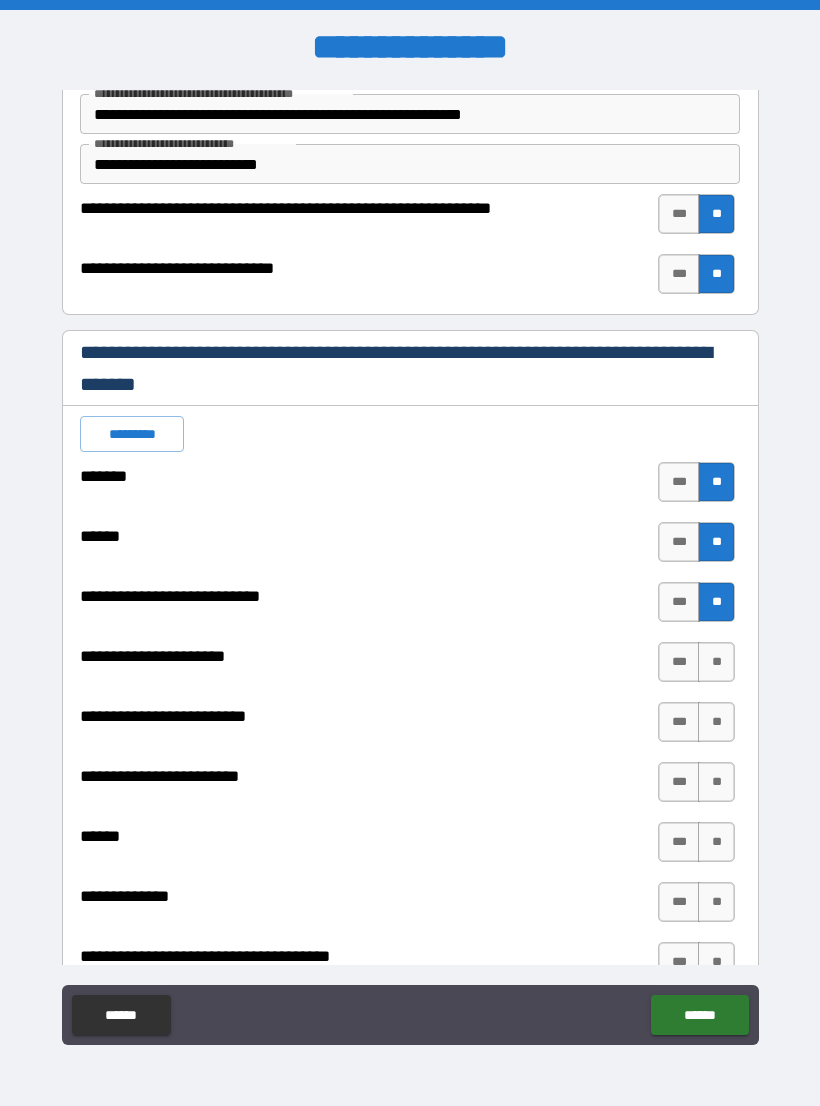 click on "**" at bounding box center [716, 662] 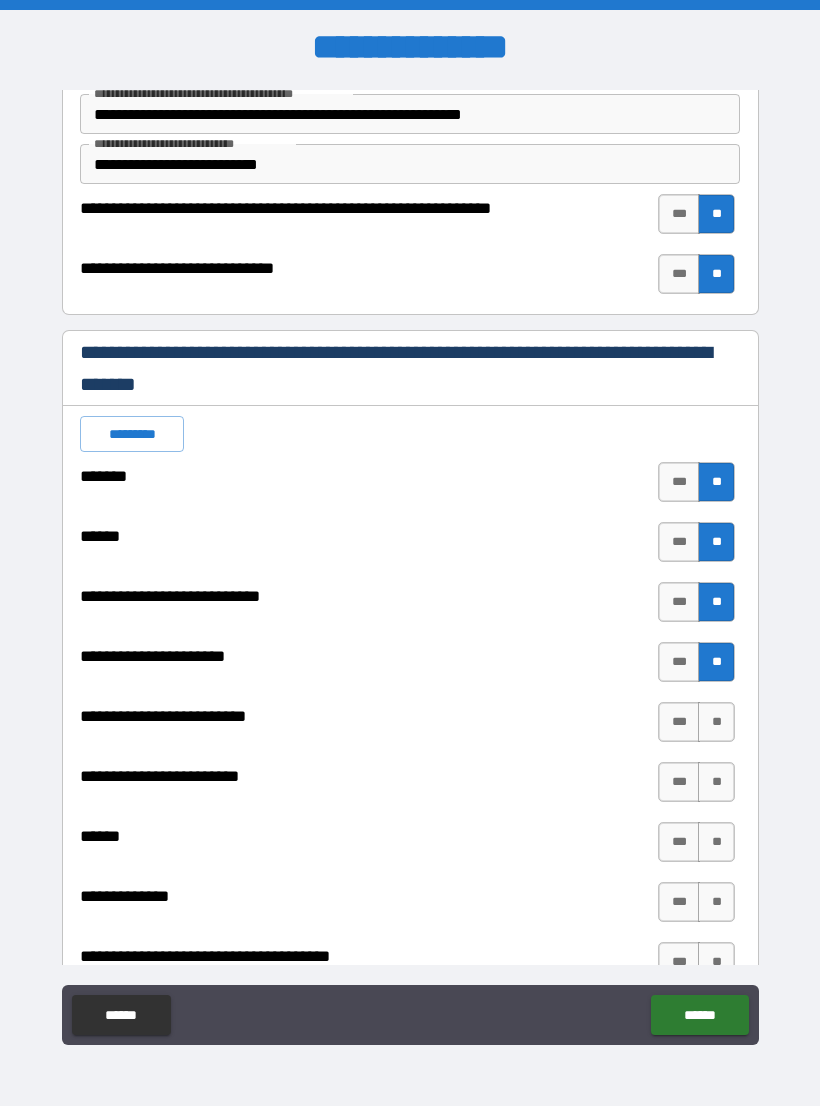 click on "**" at bounding box center [716, 722] 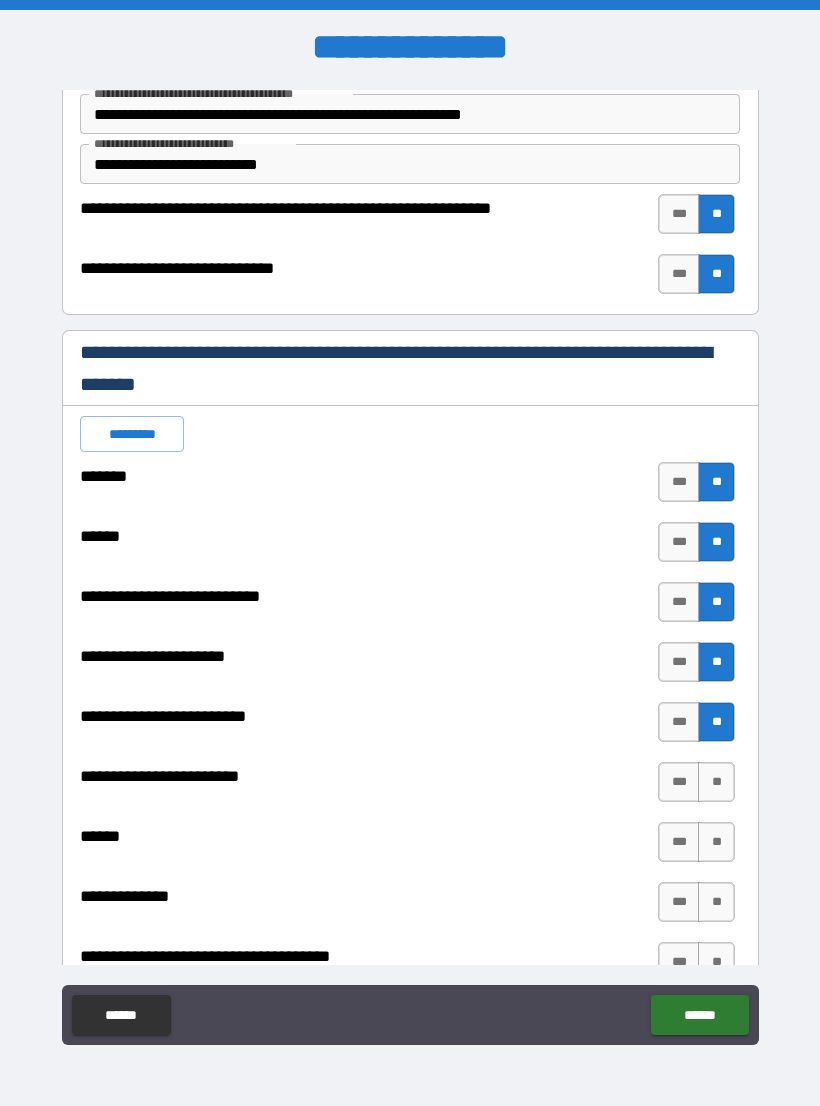 click on "**" at bounding box center [716, 782] 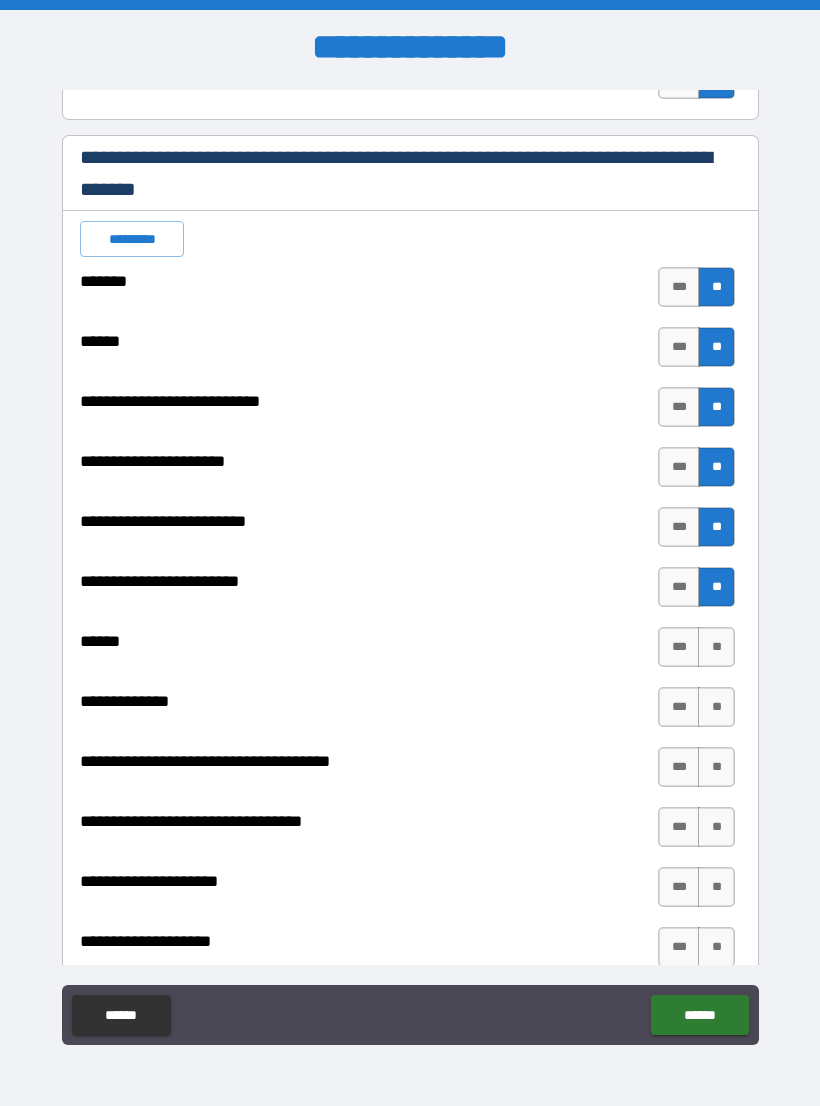 scroll, scrollTop: 442, scrollLeft: 0, axis: vertical 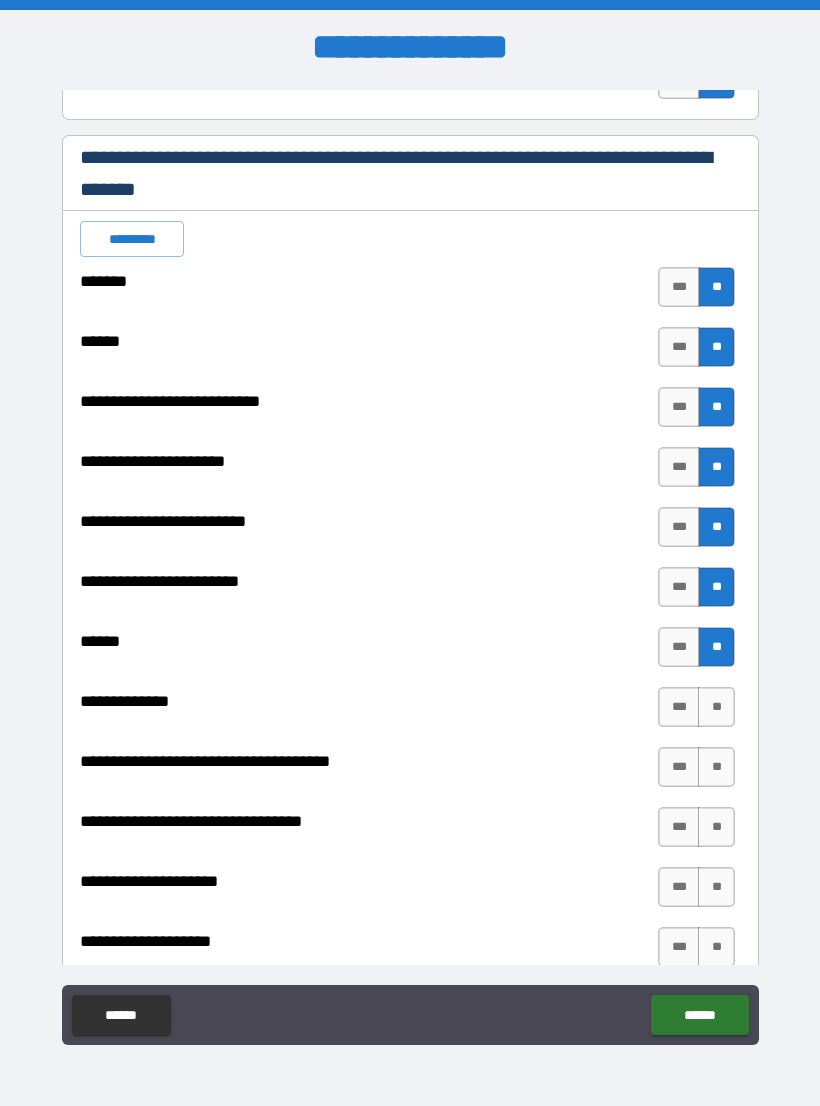 click on "**" at bounding box center [716, 707] 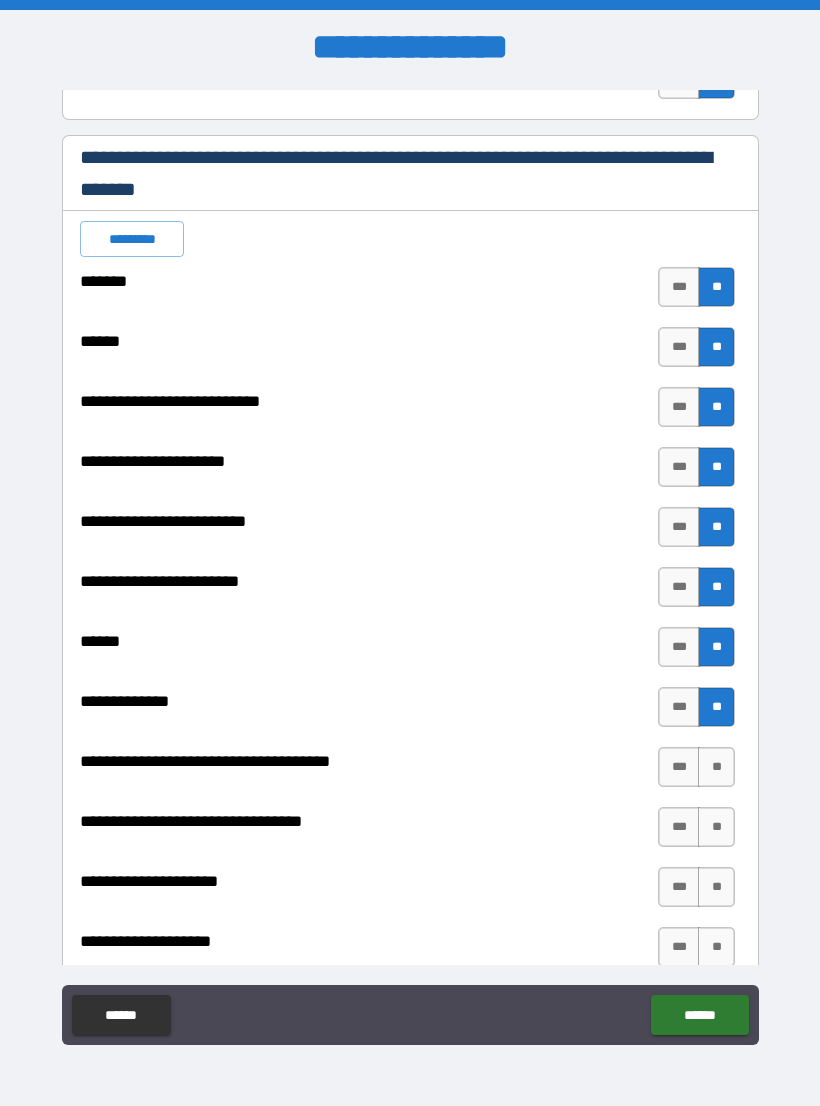click on "**" at bounding box center (716, 767) 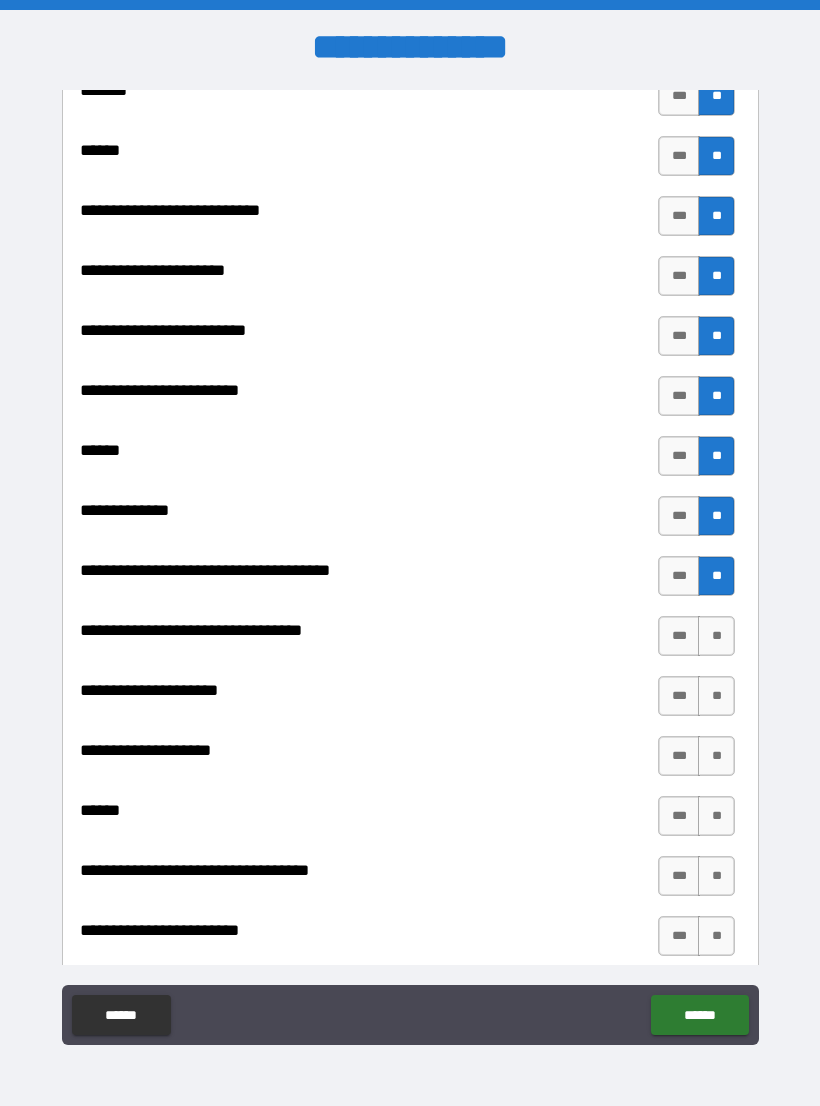 scroll, scrollTop: 633, scrollLeft: 0, axis: vertical 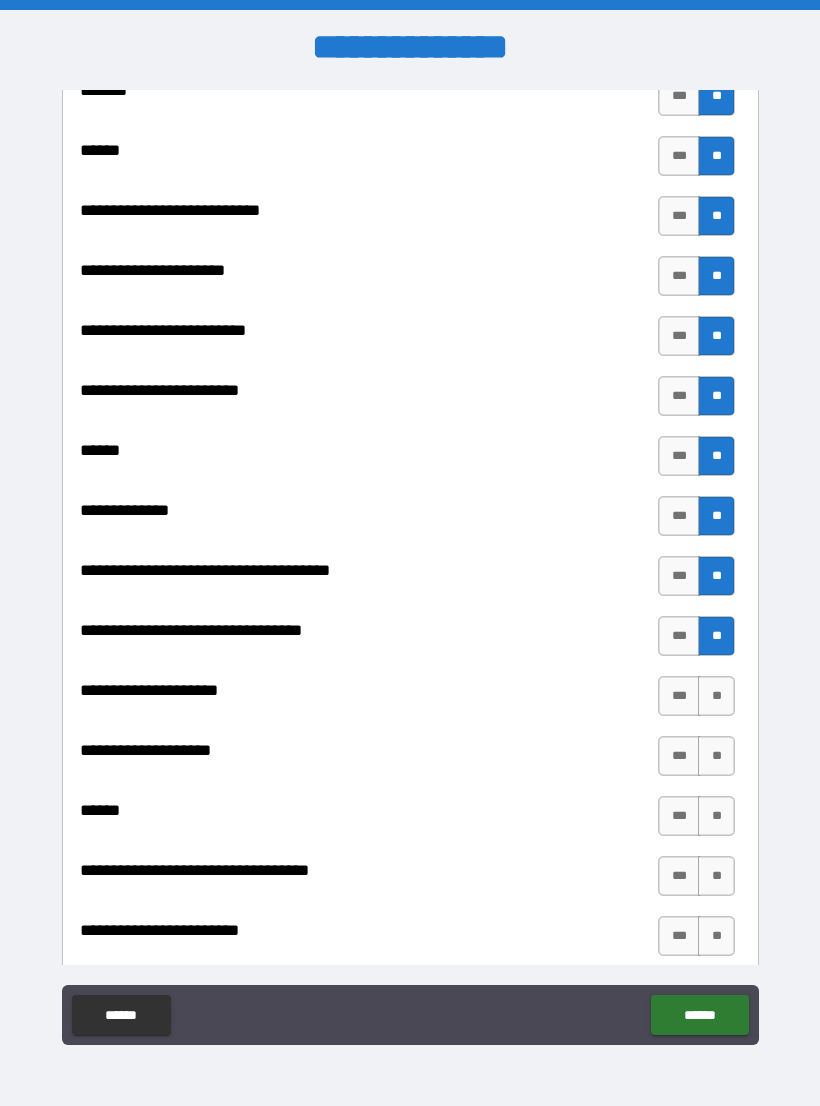 click on "**" at bounding box center (716, 696) 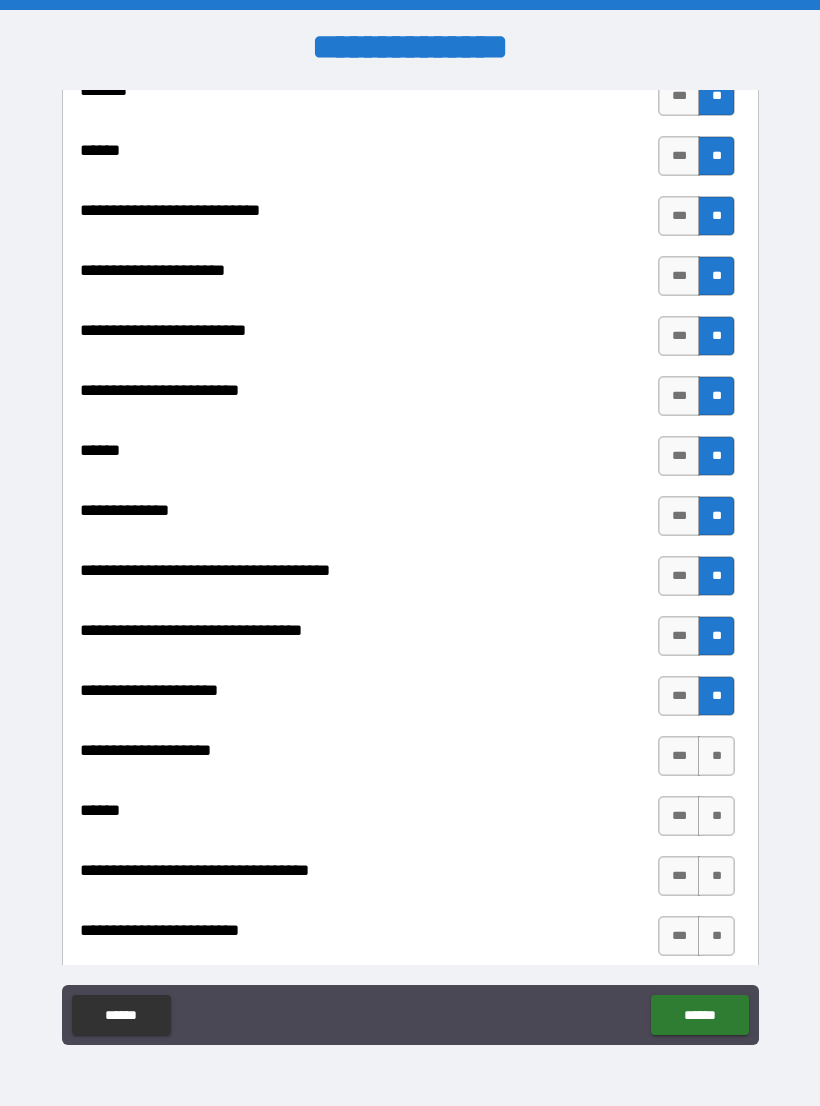 click on "**" at bounding box center [716, 756] 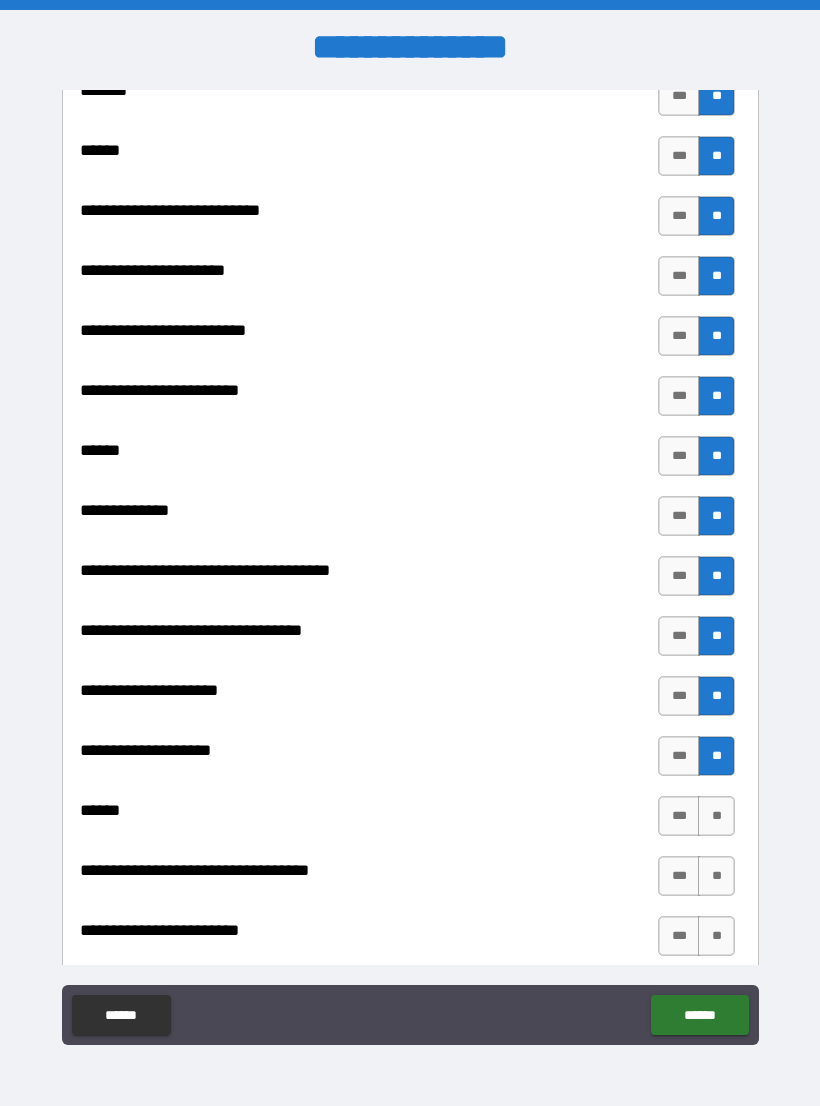 click on "**" at bounding box center (716, 816) 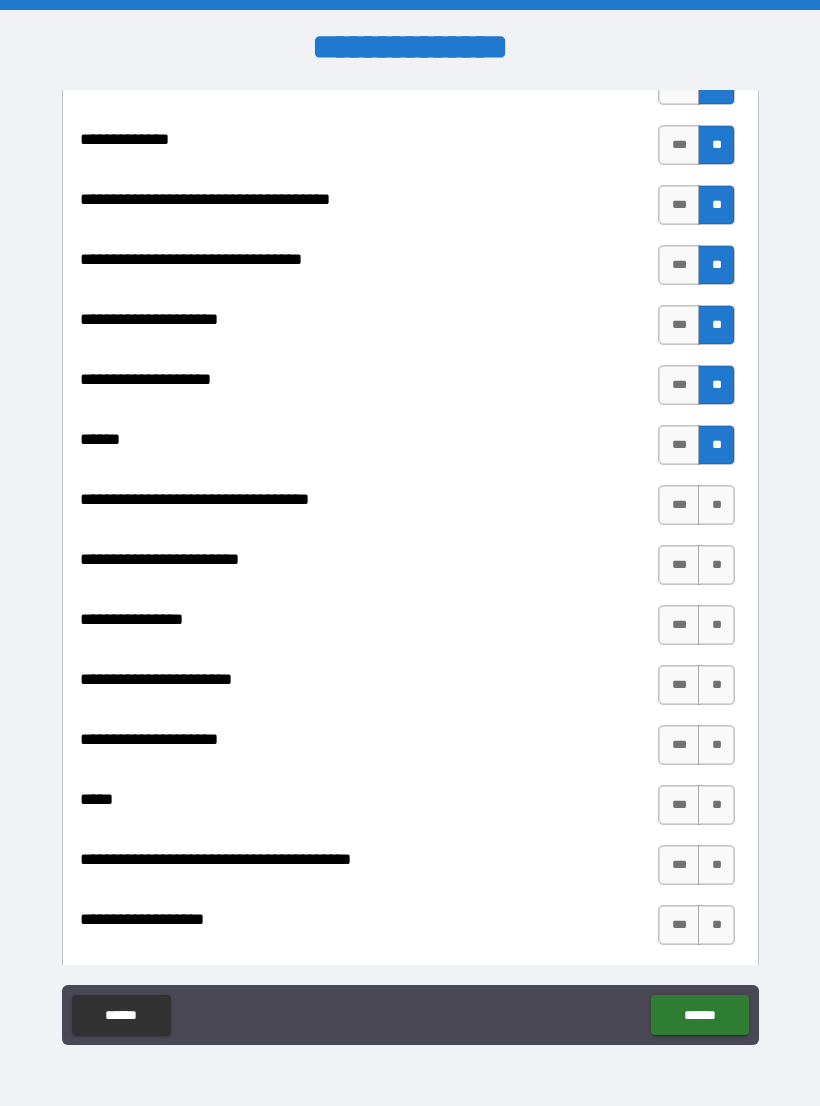 scroll, scrollTop: 1018, scrollLeft: 0, axis: vertical 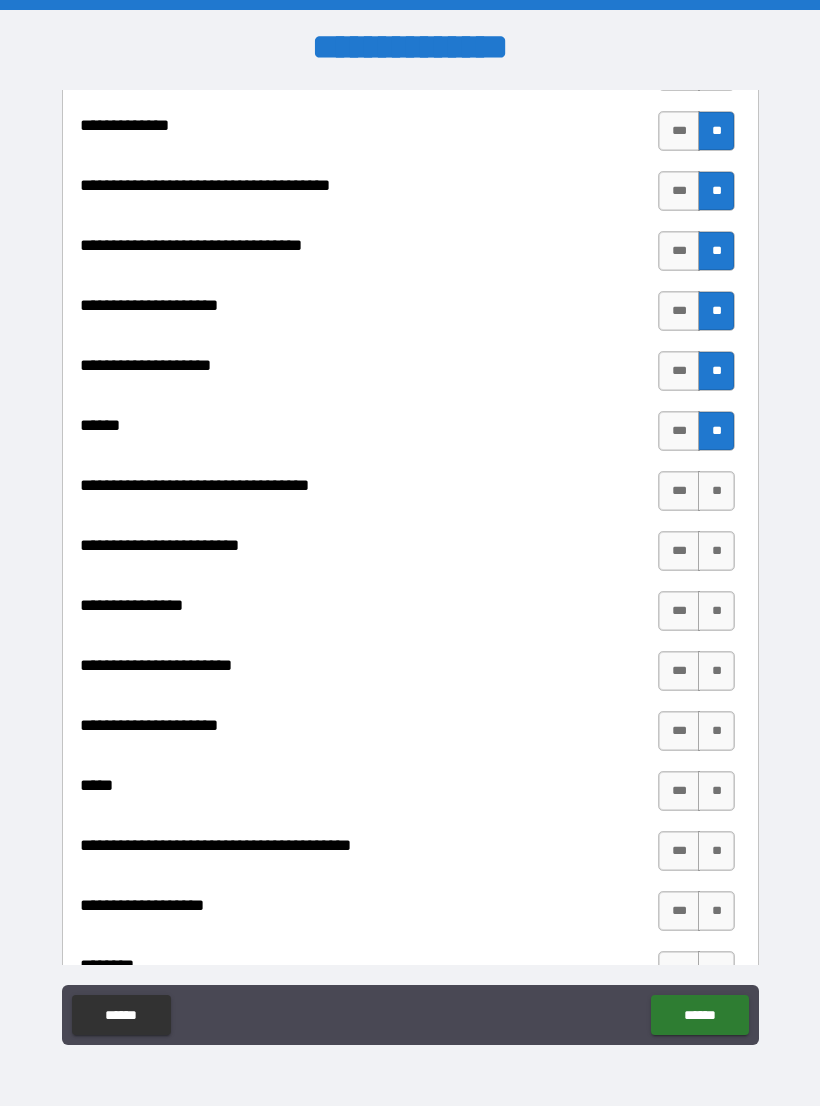 click on "**" at bounding box center (716, 491) 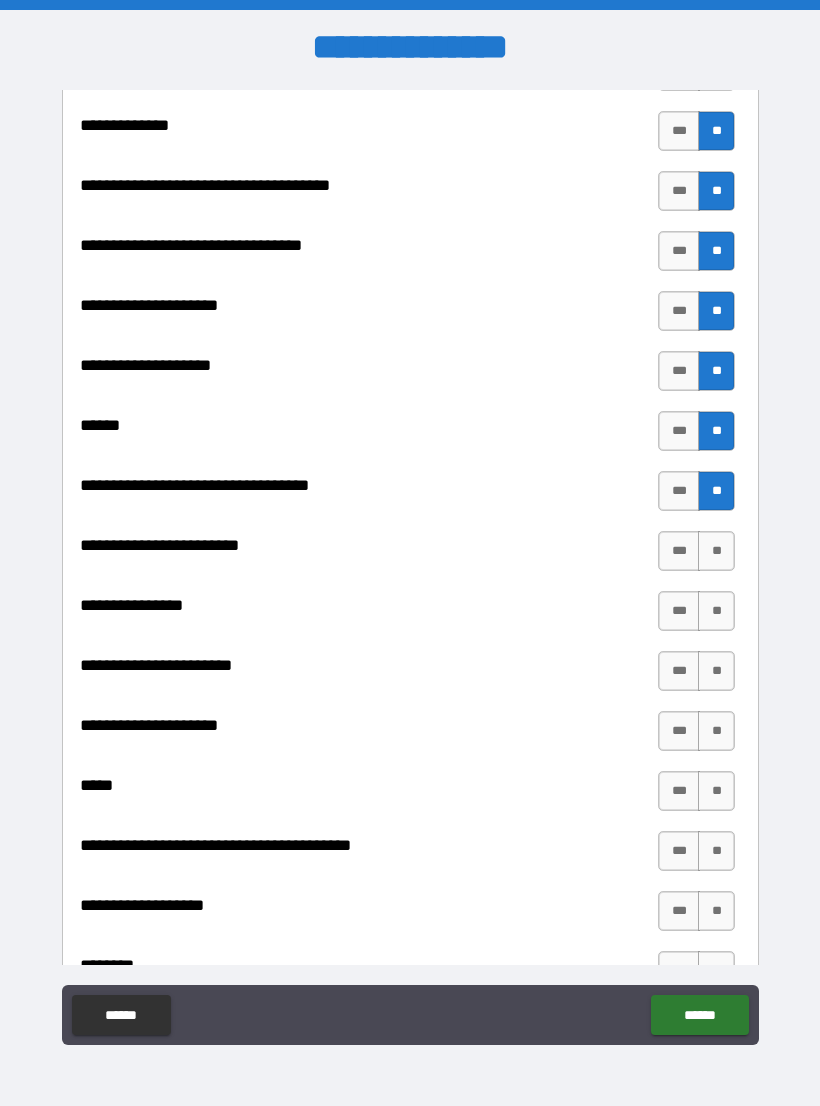 click on "**" at bounding box center (716, 551) 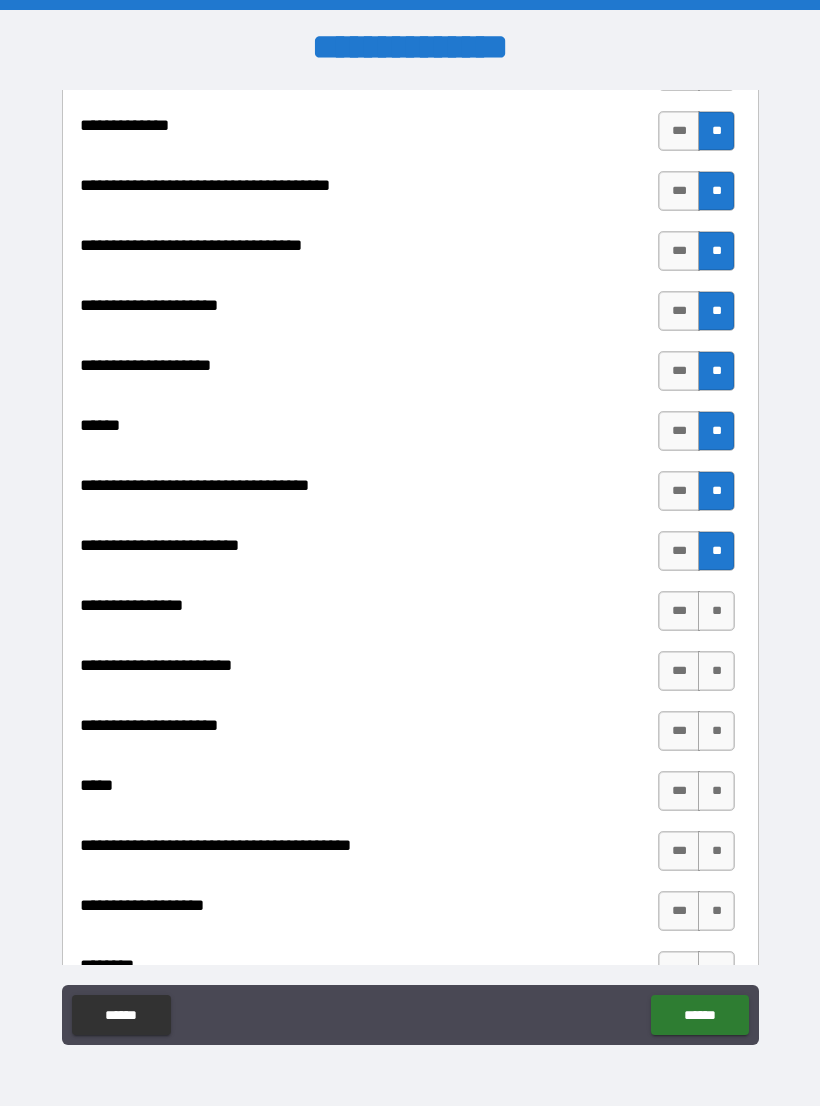 click on "**" at bounding box center (716, 611) 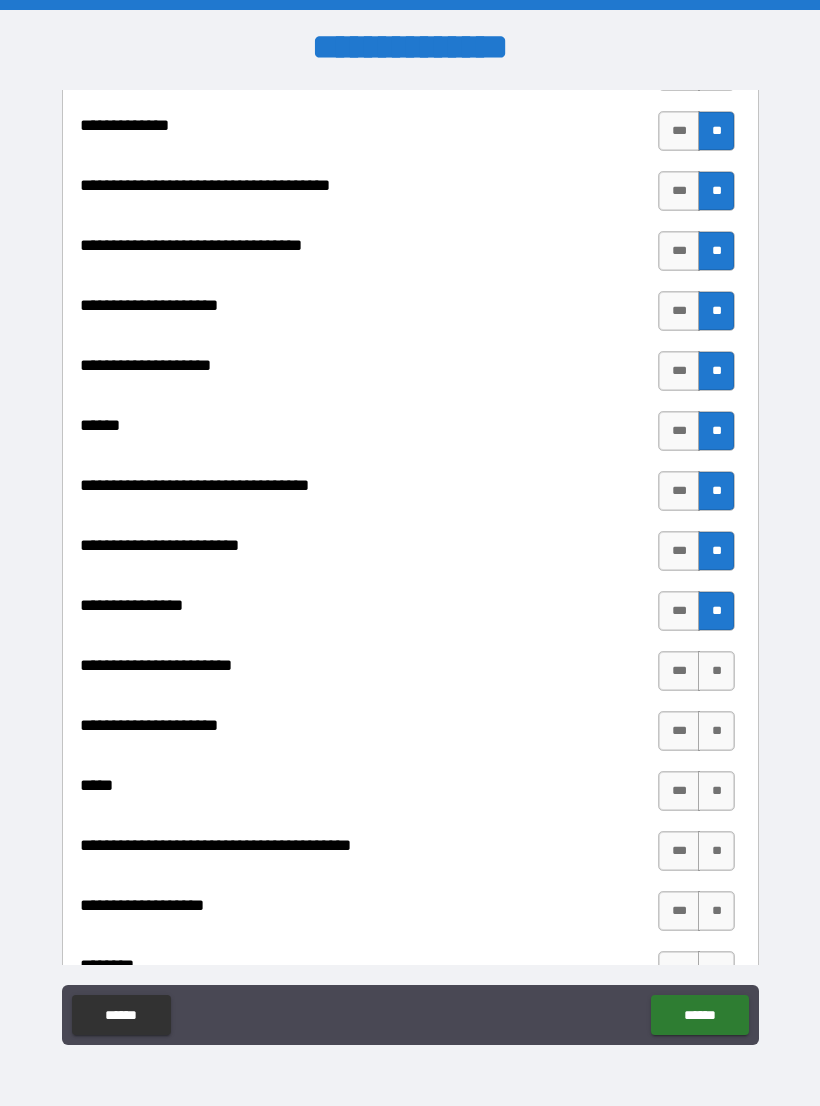 click on "**" at bounding box center [716, 671] 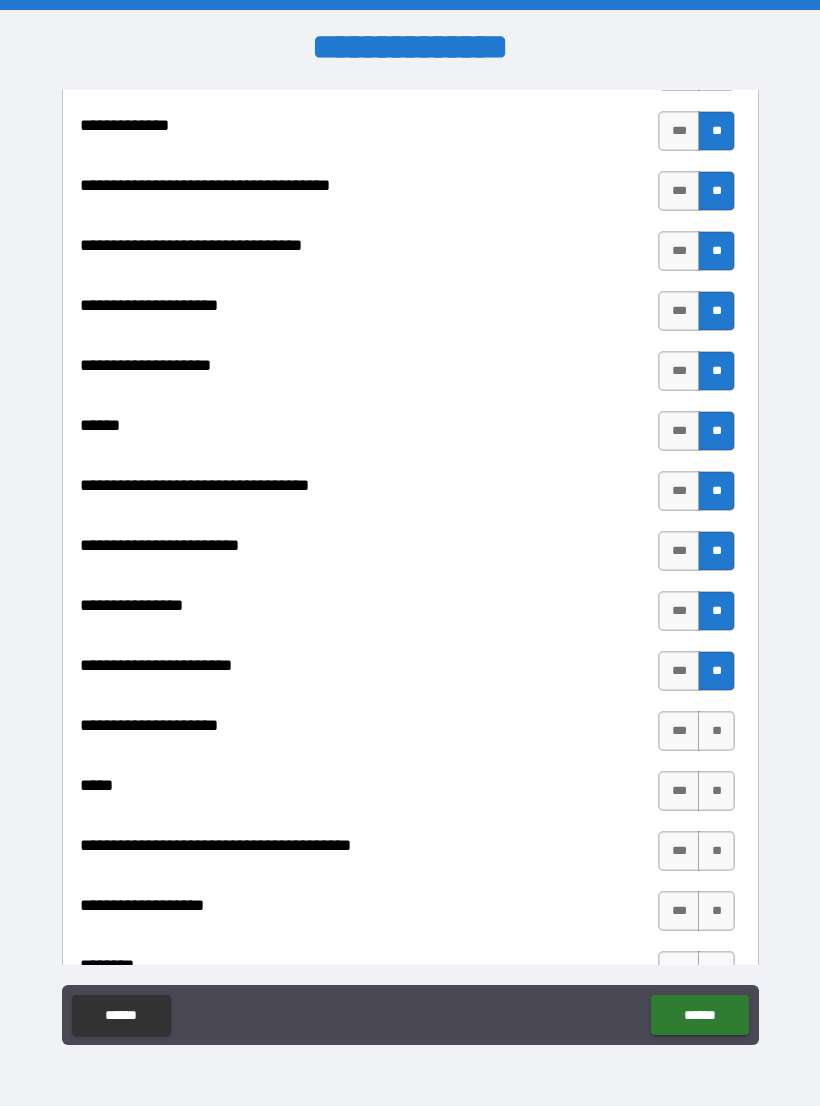 click on "**" at bounding box center [716, 731] 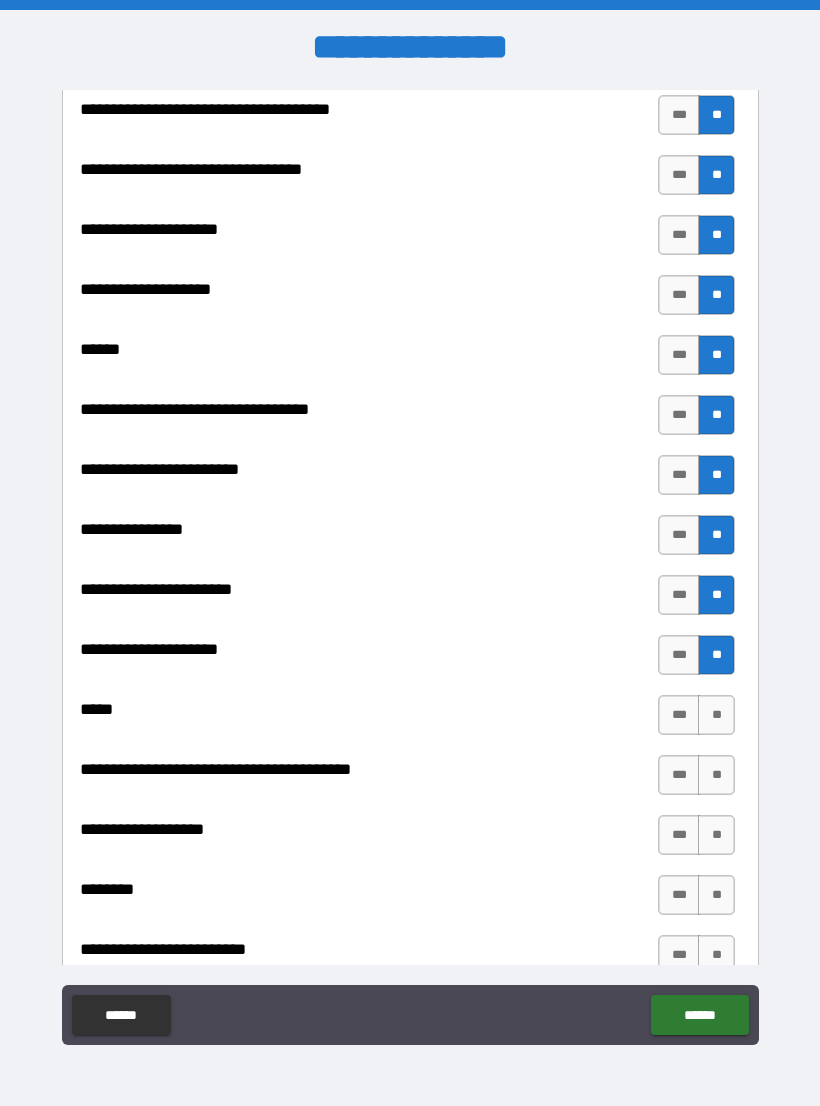 scroll, scrollTop: 1101, scrollLeft: 0, axis: vertical 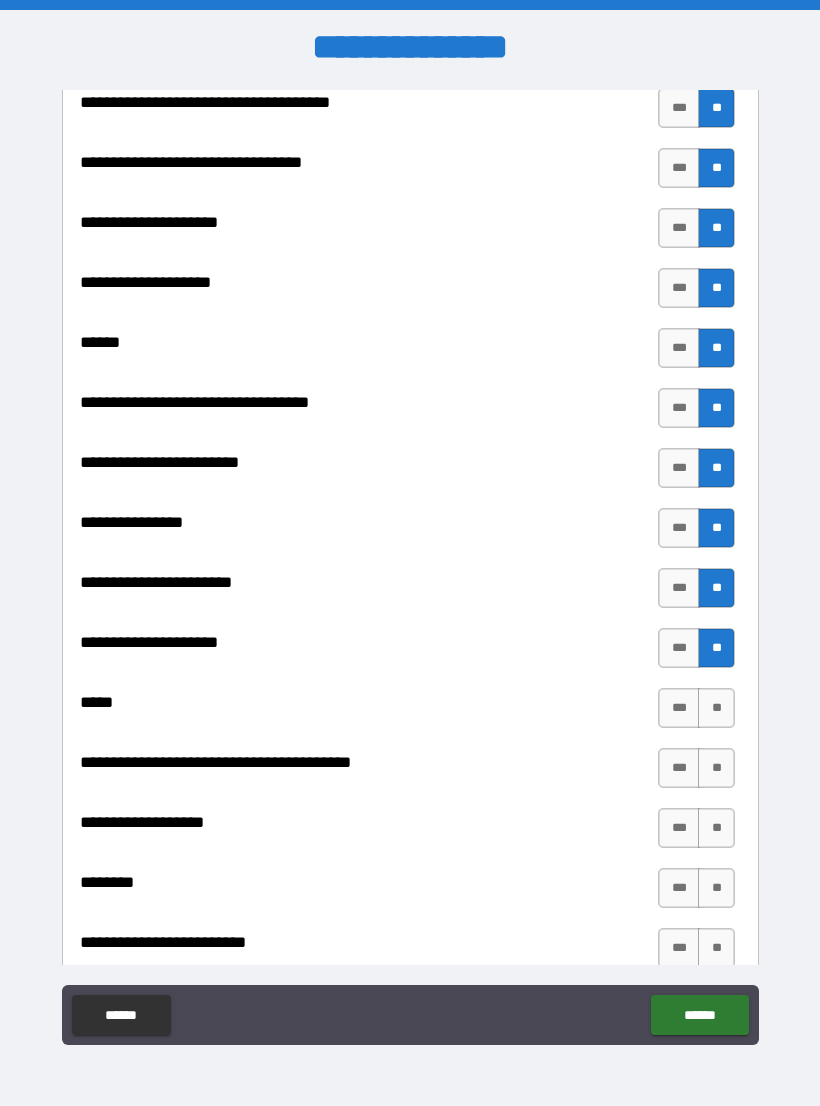 click on "**" at bounding box center (716, 708) 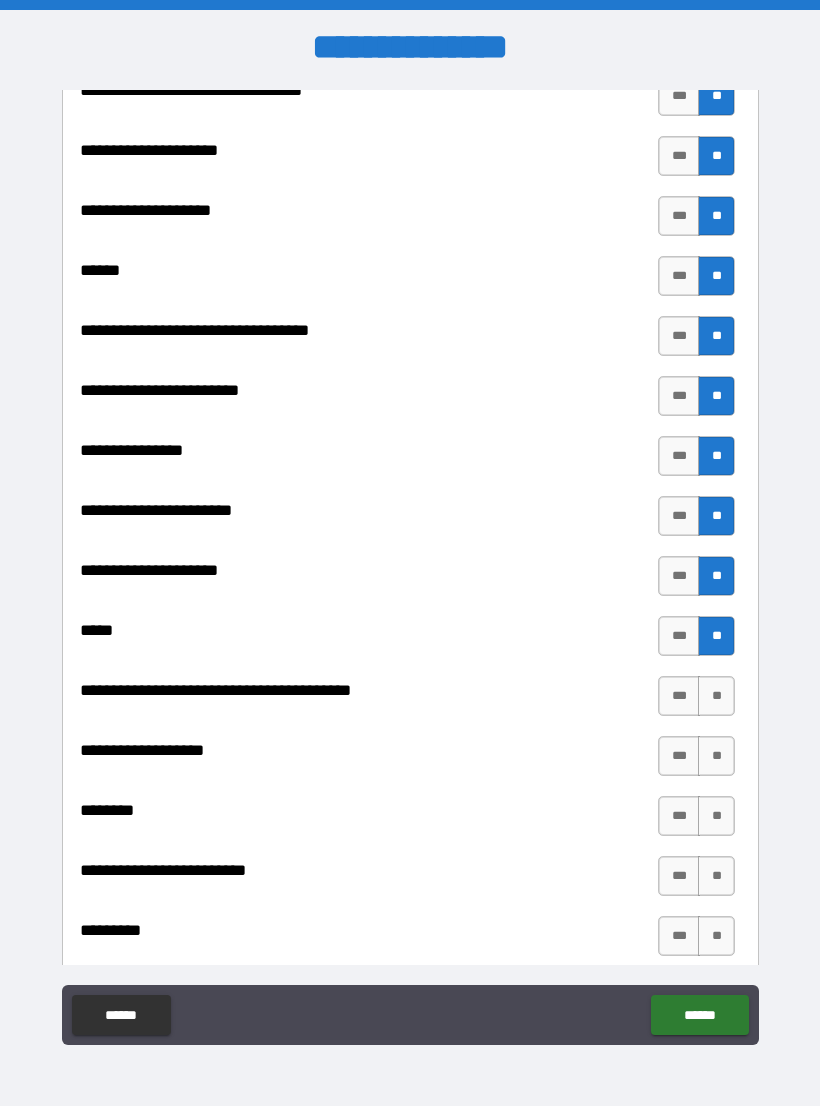 click on "**" at bounding box center [716, 696] 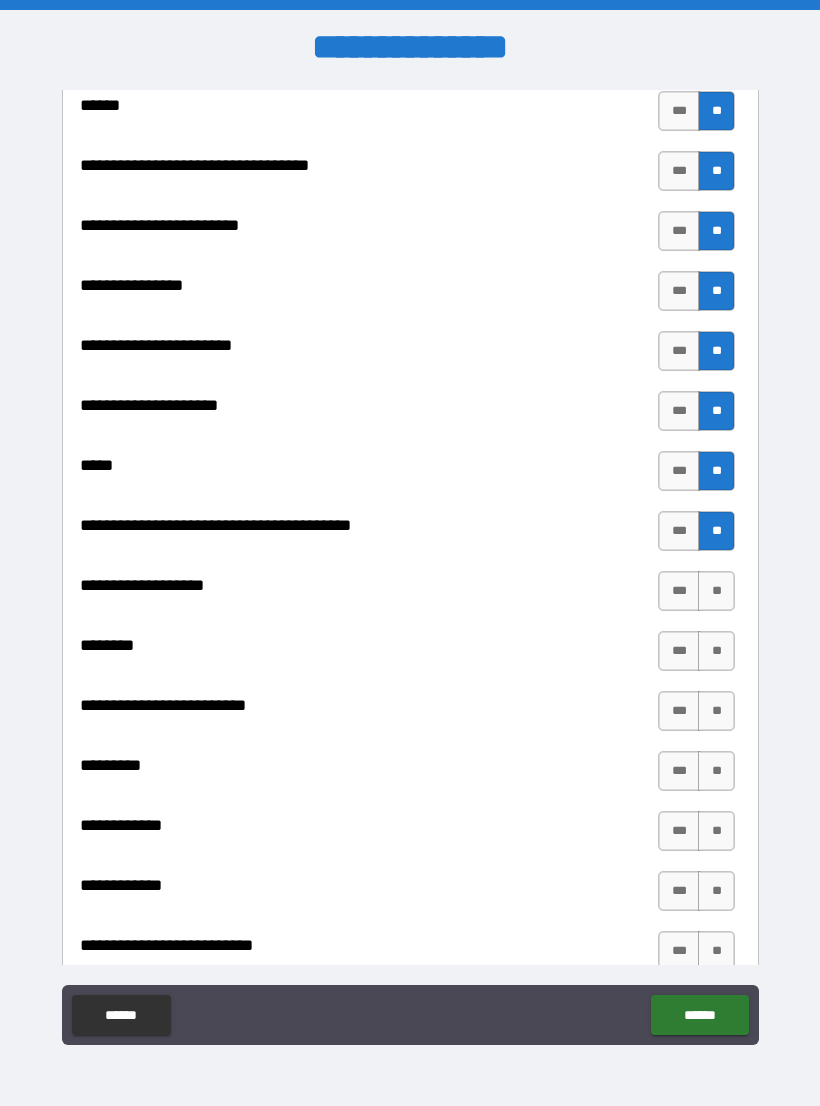 scroll, scrollTop: 1353, scrollLeft: 0, axis: vertical 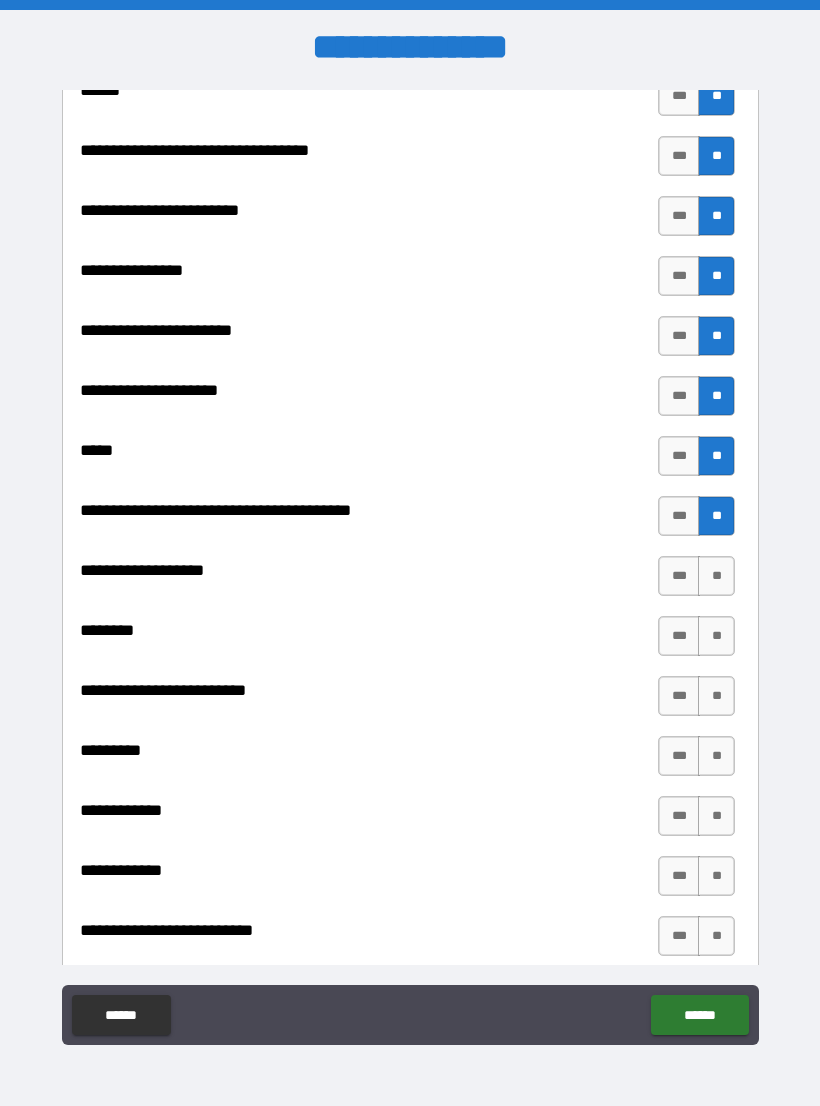 click on "**" at bounding box center (716, 576) 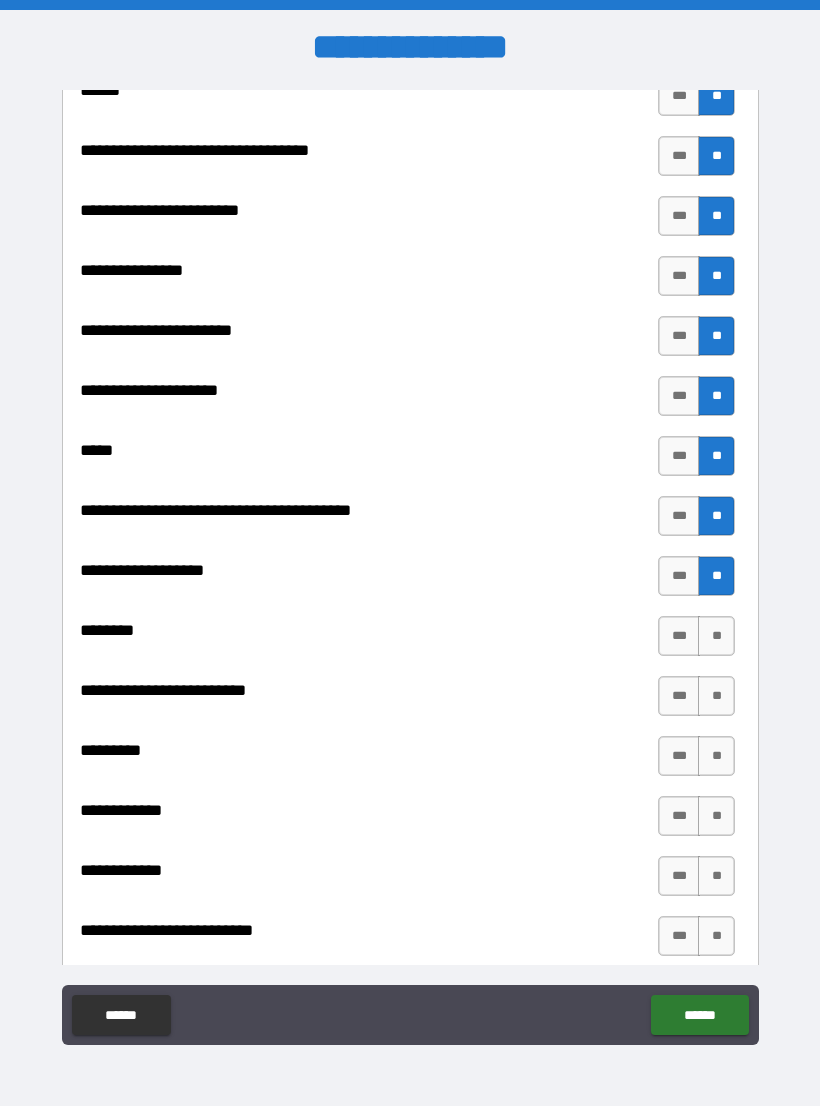 click on "**" at bounding box center [716, 636] 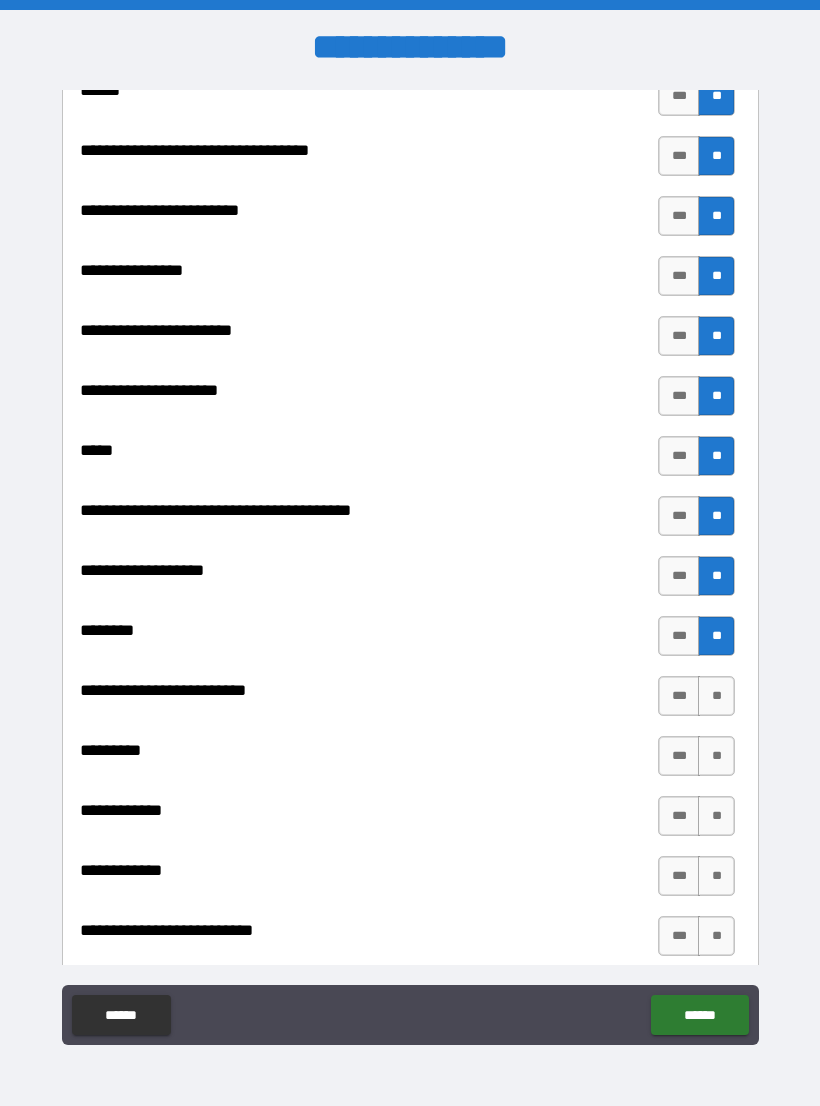 click on "**" at bounding box center [716, 696] 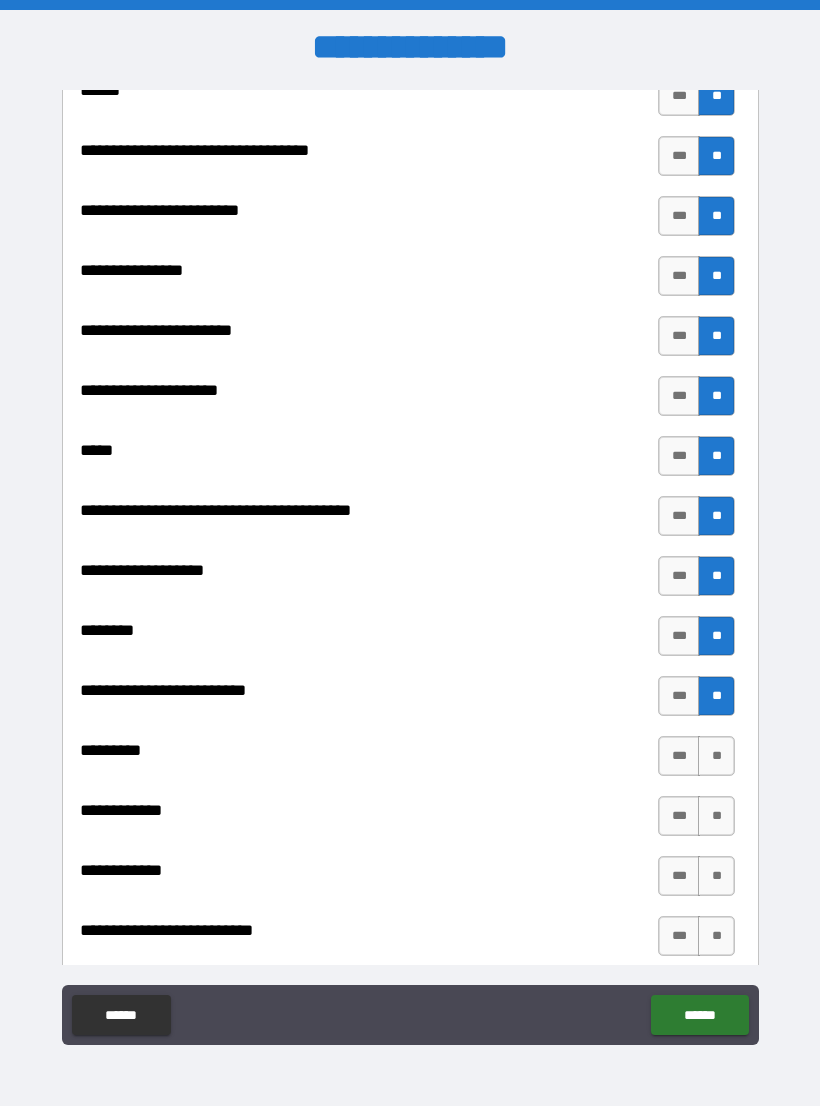 click on "**" at bounding box center [716, 756] 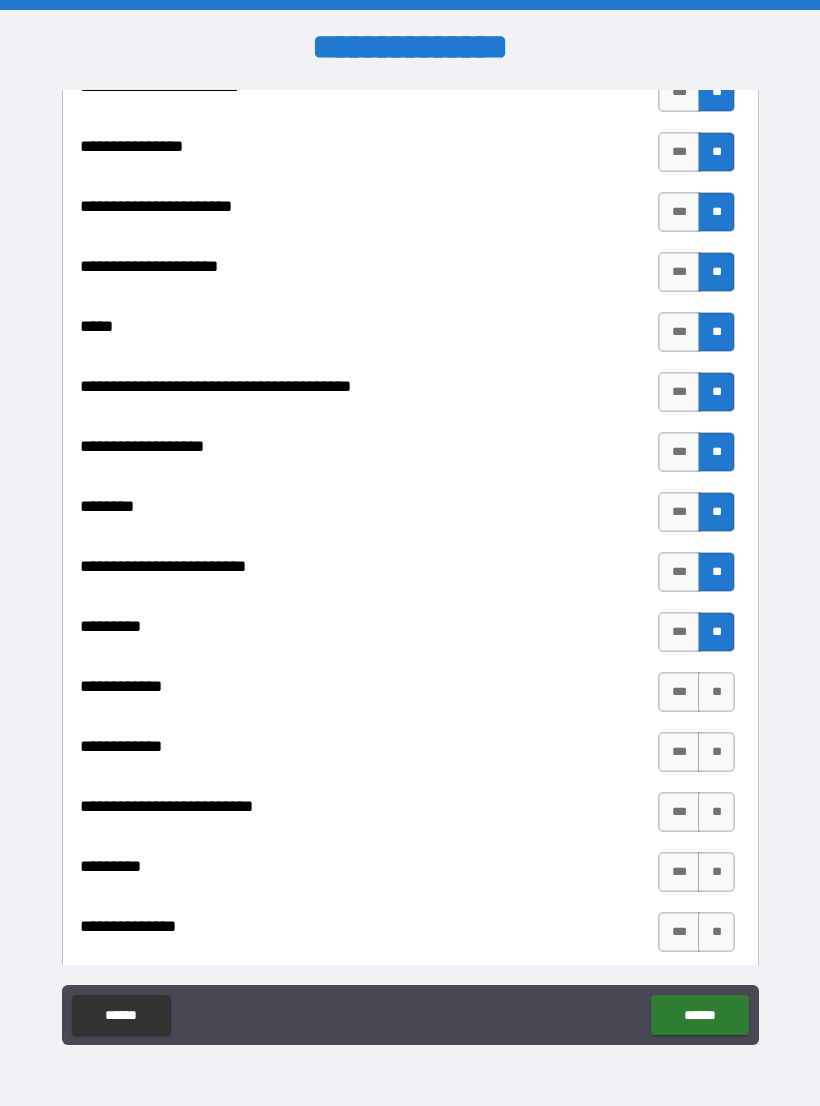 click on "**" at bounding box center [716, 692] 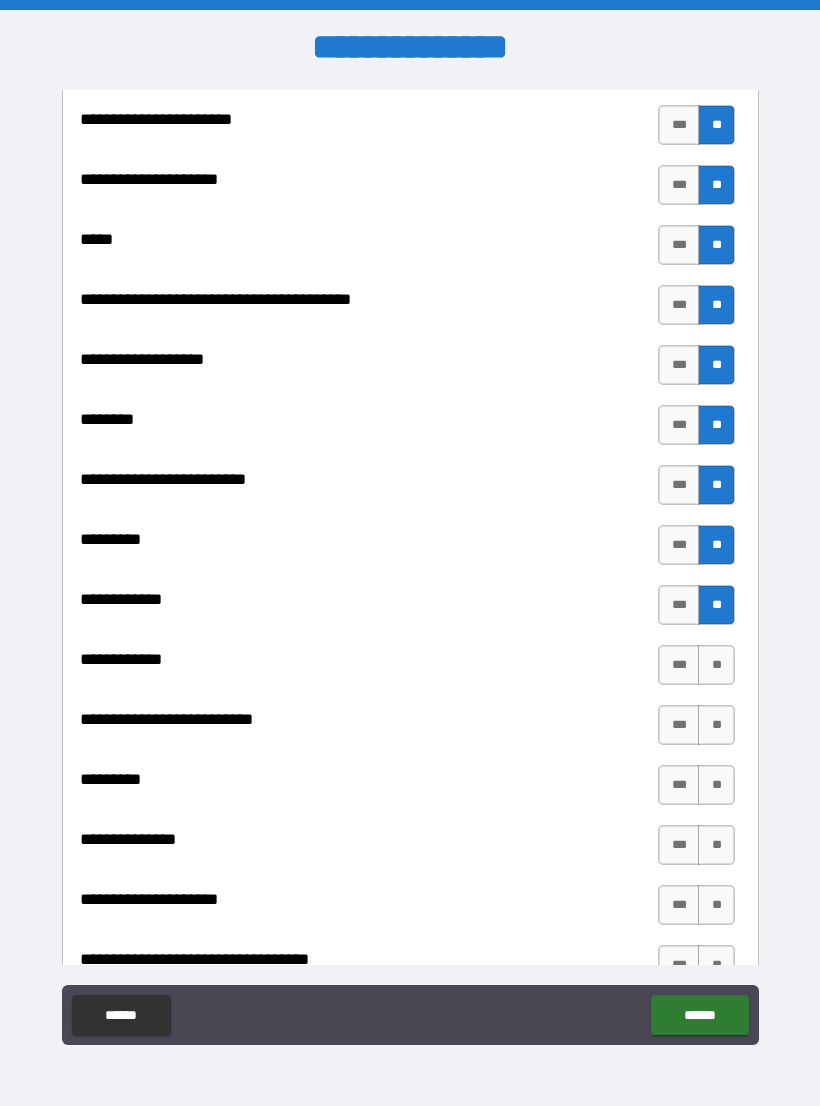 click on "**" at bounding box center (716, 665) 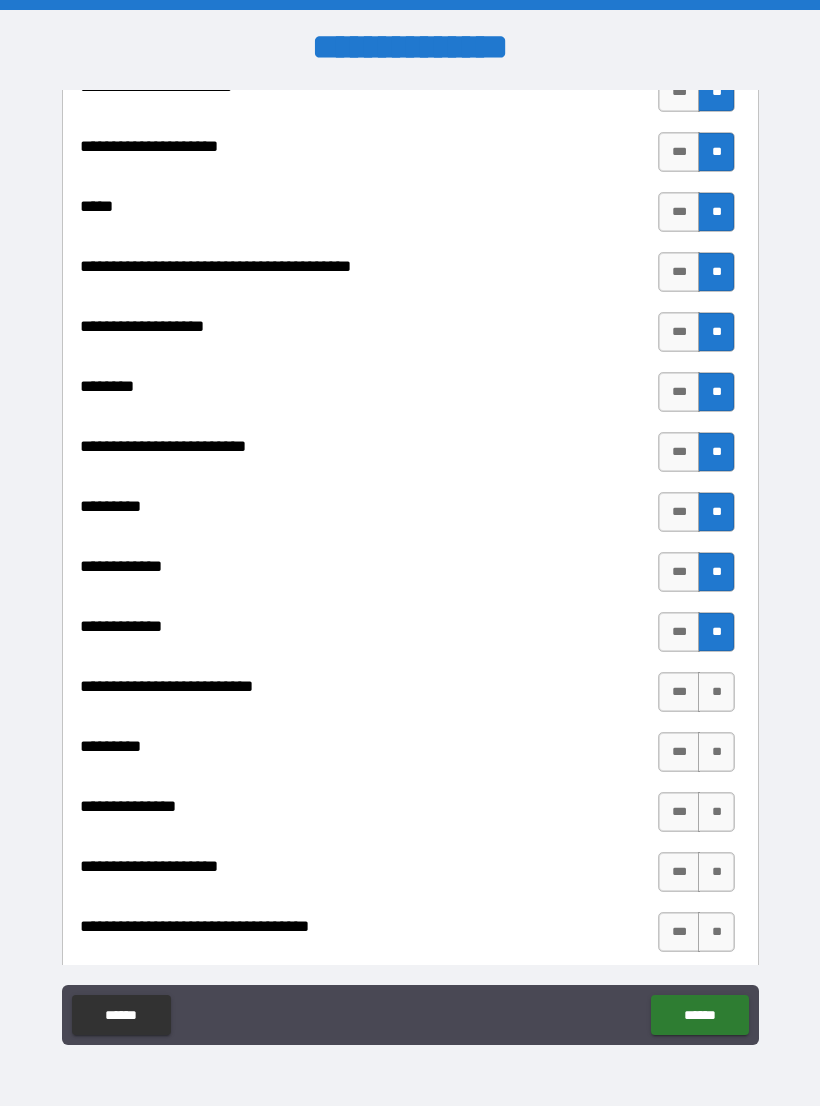 scroll, scrollTop: 1629, scrollLeft: 0, axis: vertical 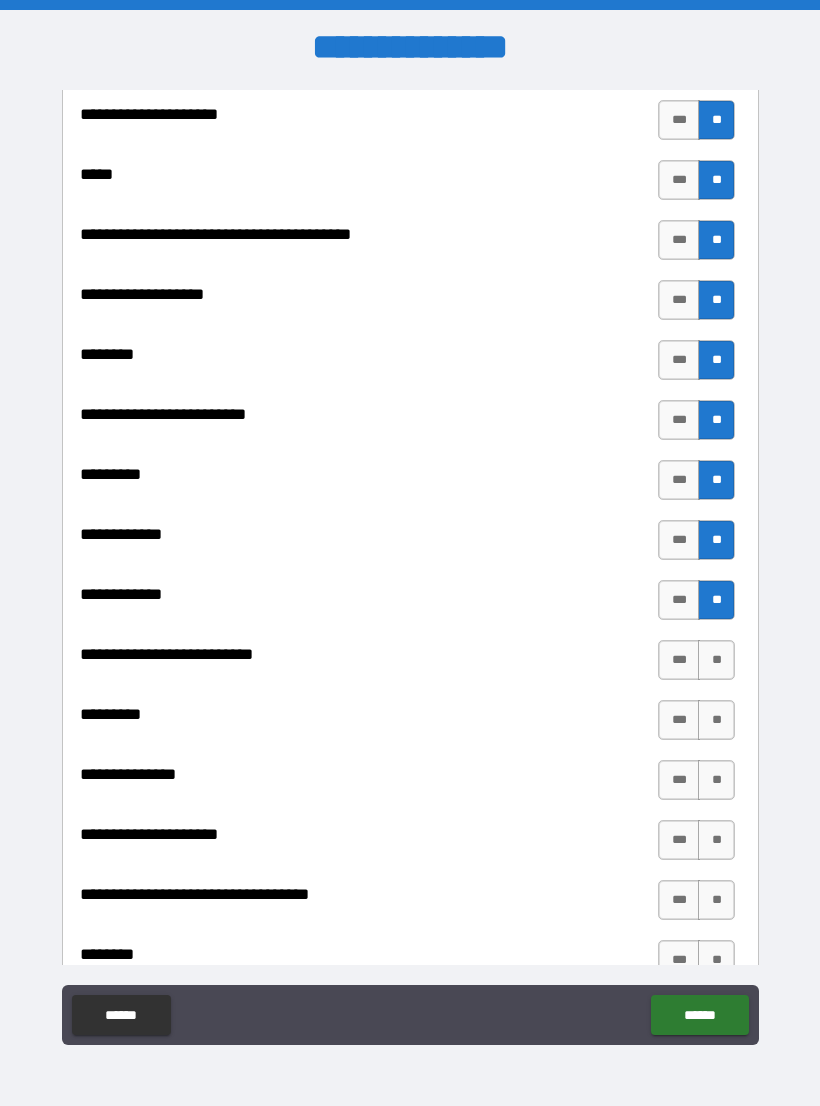 click on "**" at bounding box center (716, 660) 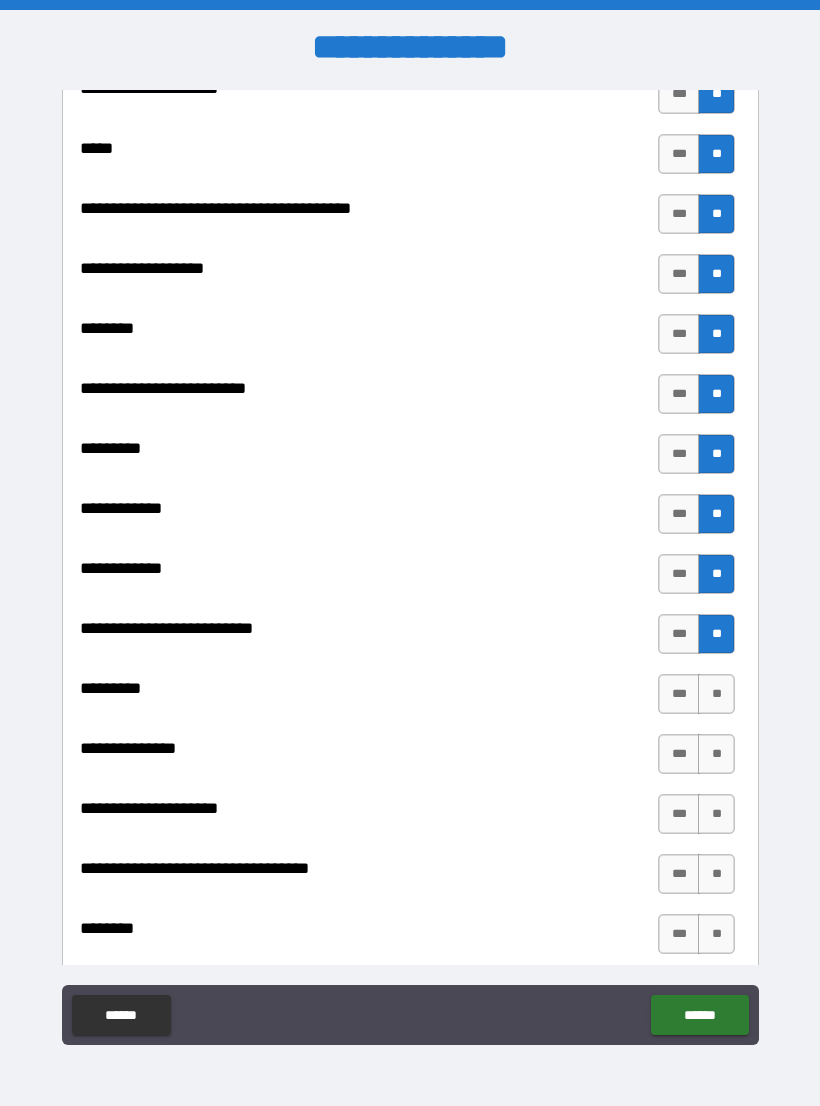 scroll, scrollTop: 1657, scrollLeft: 0, axis: vertical 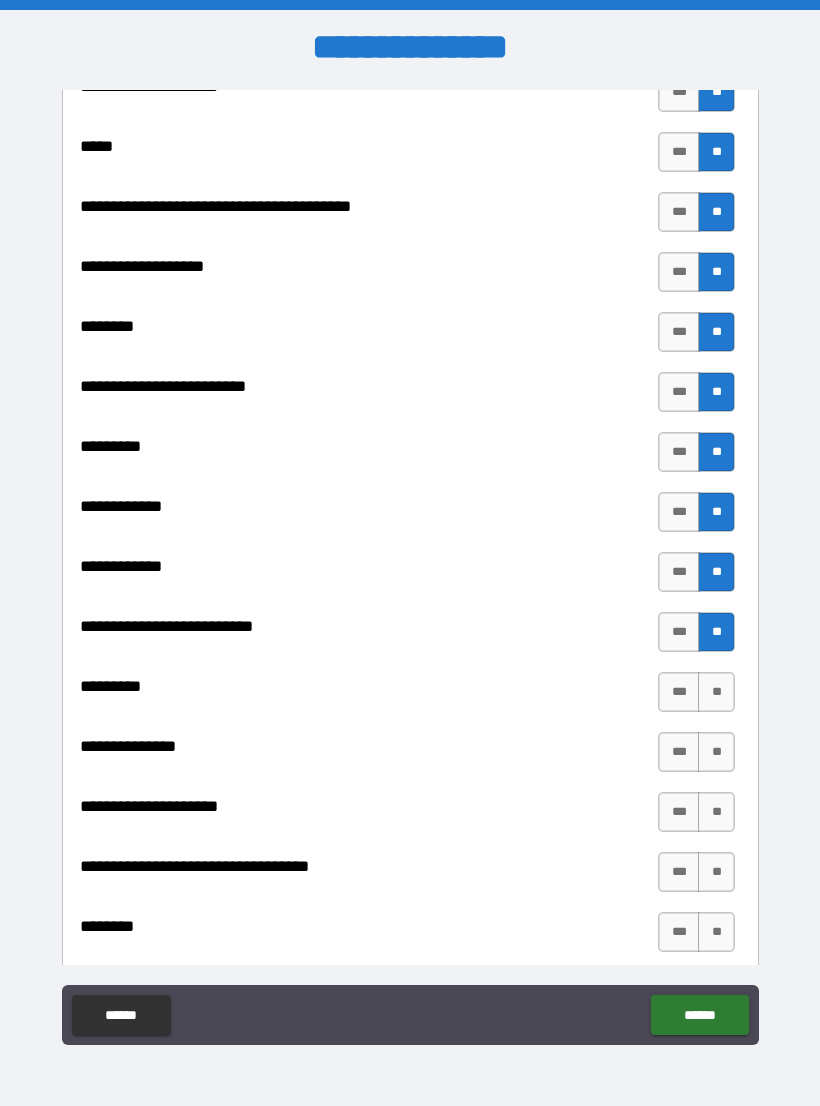 click on "**" at bounding box center [716, 692] 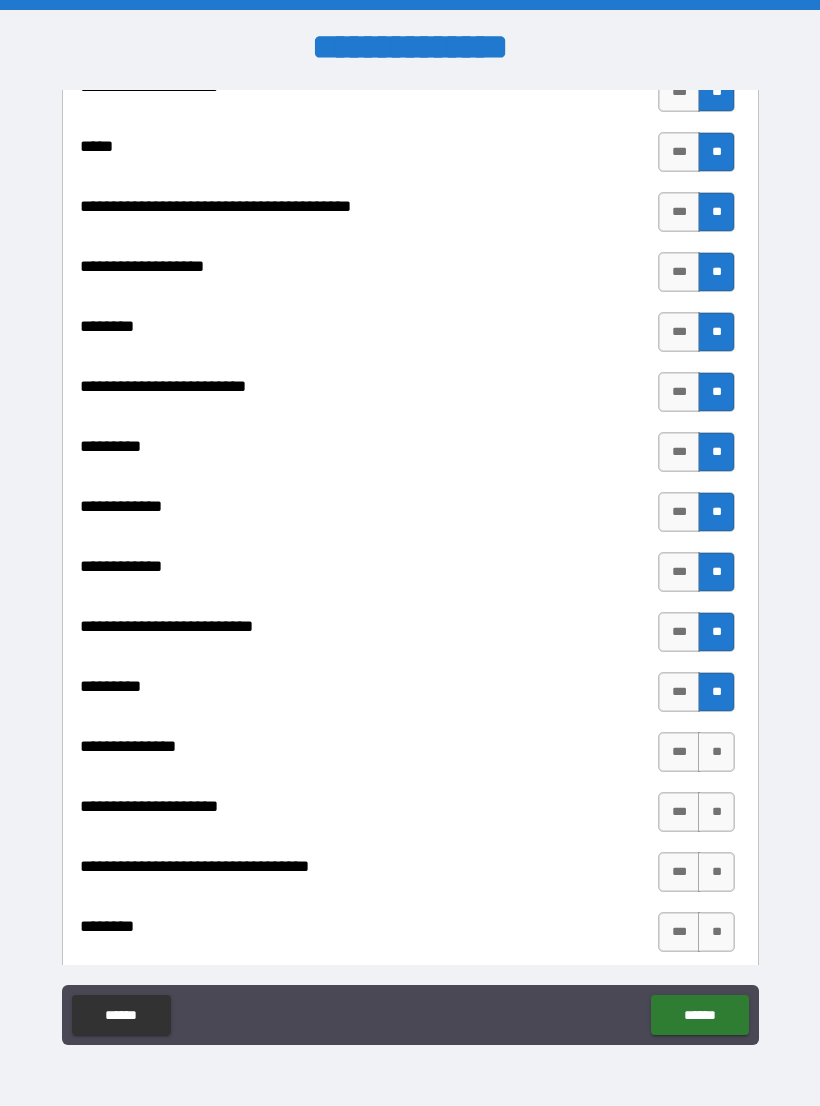 click on "**" at bounding box center (716, 752) 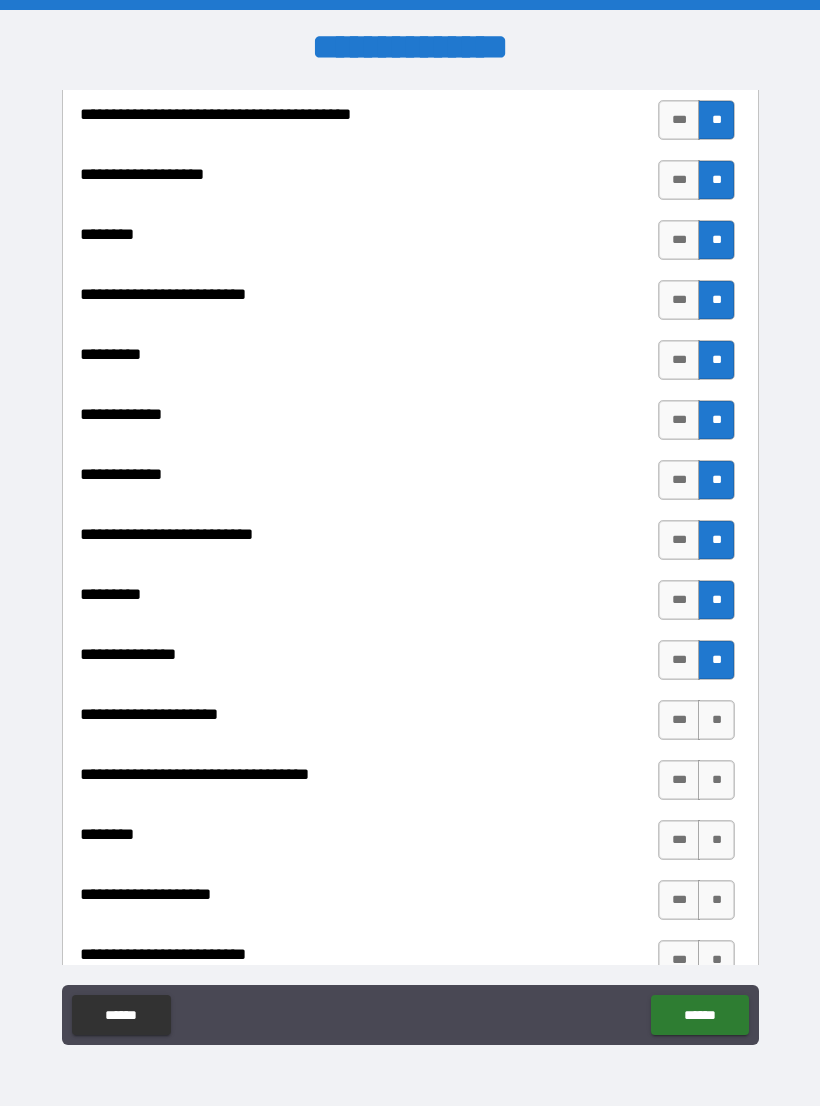 scroll, scrollTop: 1781, scrollLeft: 0, axis: vertical 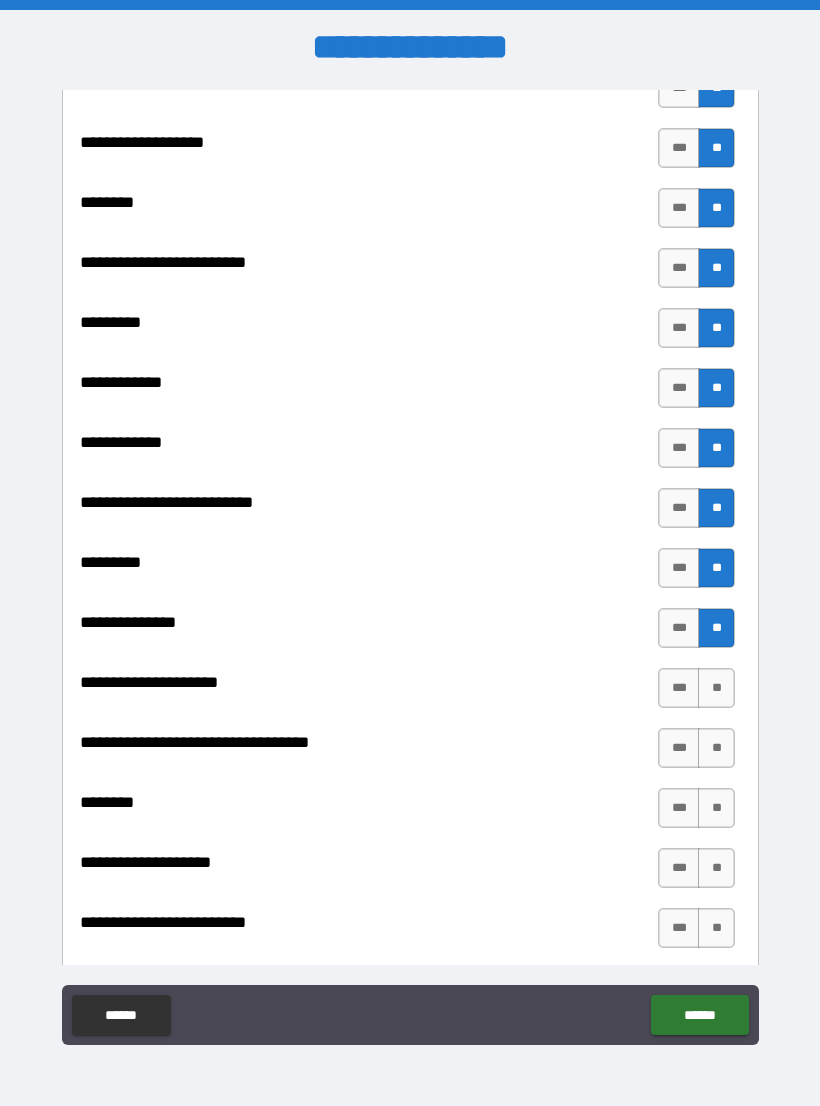 click on "**" at bounding box center [716, 688] 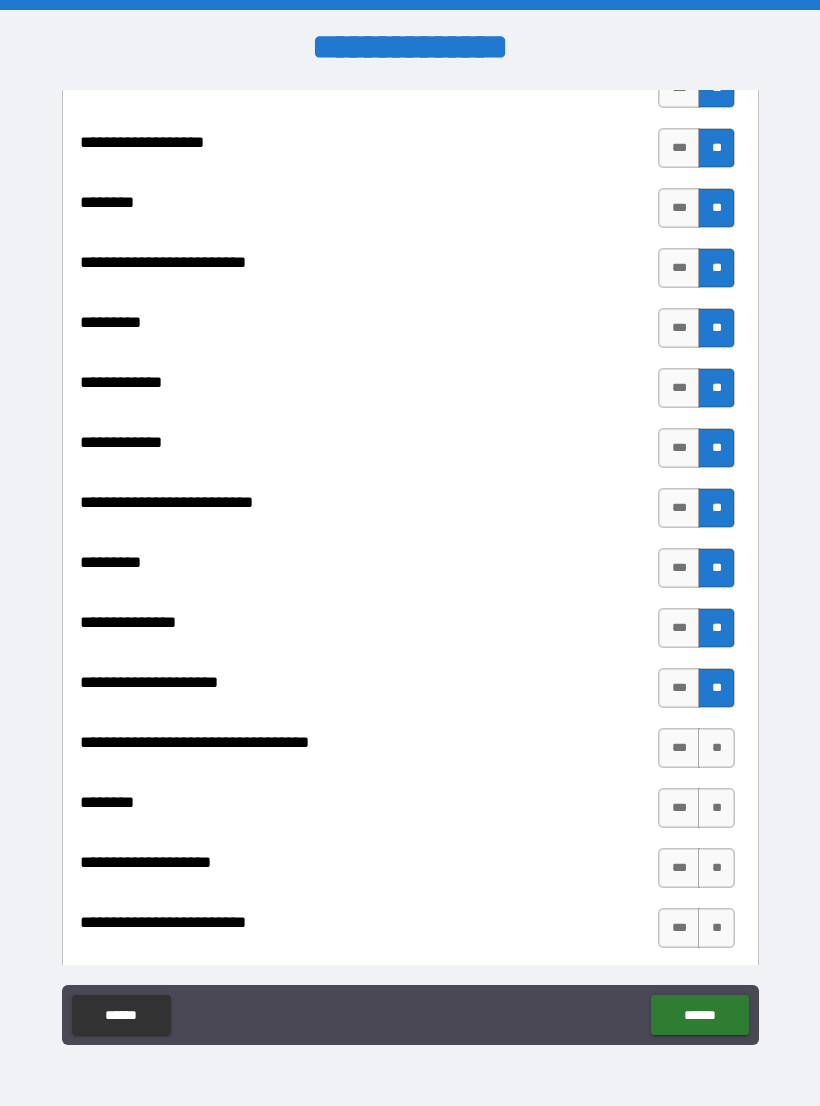 click on "**" at bounding box center (716, 748) 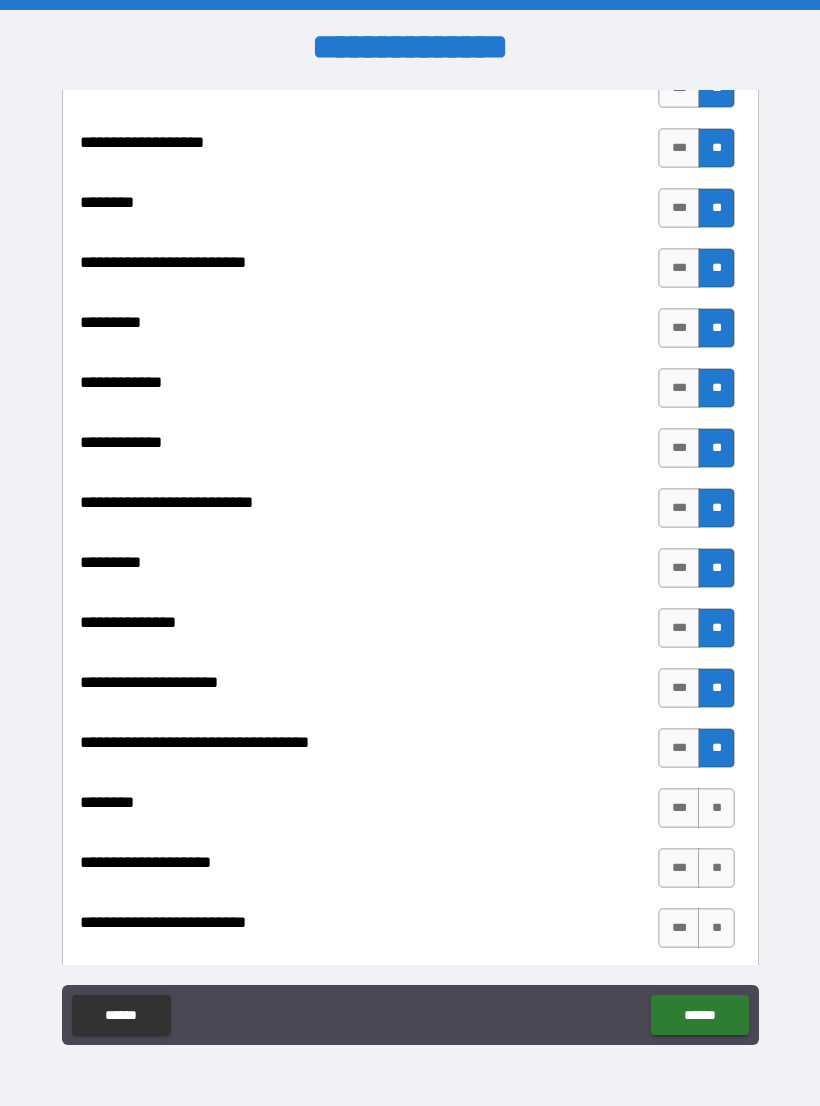 click on "**" at bounding box center [716, 808] 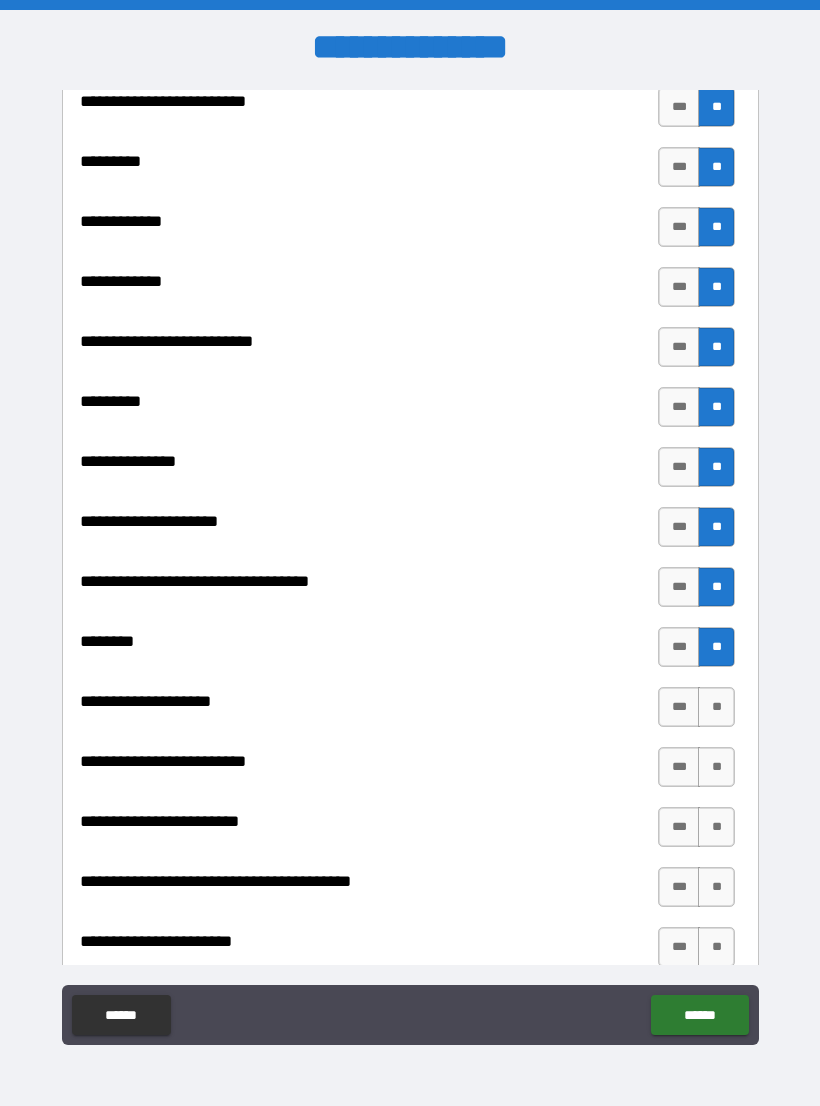 click on "**" at bounding box center (716, 707) 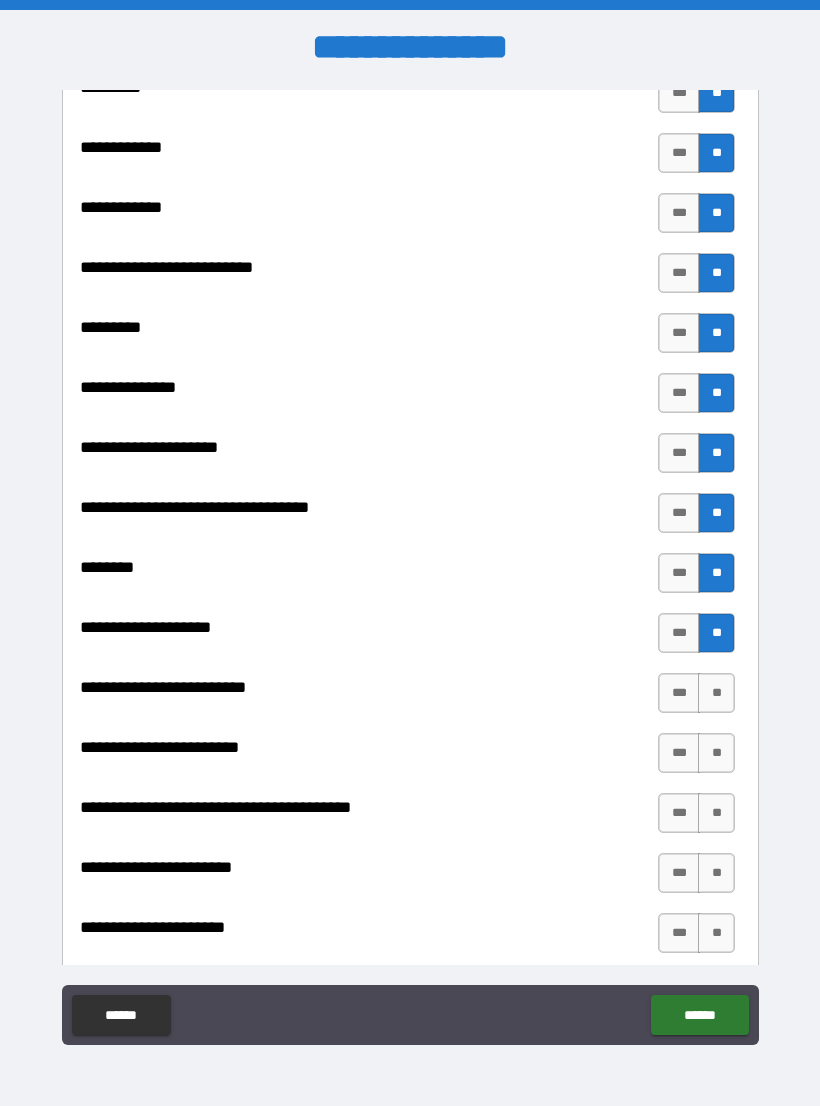 click on "**" at bounding box center (716, 693) 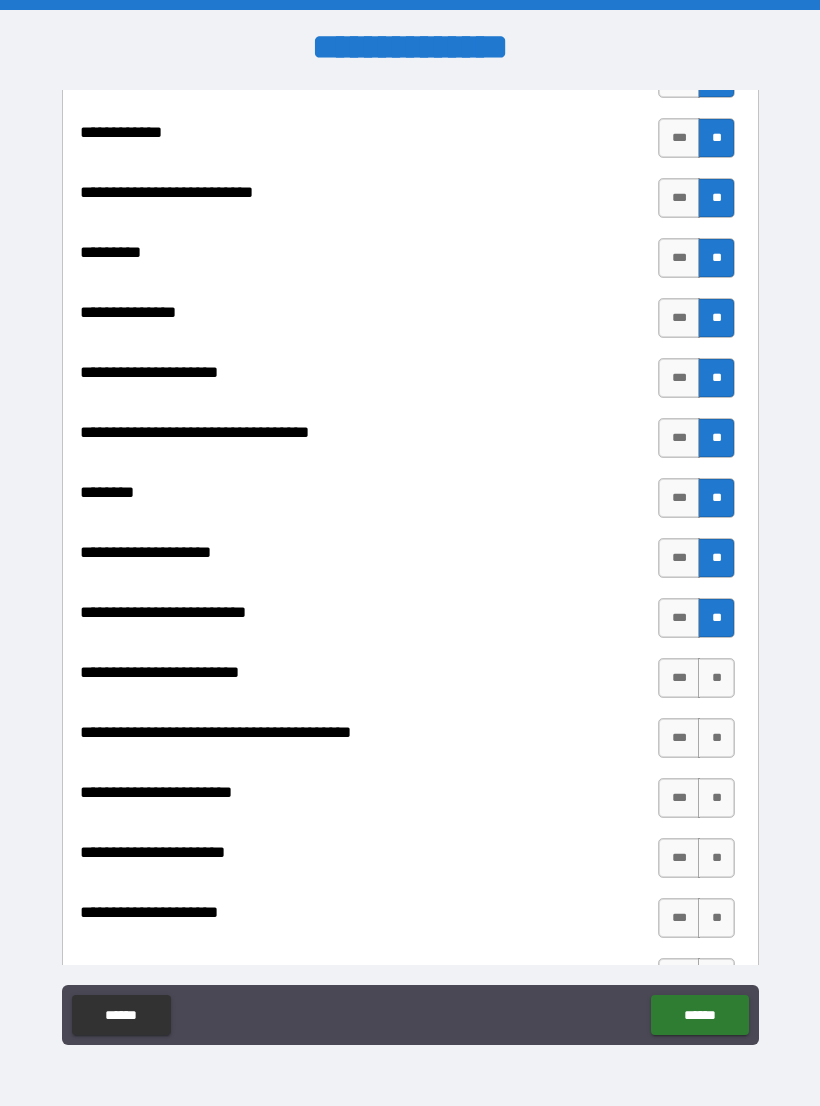 scroll, scrollTop: 2098, scrollLeft: 0, axis: vertical 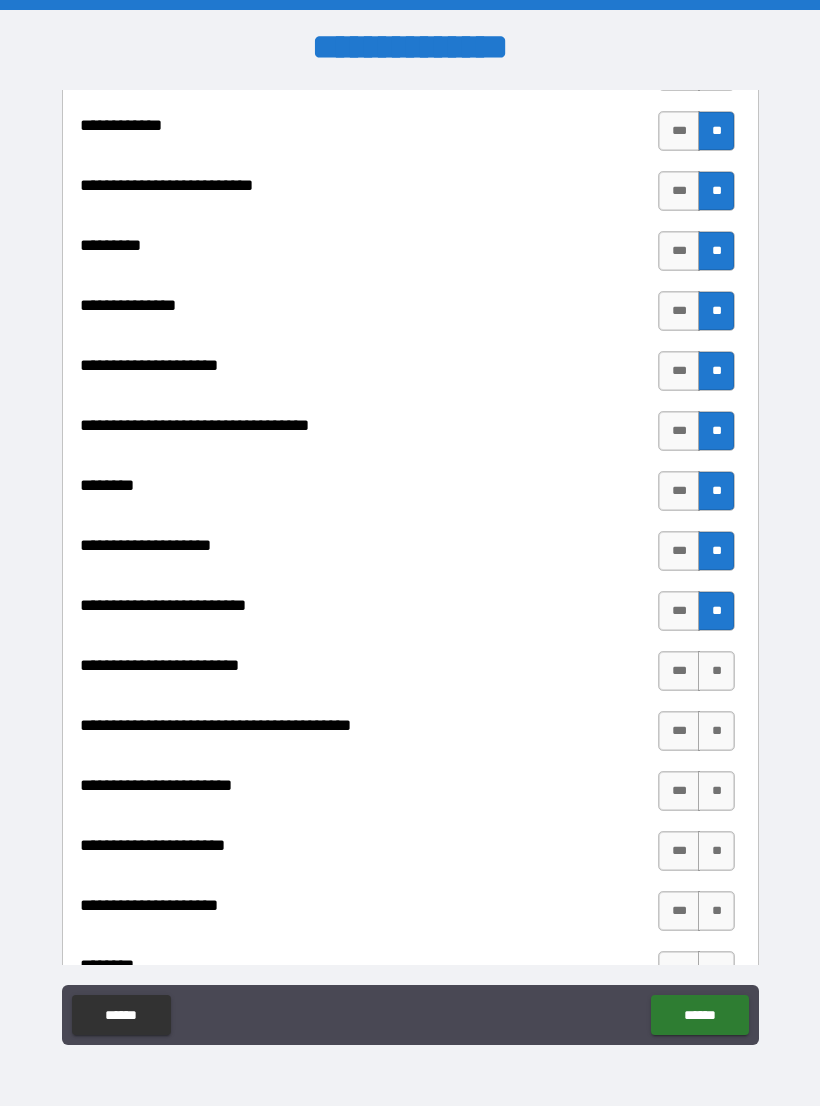 click on "**" at bounding box center [716, 671] 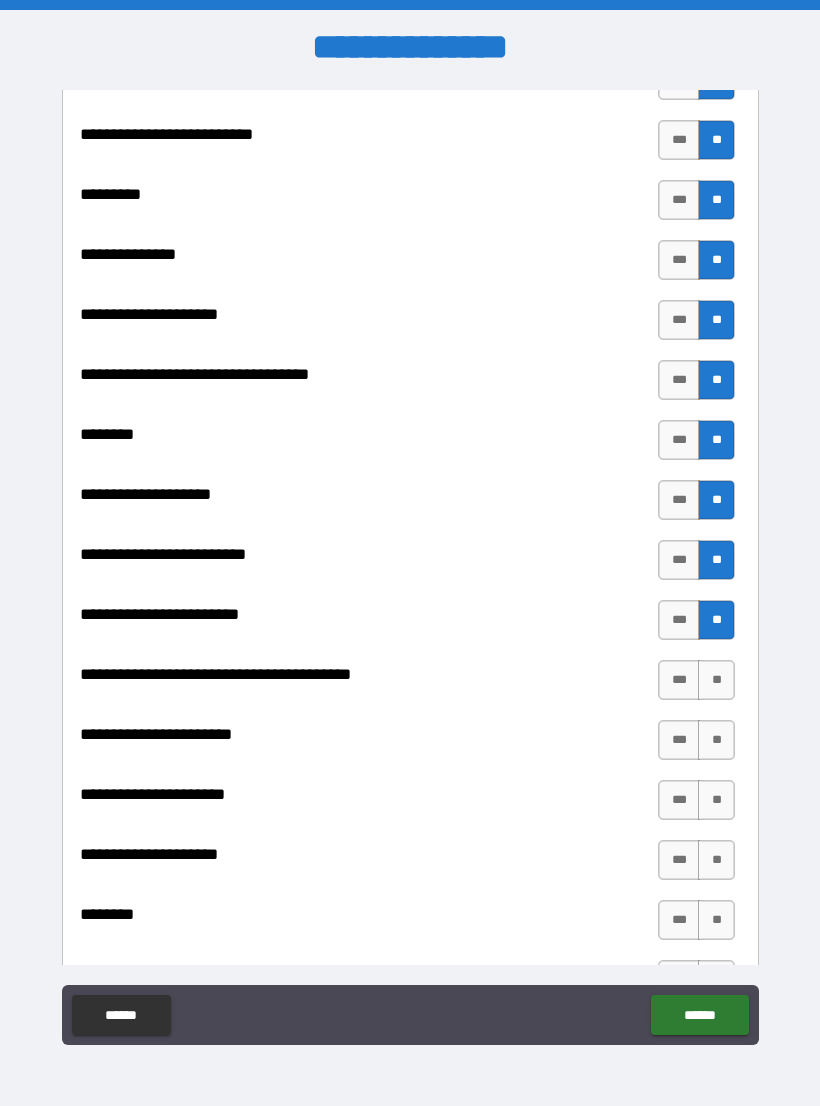 click on "**" at bounding box center (716, 680) 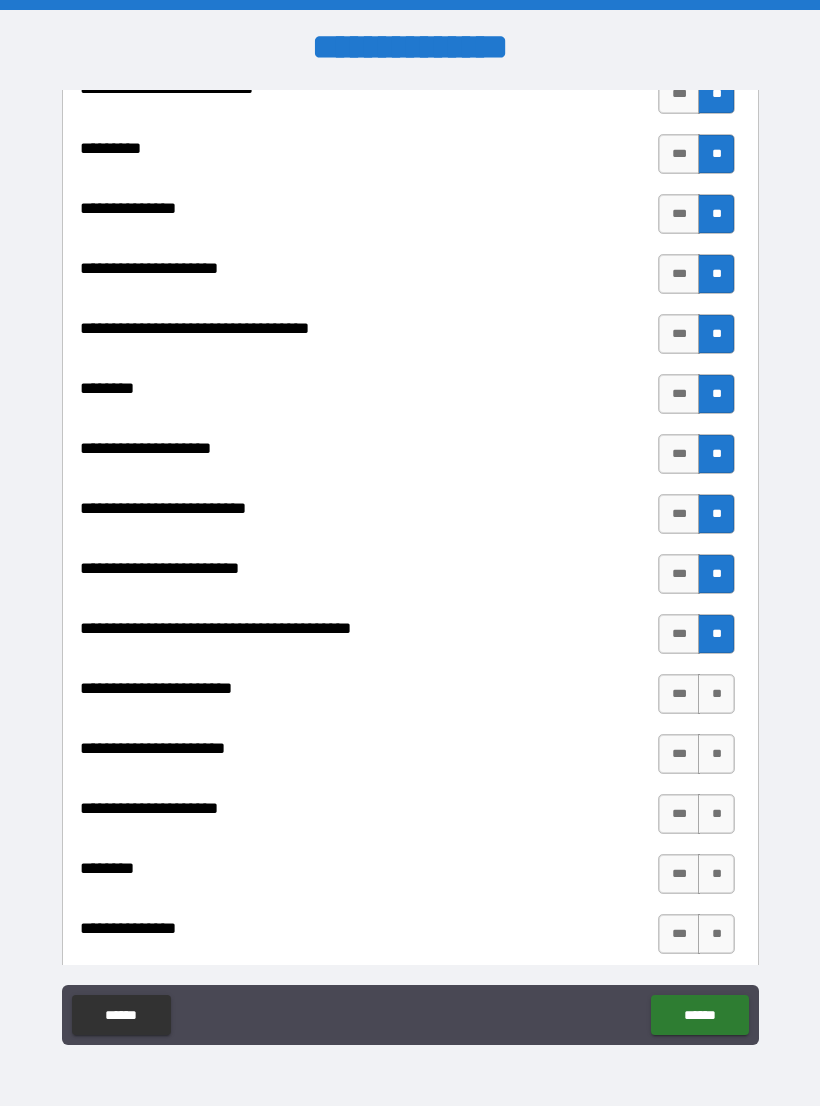 click on "**" at bounding box center [716, 694] 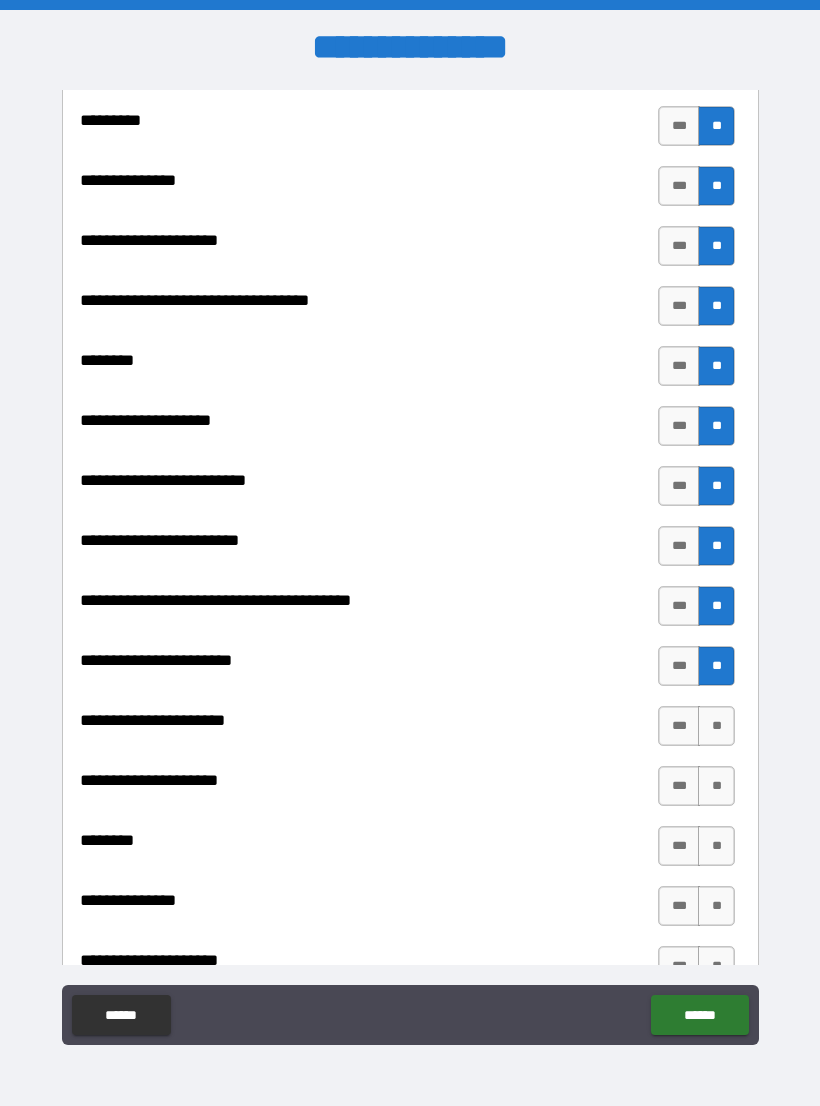 click on "**" at bounding box center (716, 726) 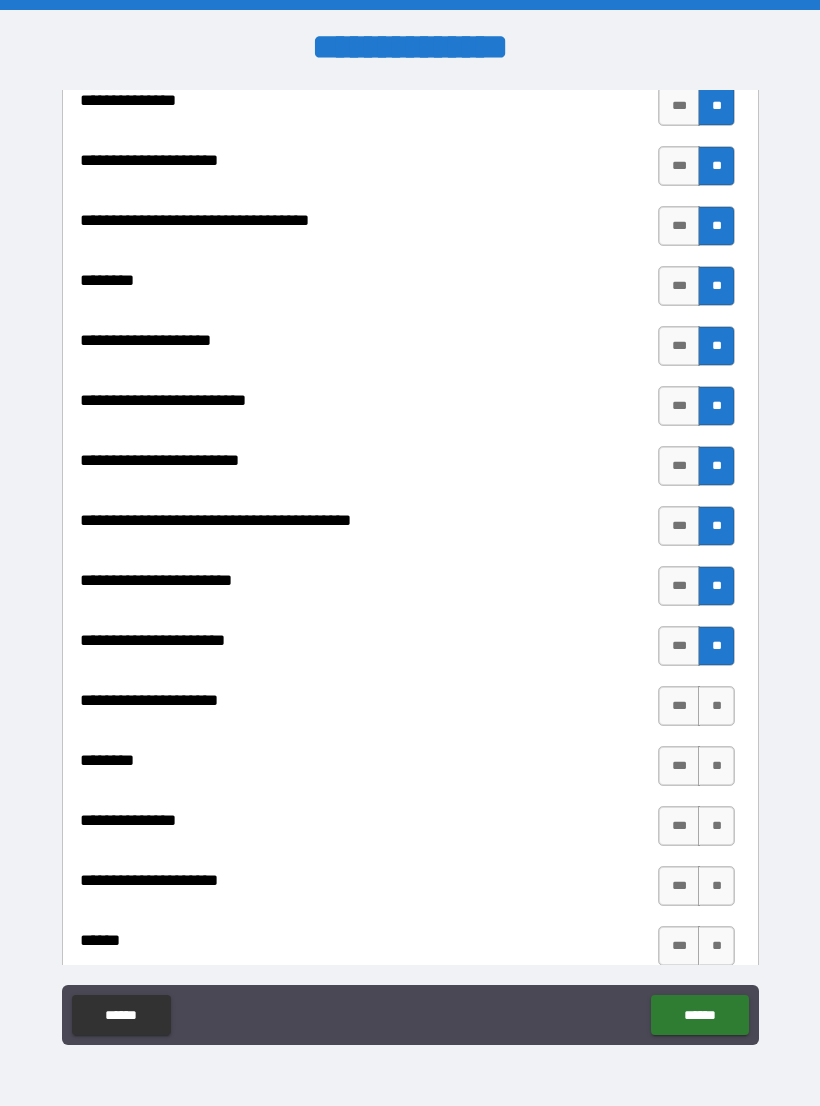 click on "**" at bounding box center (716, 706) 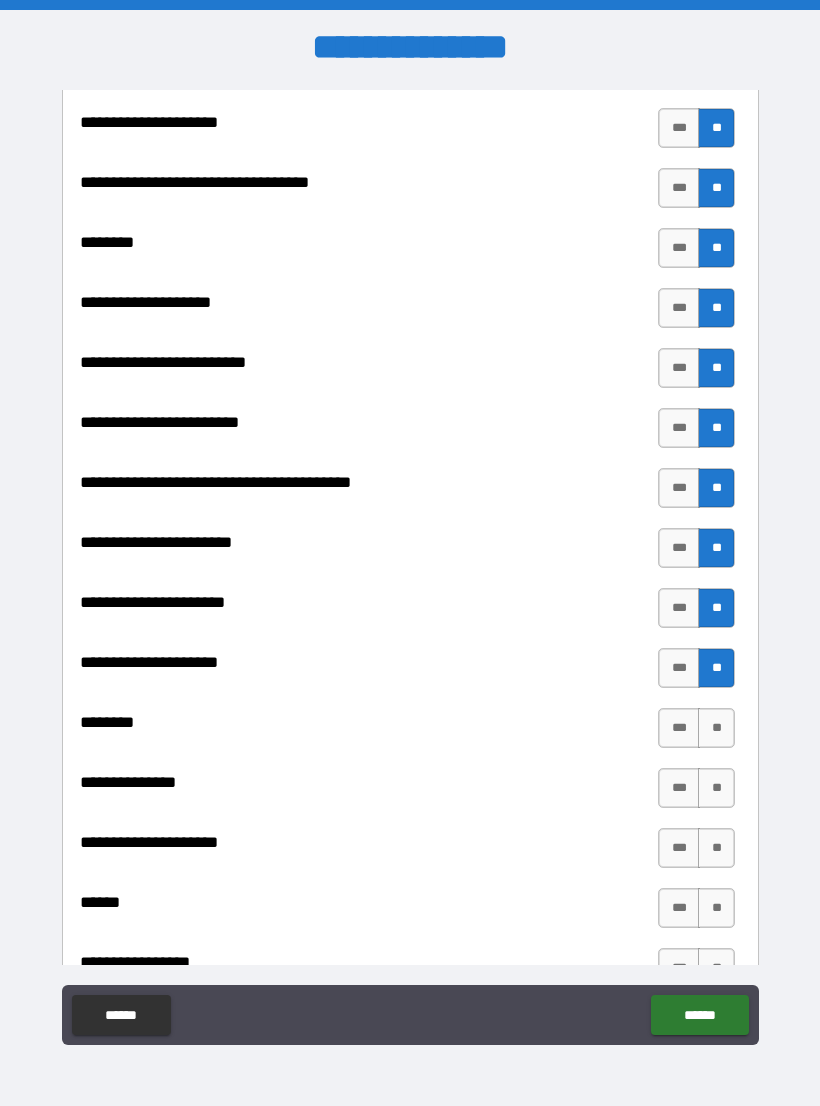click on "**" at bounding box center (716, 728) 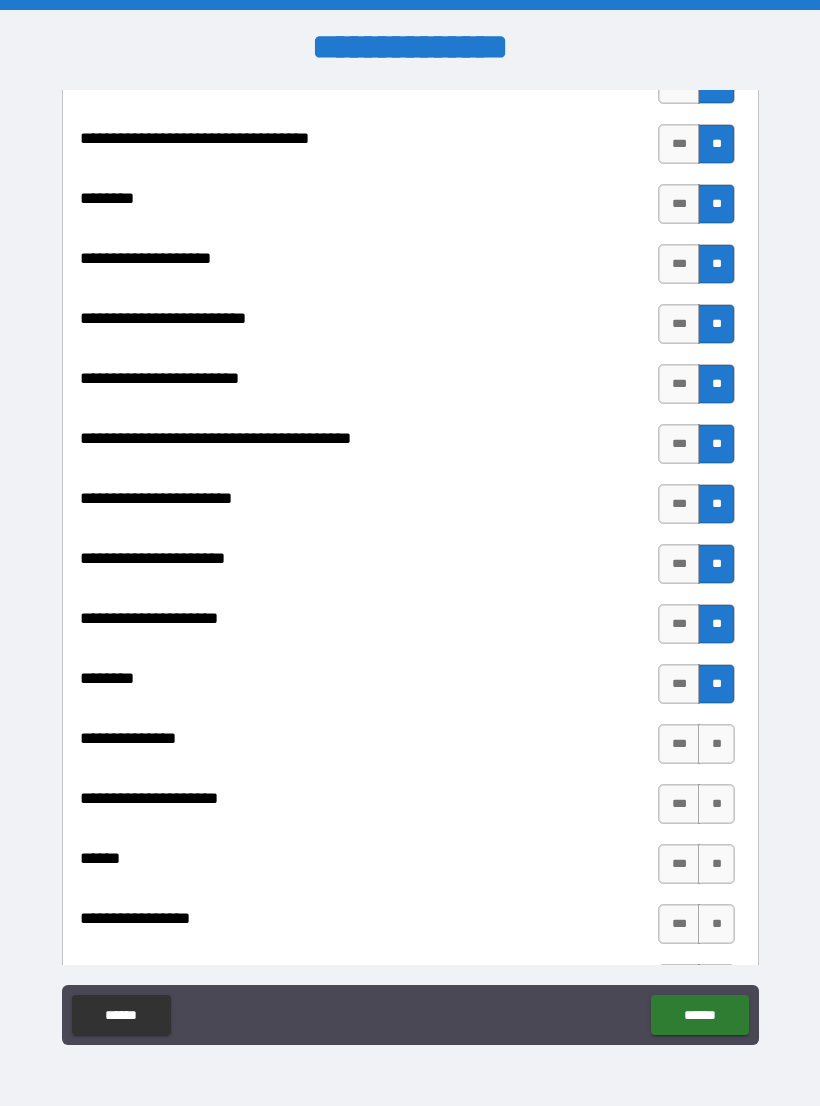 scroll, scrollTop: 2386, scrollLeft: 0, axis: vertical 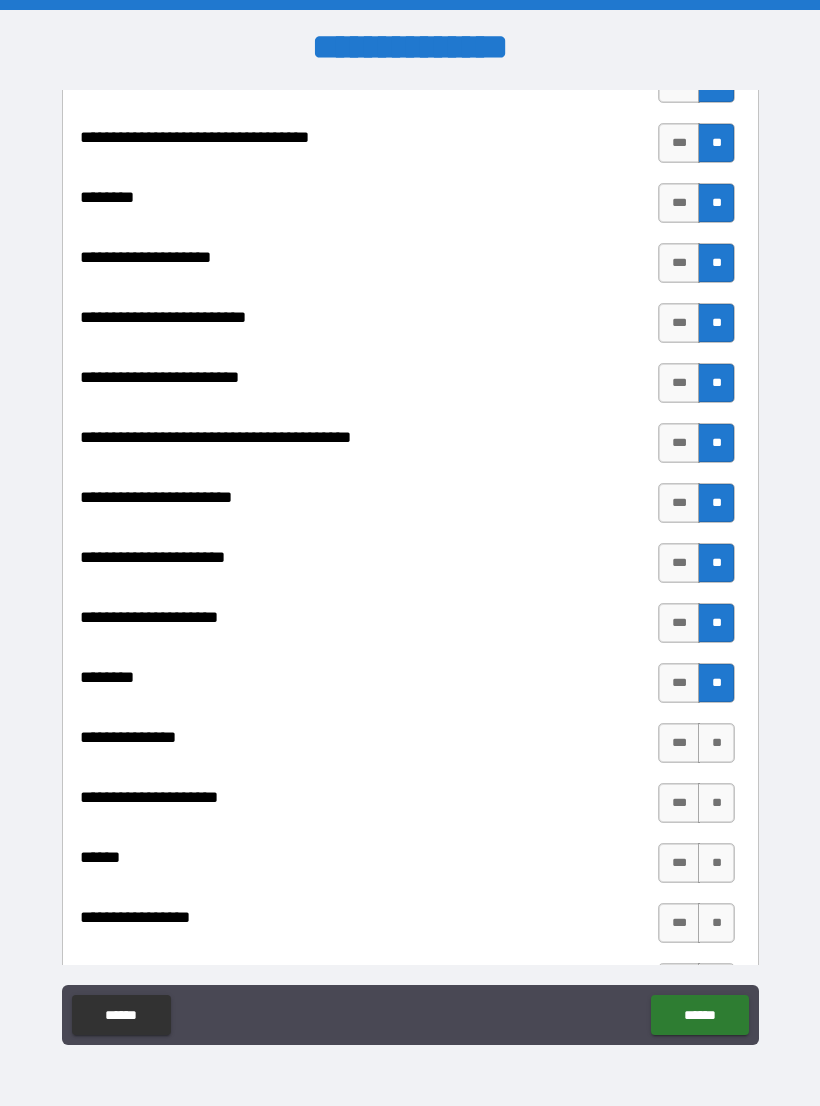 click on "**" at bounding box center [716, 743] 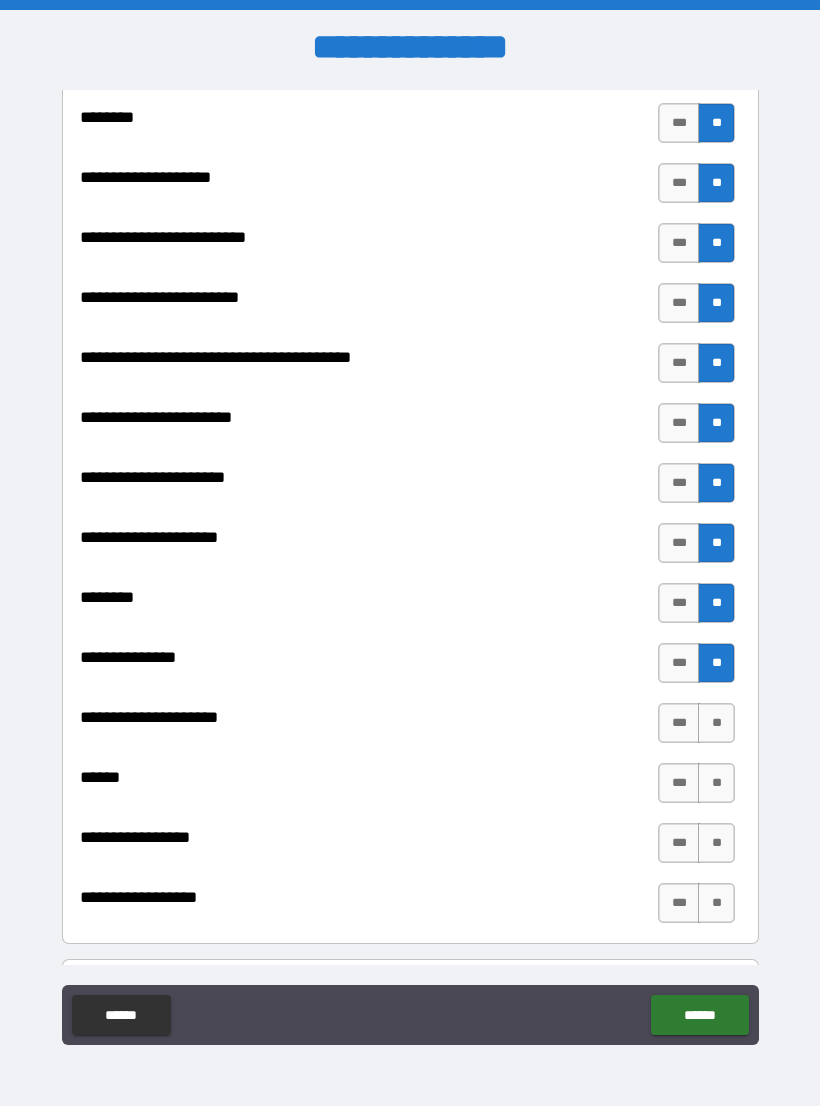 click on "**" at bounding box center (716, 723) 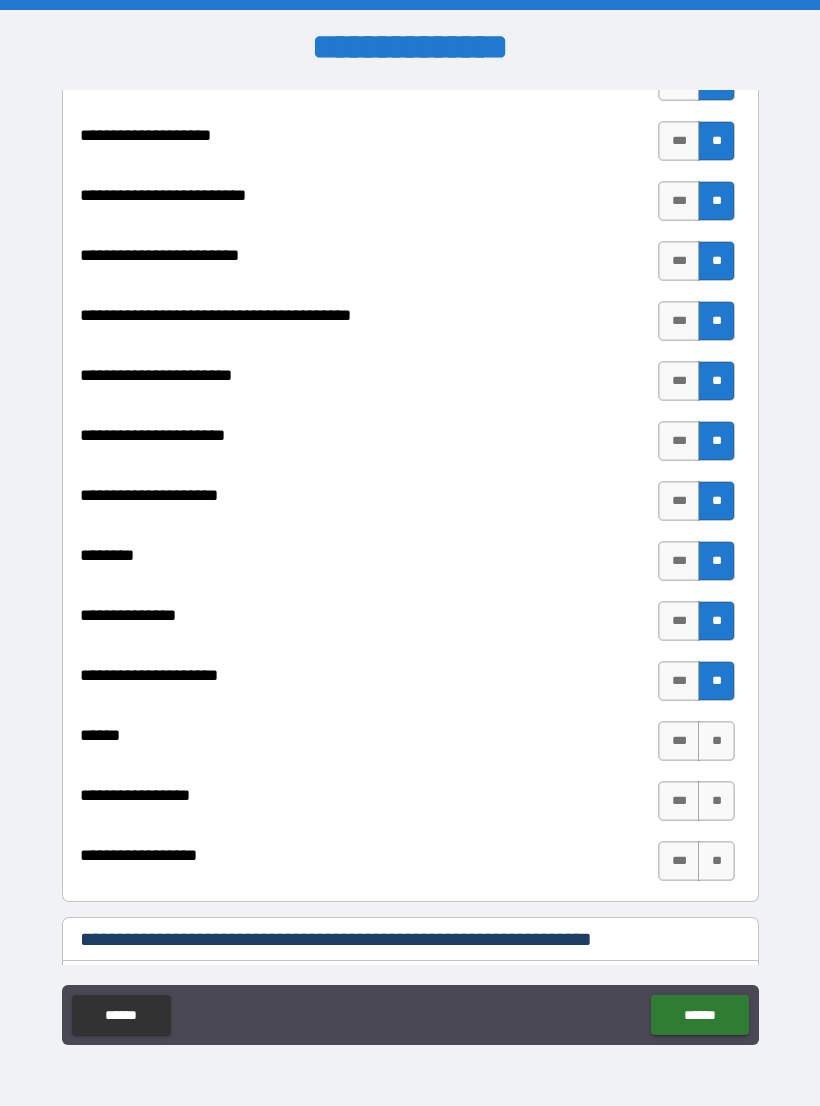click on "**" at bounding box center [716, 741] 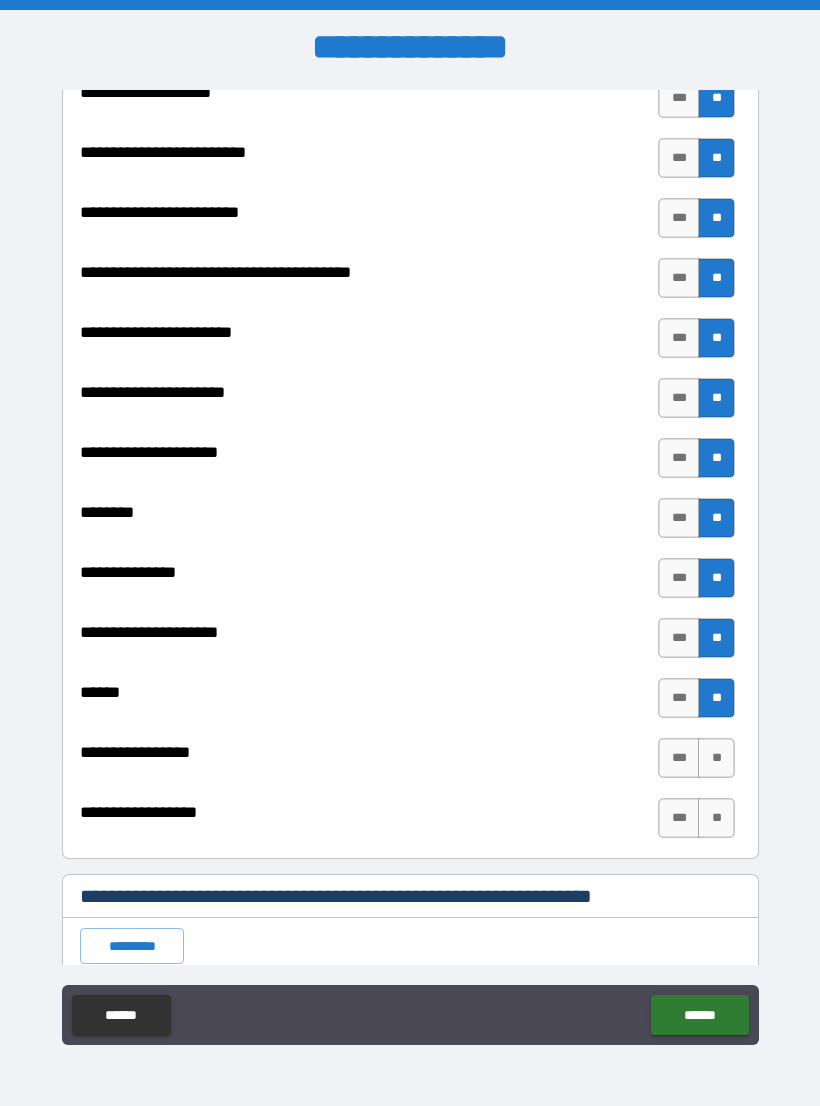 scroll, scrollTop: 2554, scrollLeft: 0, axis: vertical 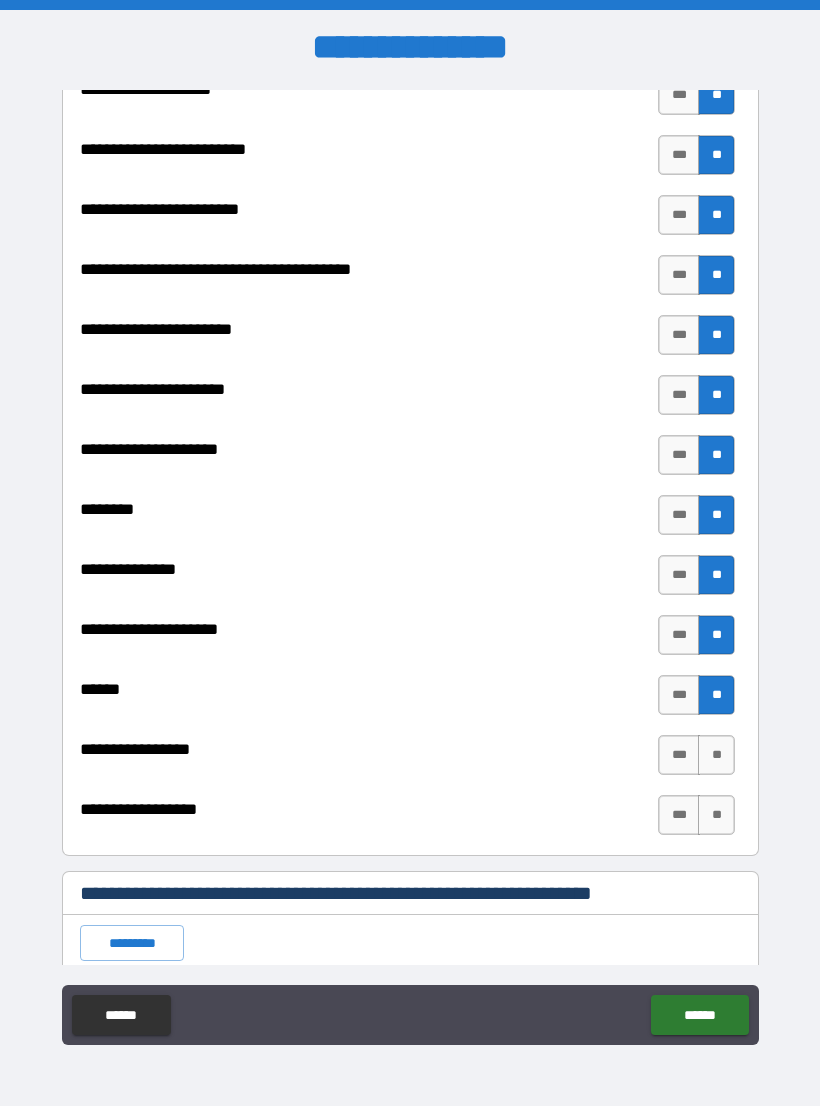 click on "**" at bounding box center (716, 755) 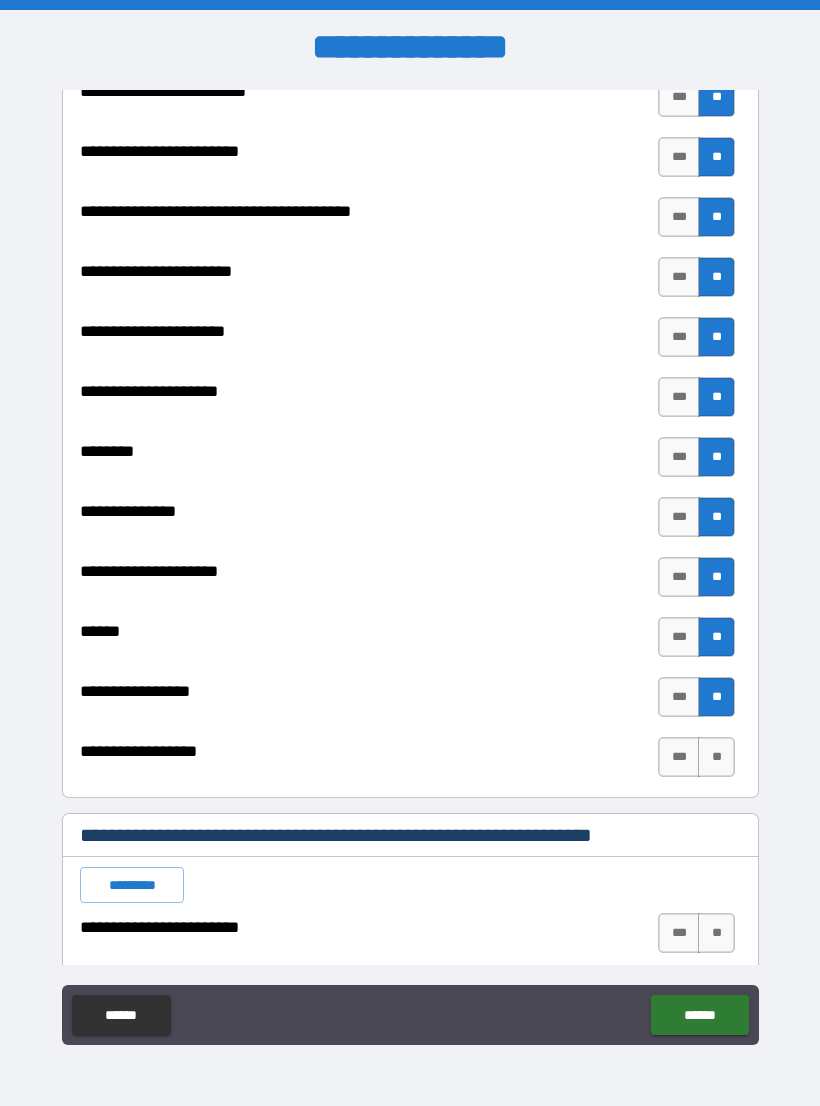 scroll, scrollTop: 2615, scrollLeft: 0, axis: vertical 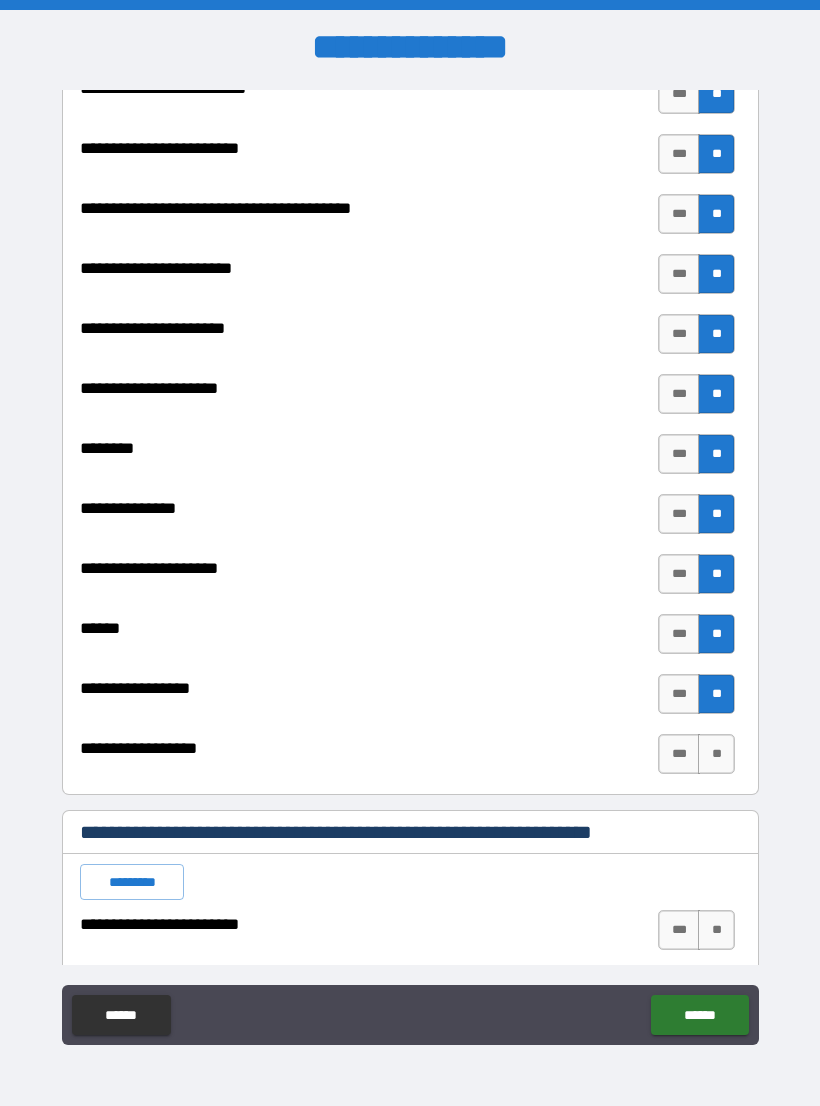 click on "**" at bounding box center [716, 754] 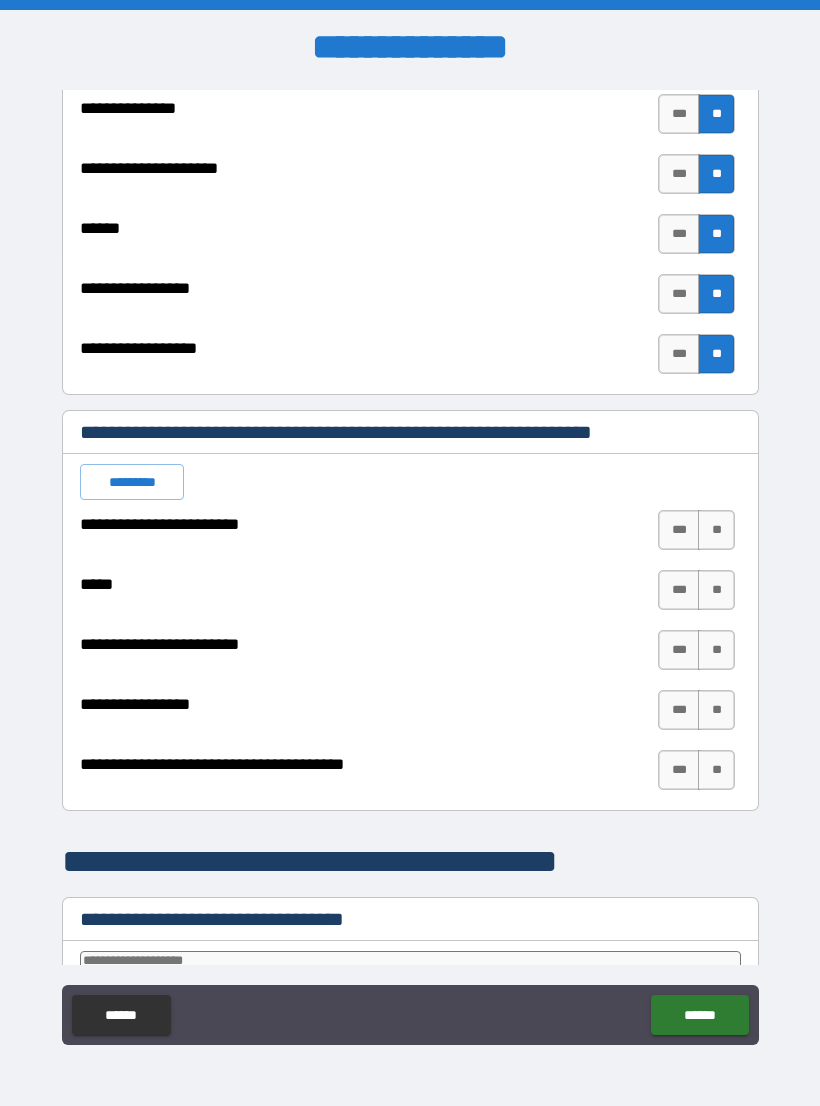 scroll, scrollTop: 3014, scrollLeft: 0, axis: vertical 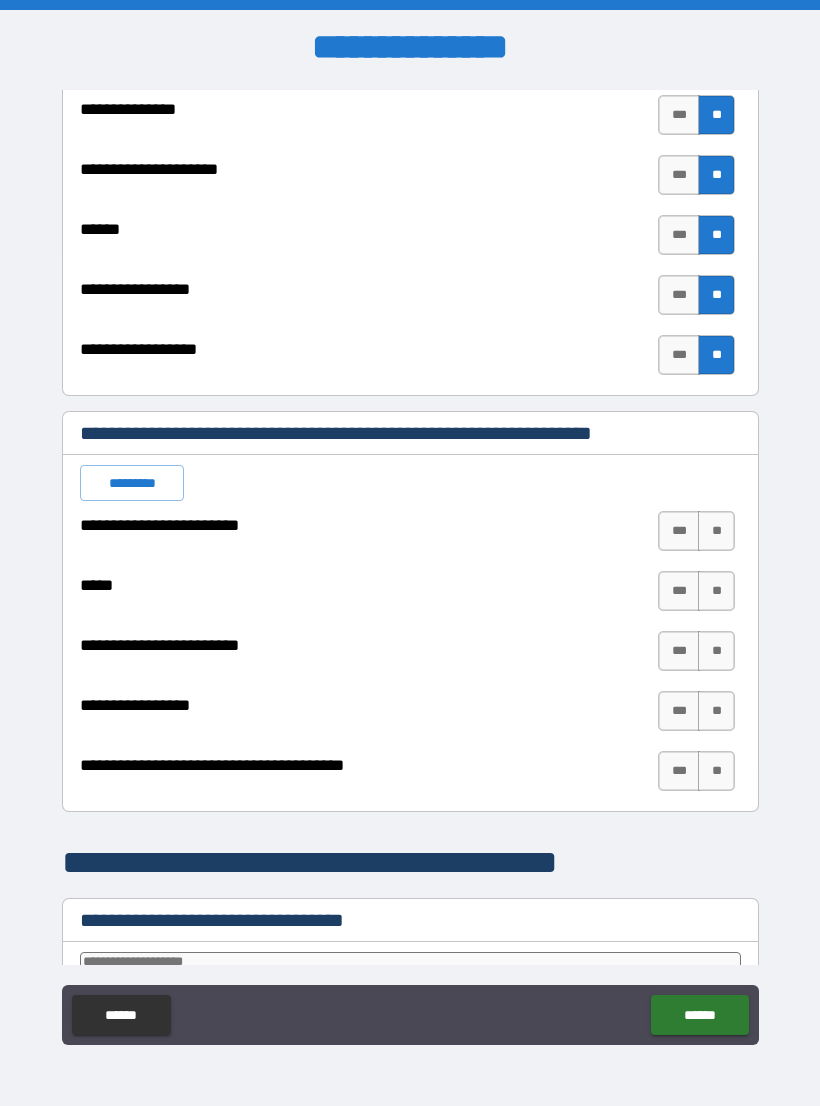 click on "**" at bounding box center [716, 531] 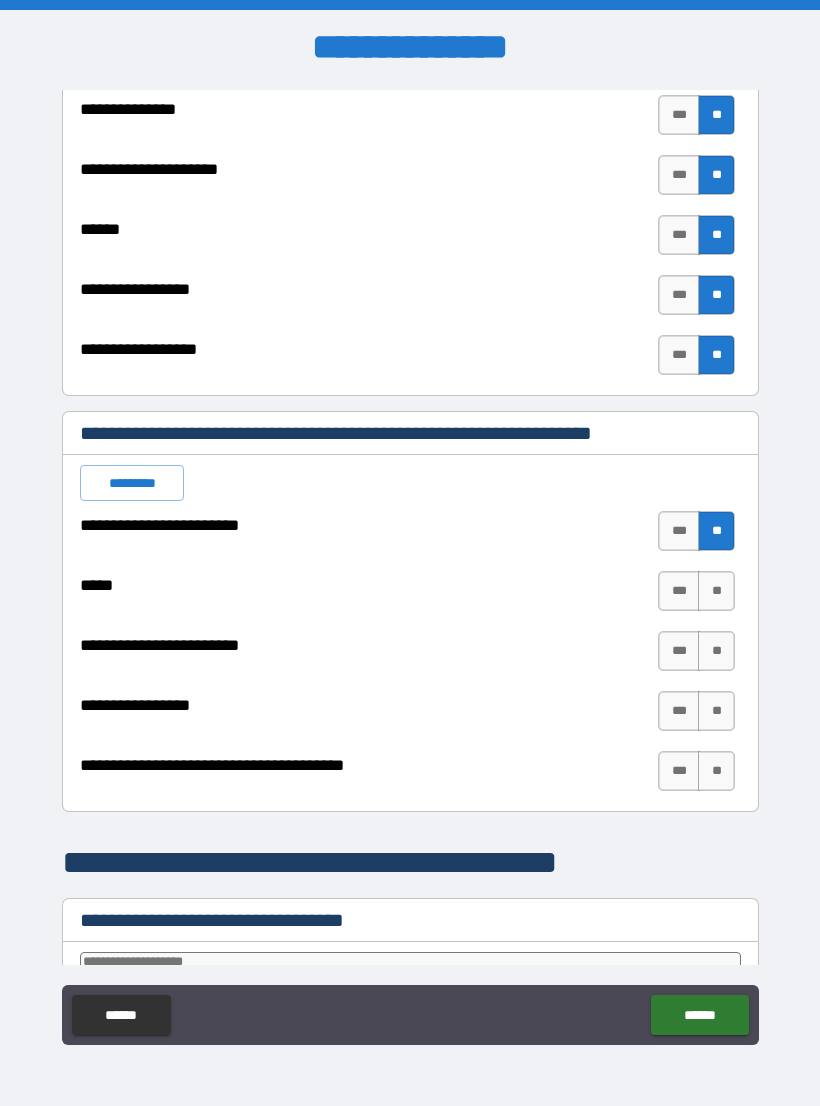 click on "**" at bounding box center [716, 591] 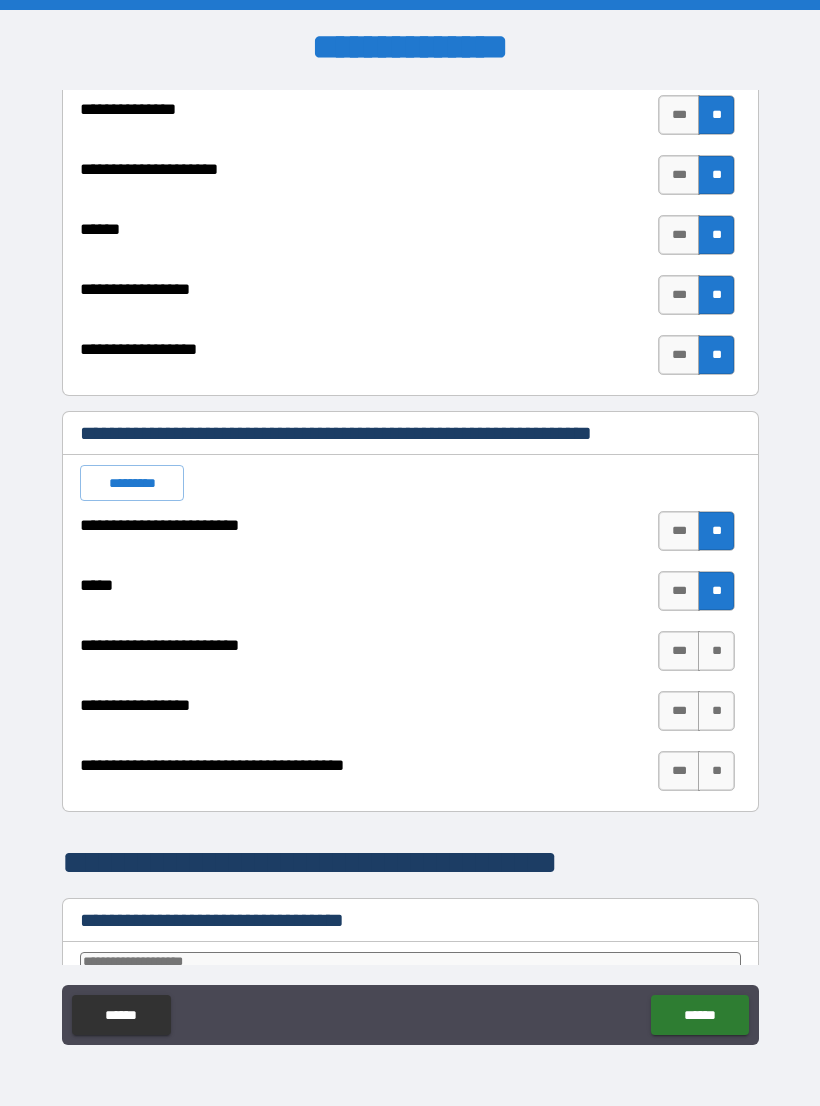 click on "**" at bounding box center (716, 651) 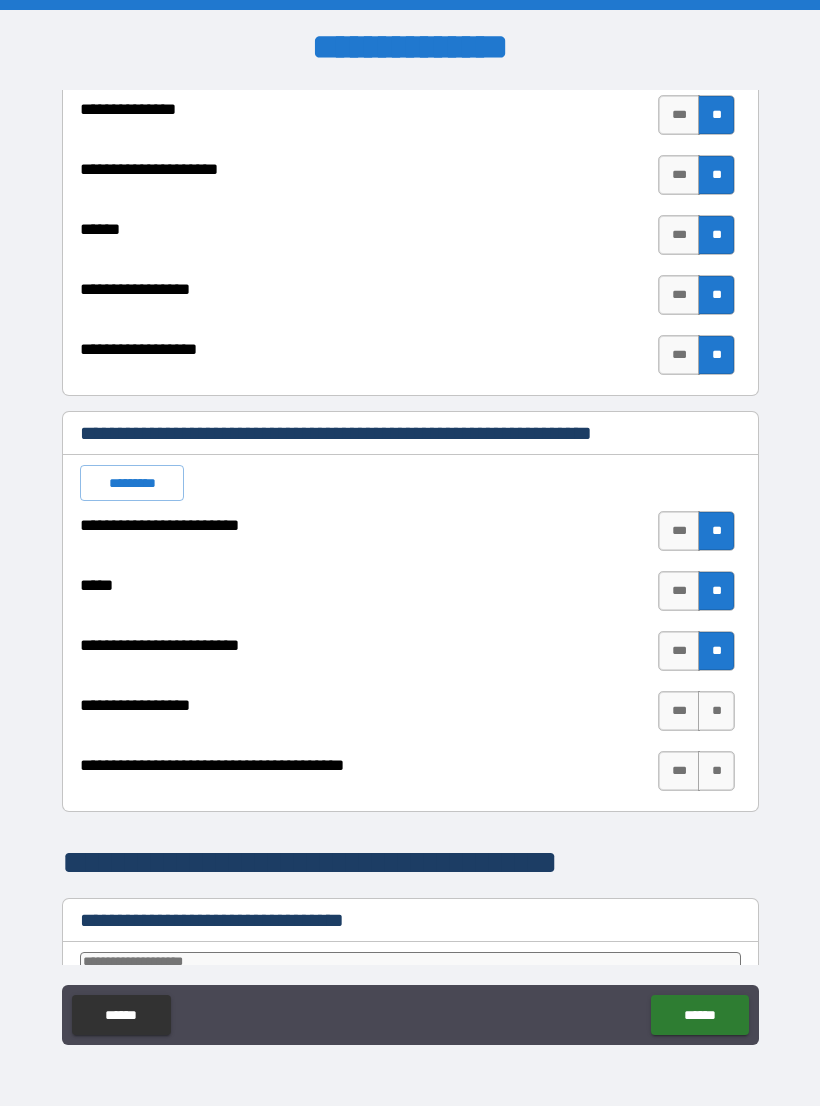 click on "**" at bounding box center (716, 711) 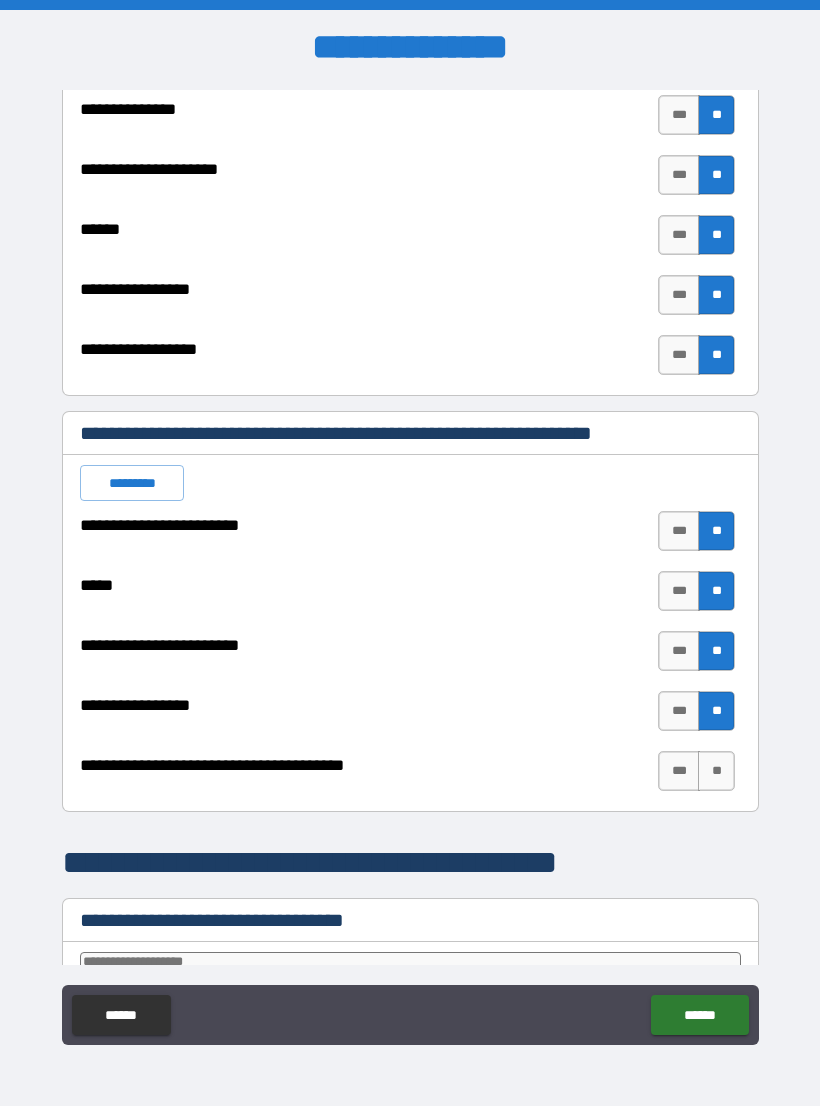 click on "**" at bounding box center [716, 771] 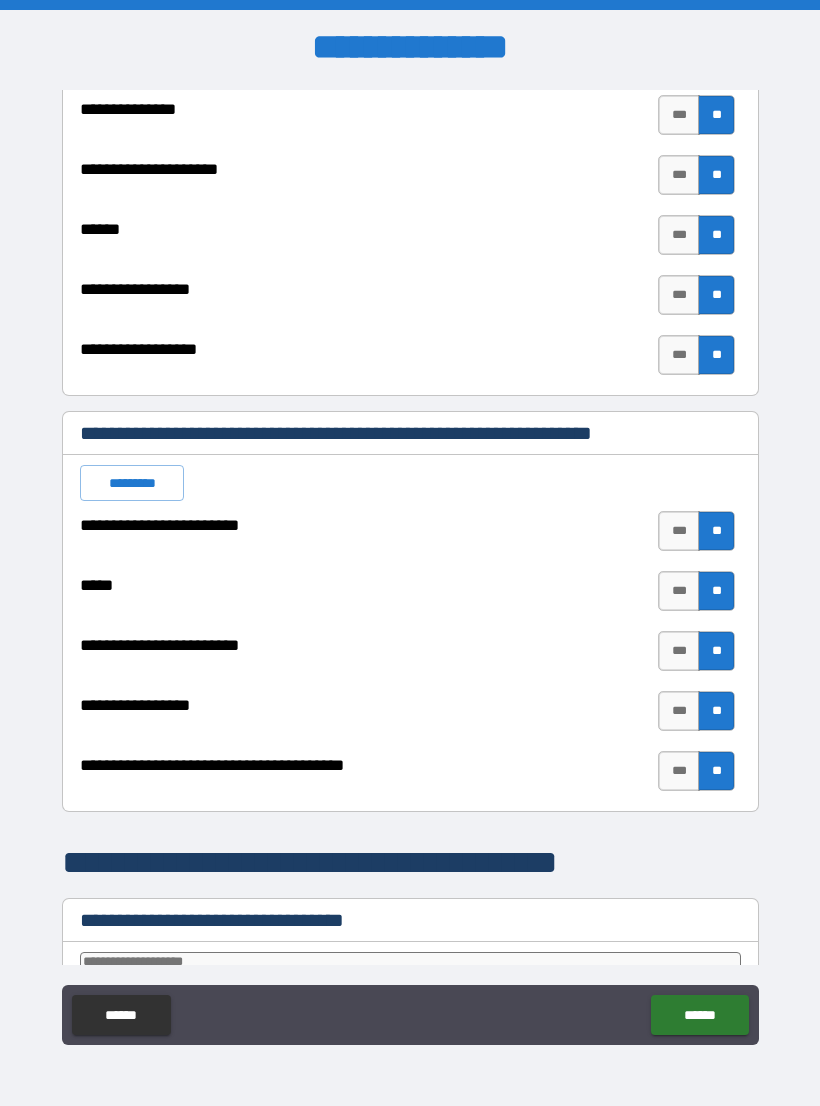 type on "*" 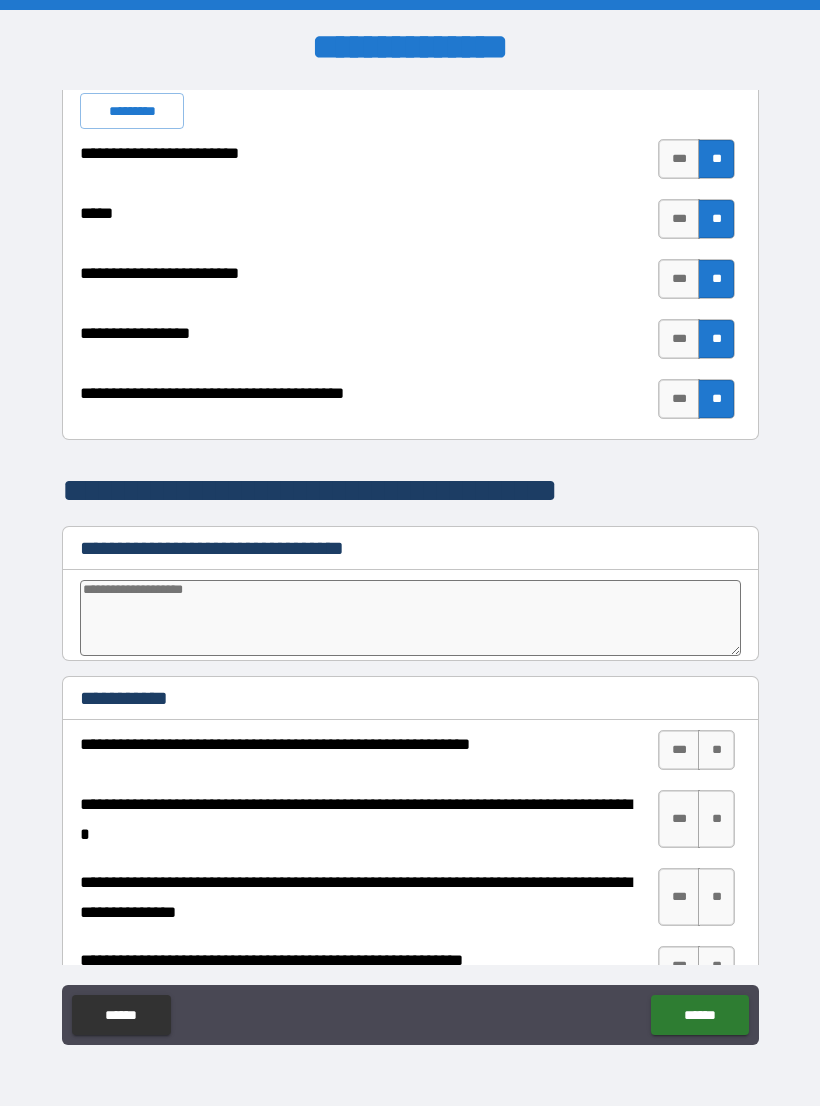 scroll, scrollTop: 3384, scrollLeft: 0, axis: vertical 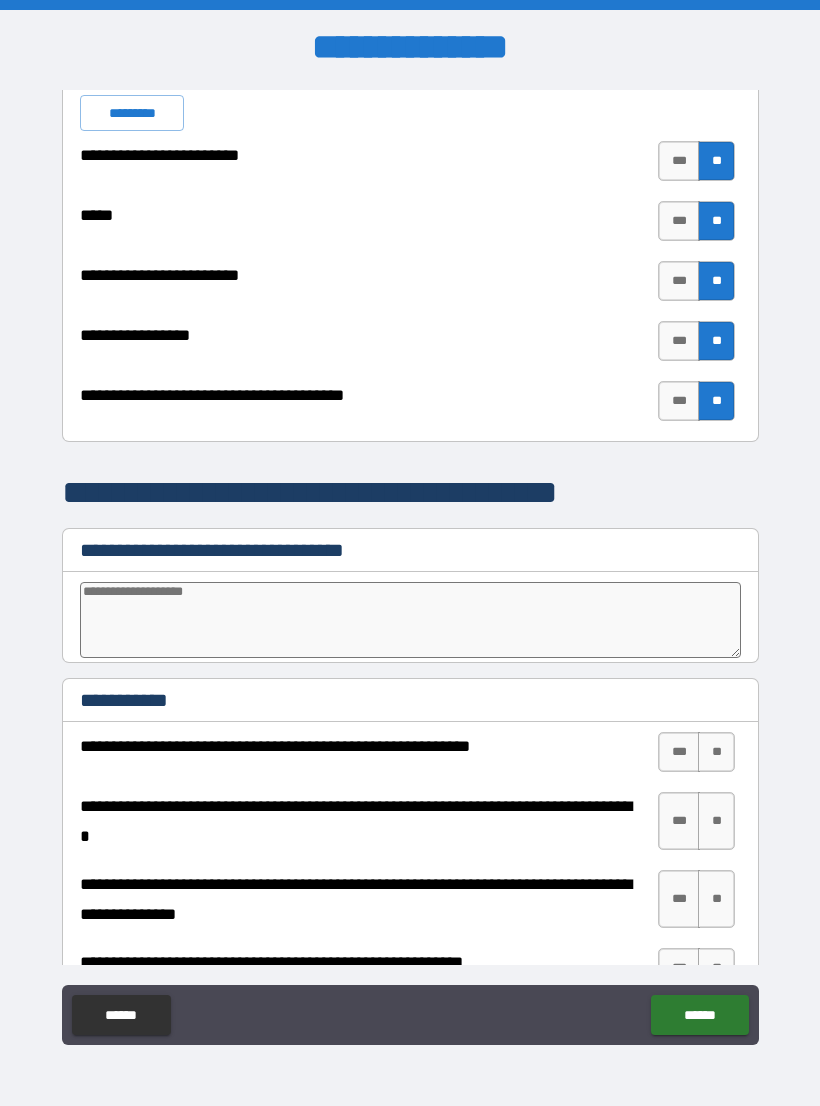 click at bounding box center (410, 620) 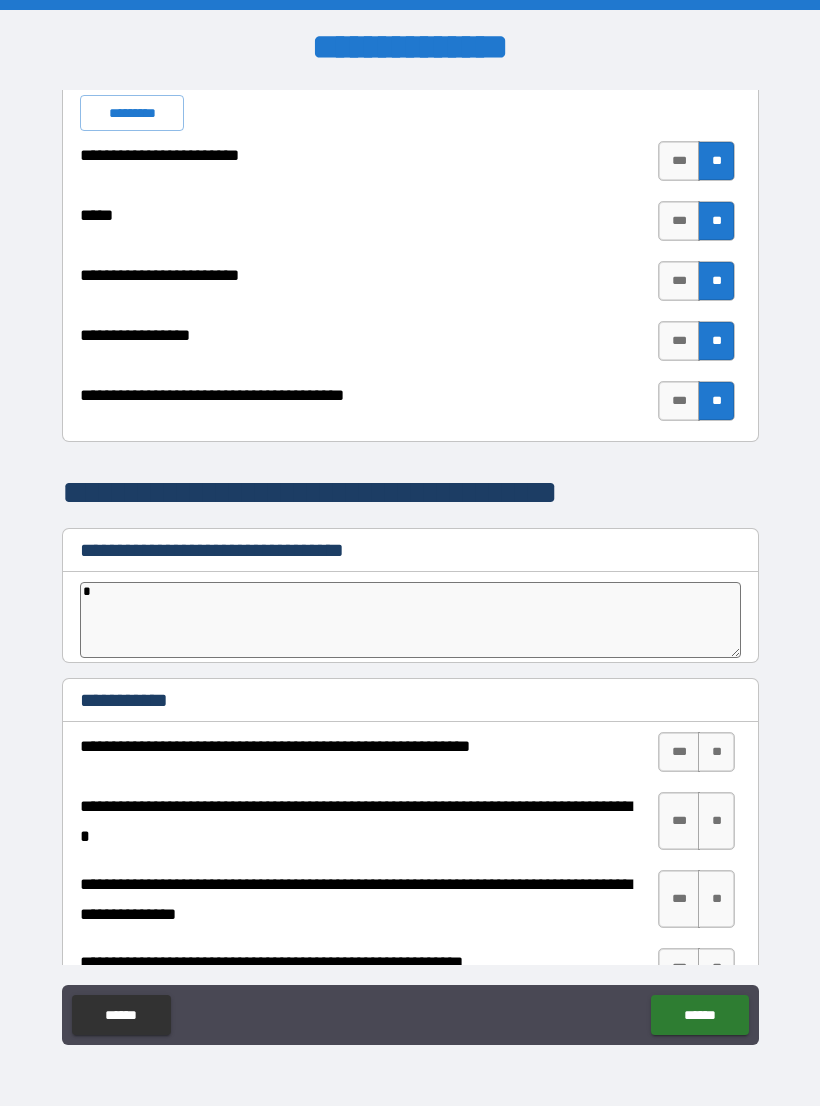 type on "*" 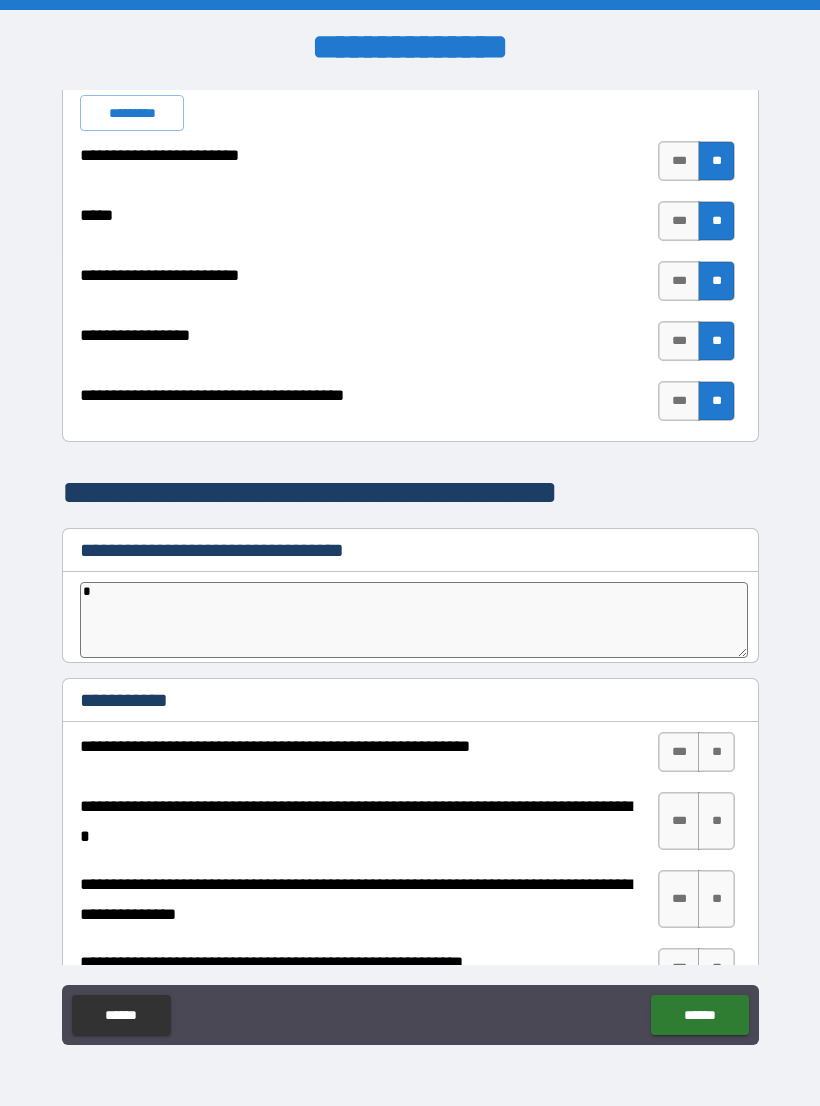 type on "*" 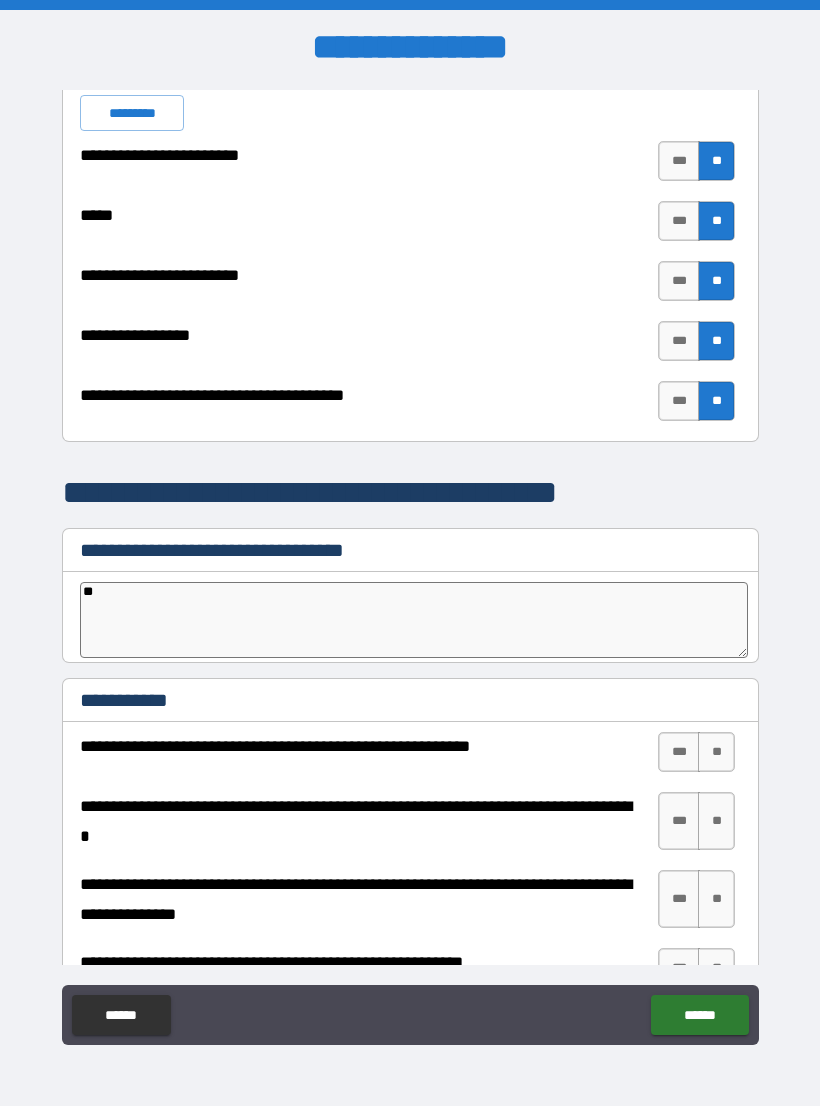 type on "*" 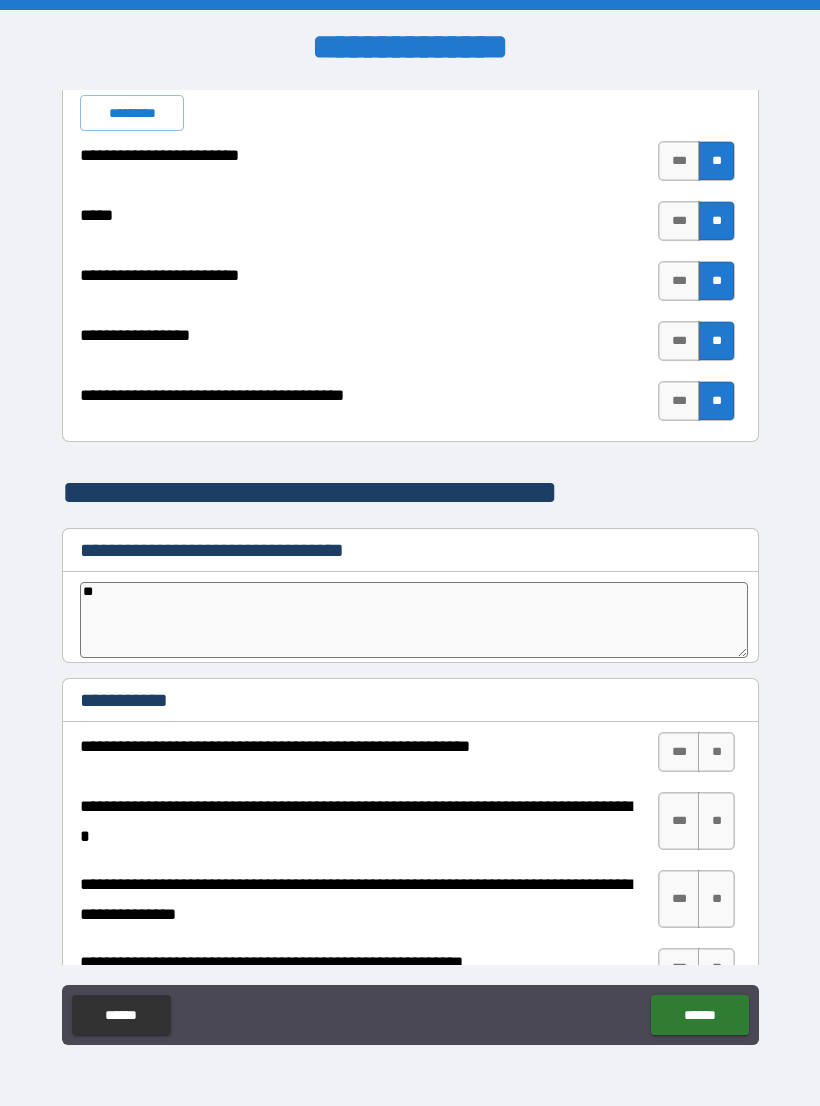 type on "***" 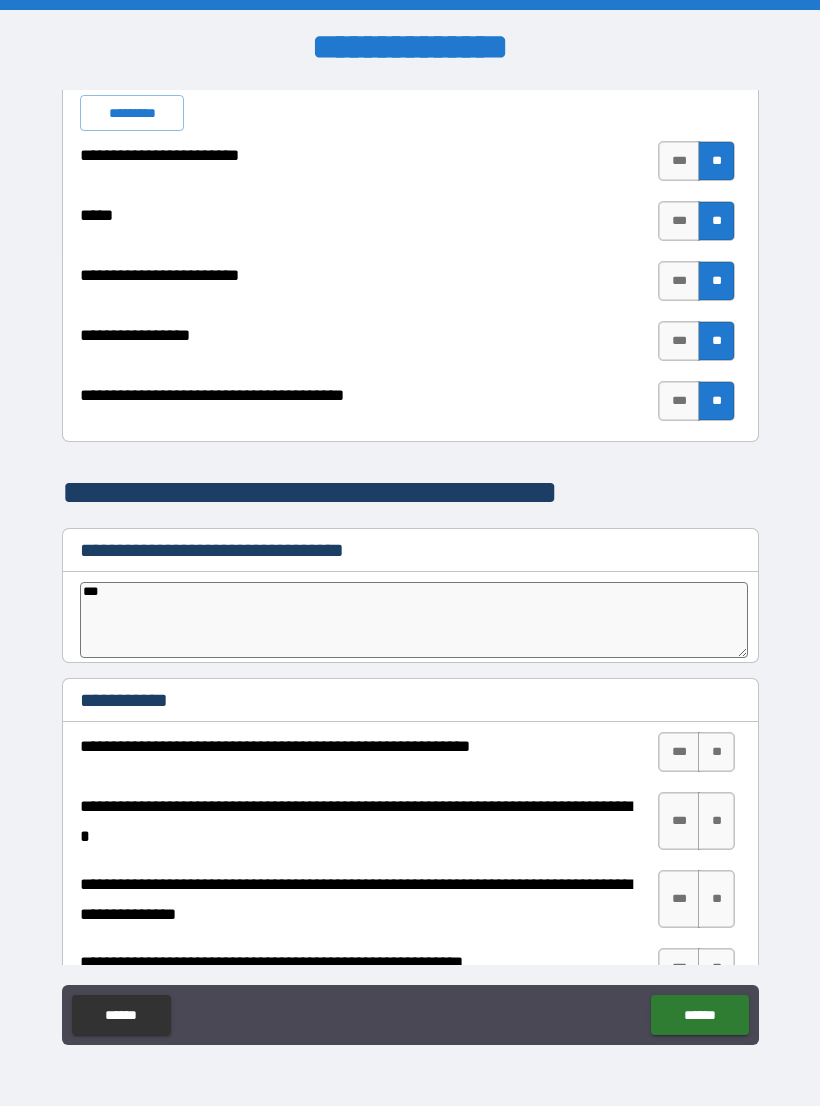 type on "*" 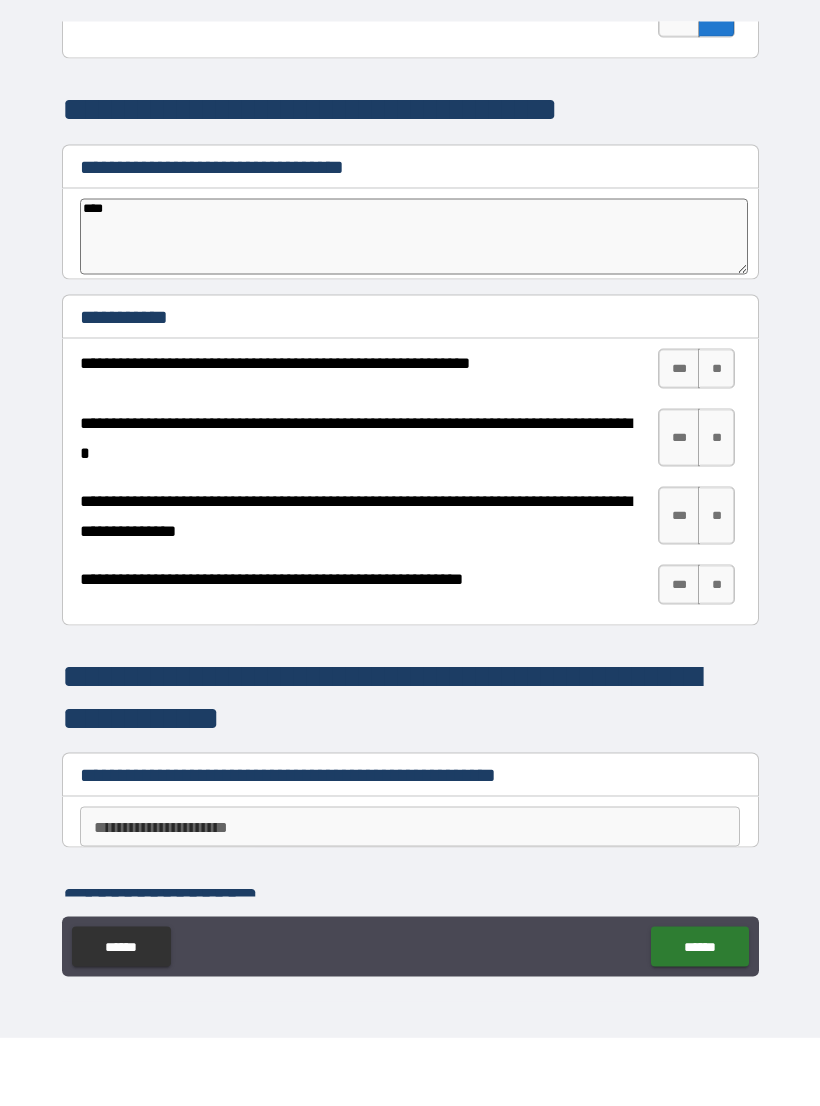 scroll, scrollTop: 3700, scrollLeft: 0, axis: vertical 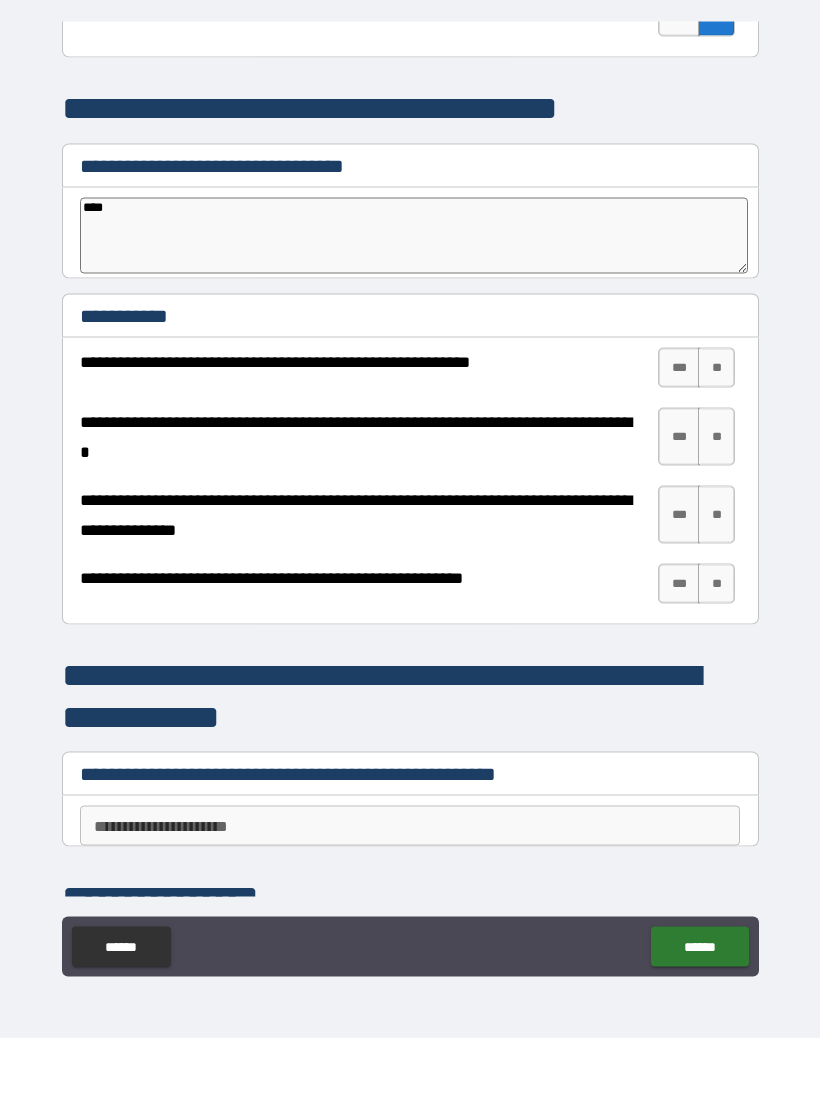 click on "**" at bounding box center (716, 436) 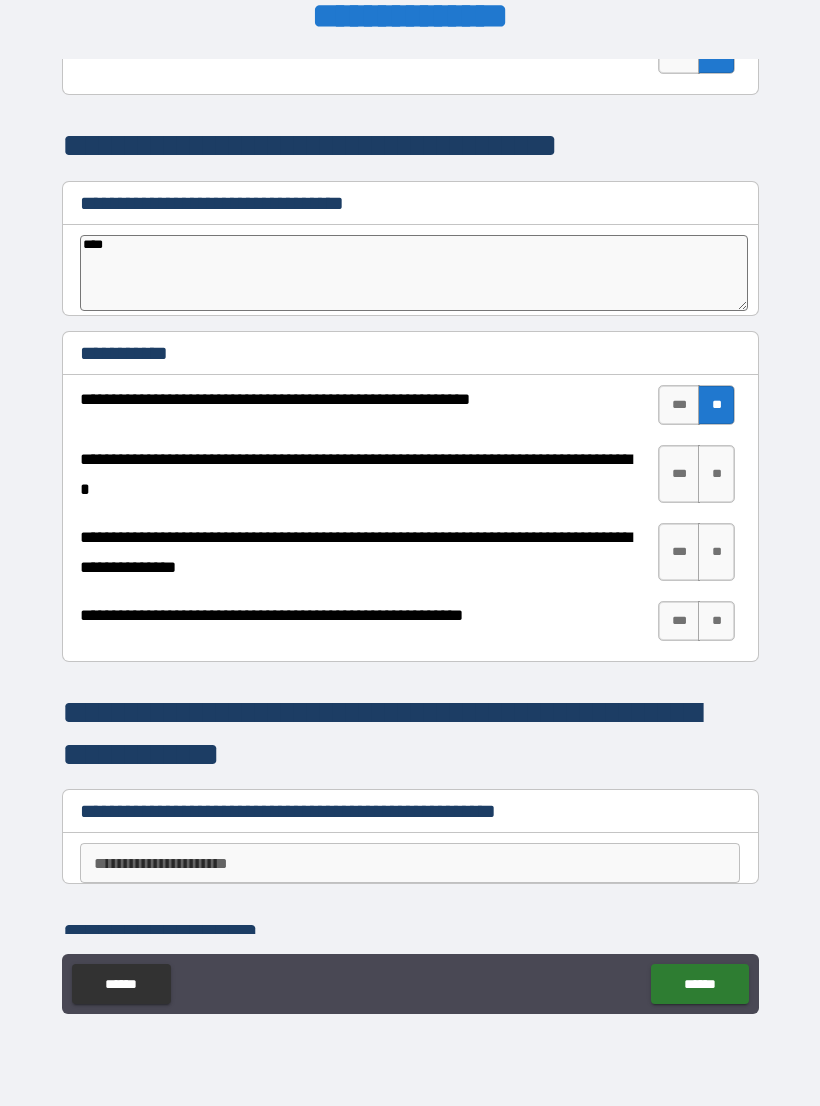 click on "**" at bounding box center [716, 474] 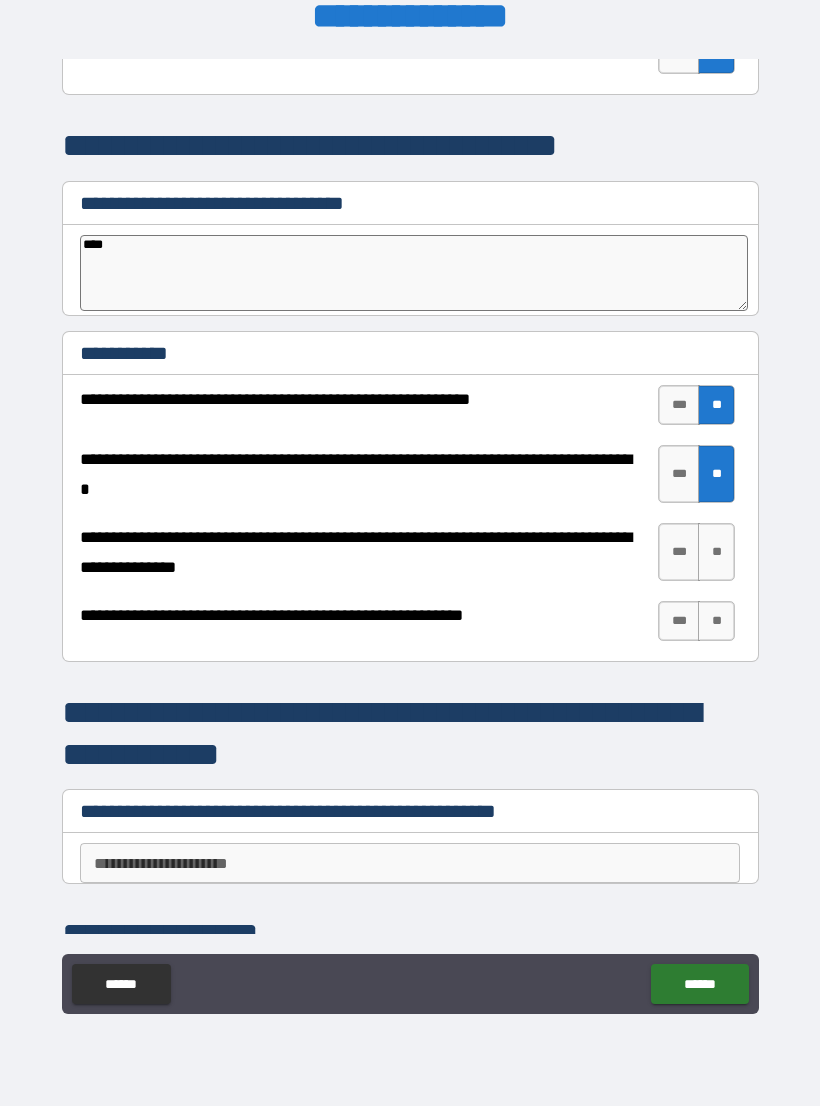 click on "**" at bounding box center [716, 552] 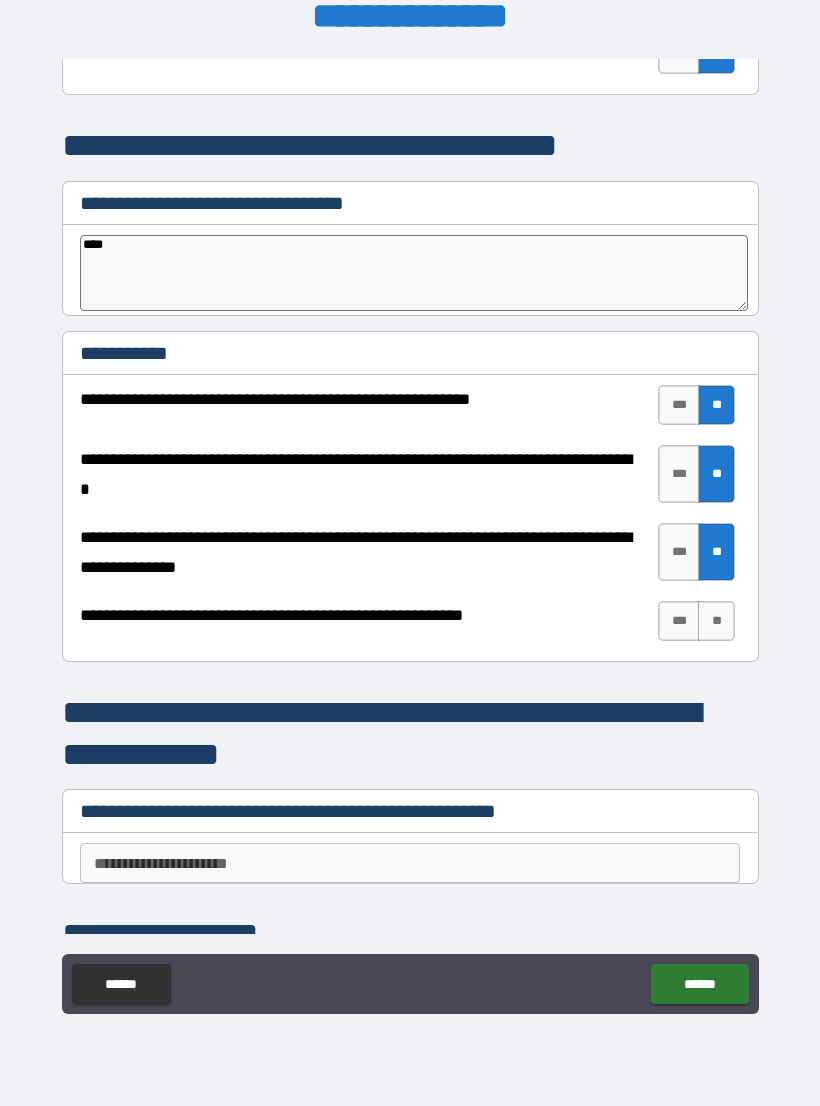click on "**" at bounding box center (716, 621) 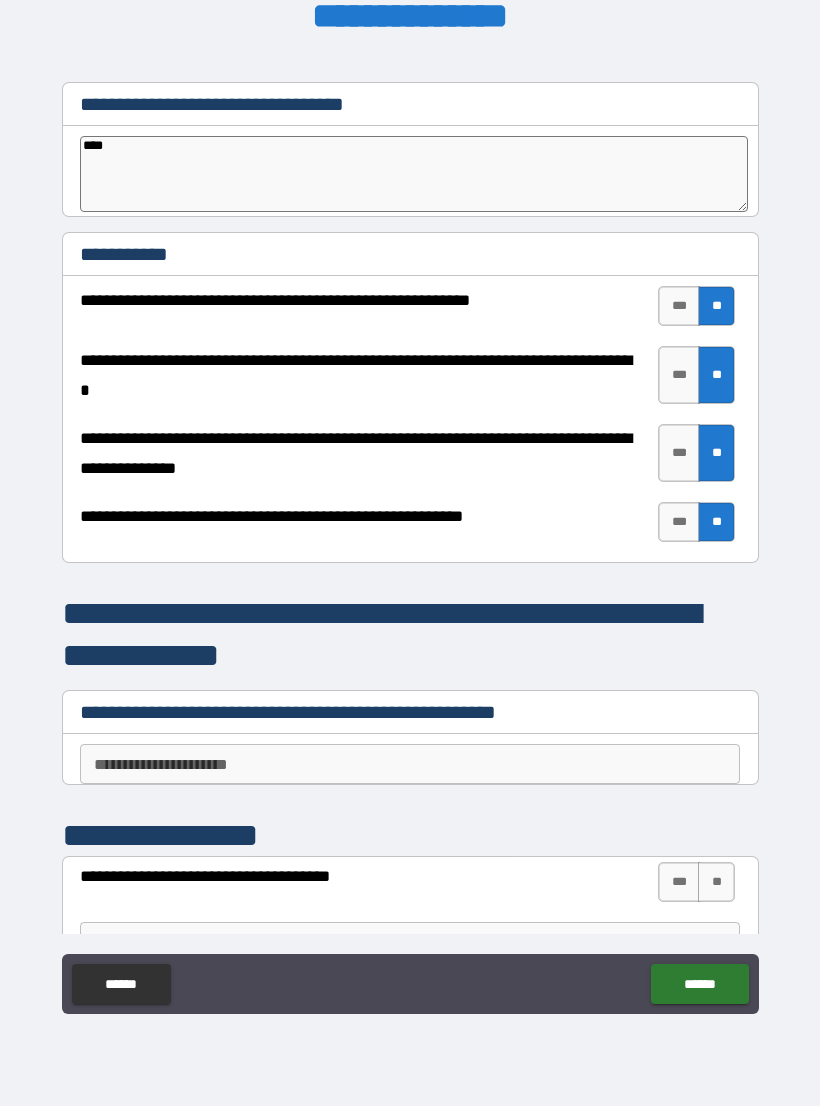 scroll, scrollTop: 3804, scrollLeft: 0, axis: vertical 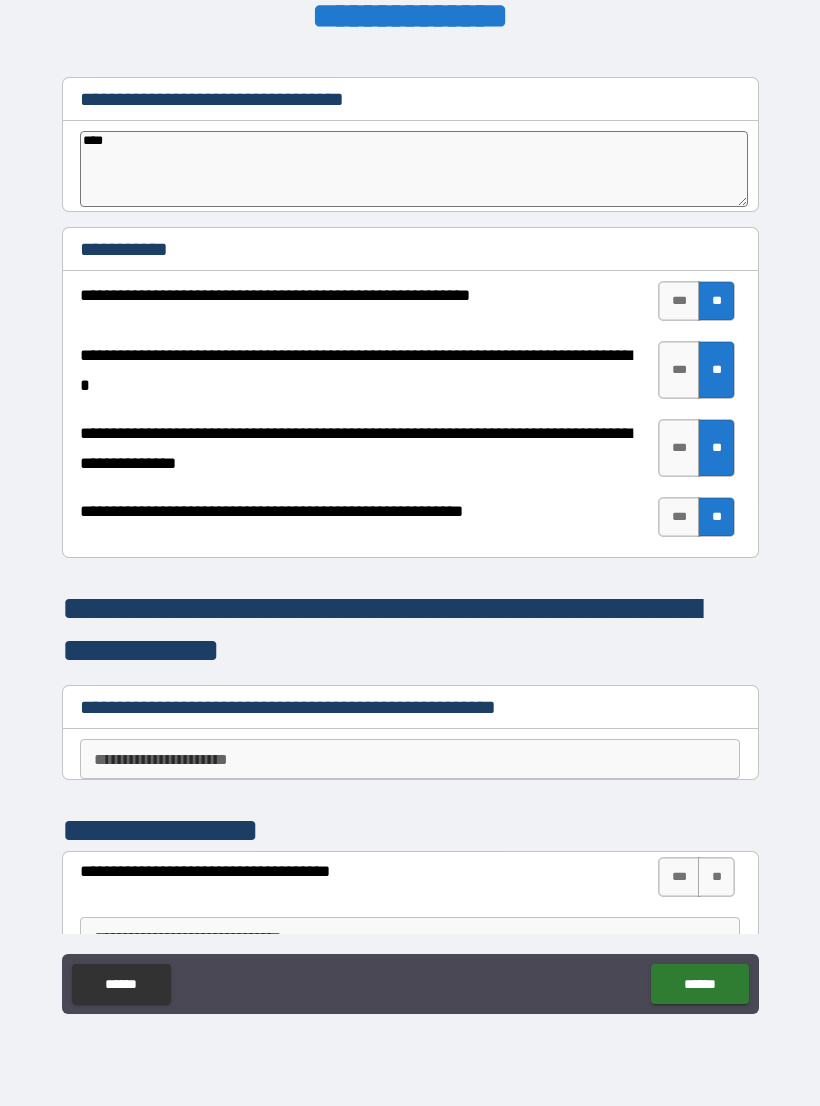 click on "**********" at bounding box center (410, 759) 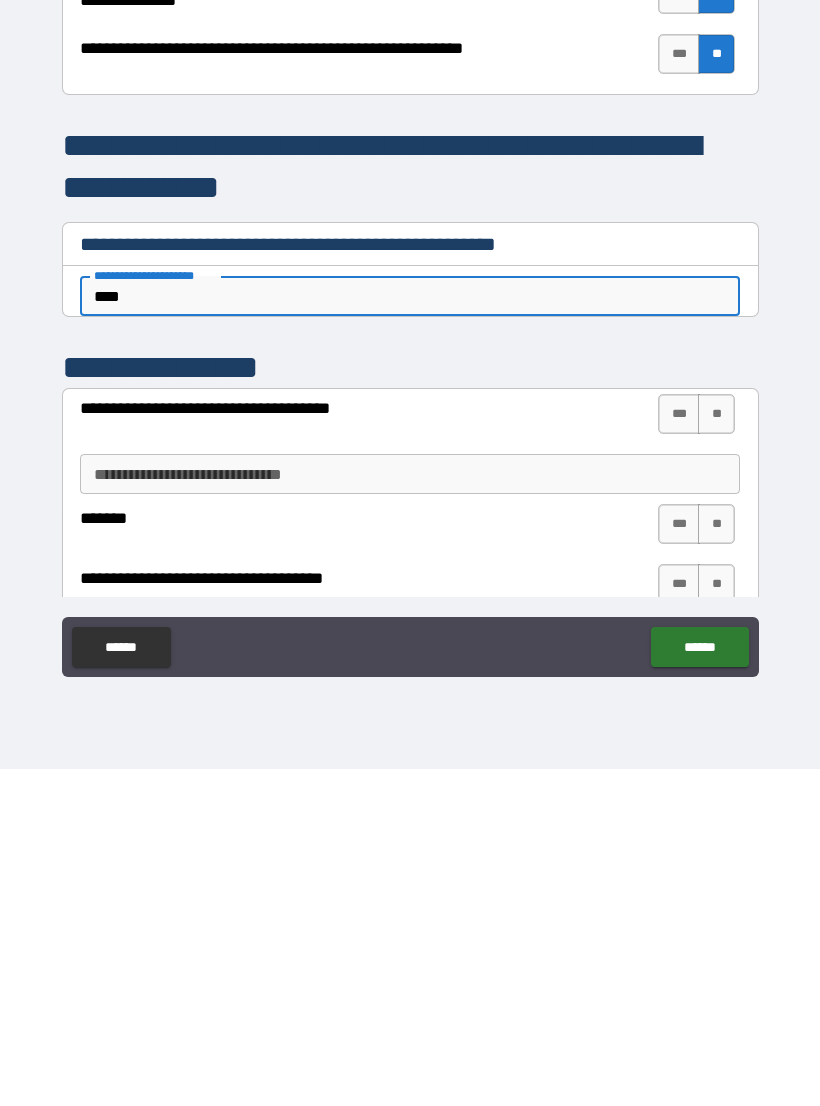 scroll, scrollTop: 3932, scrollLeft: 0, axis: vertical 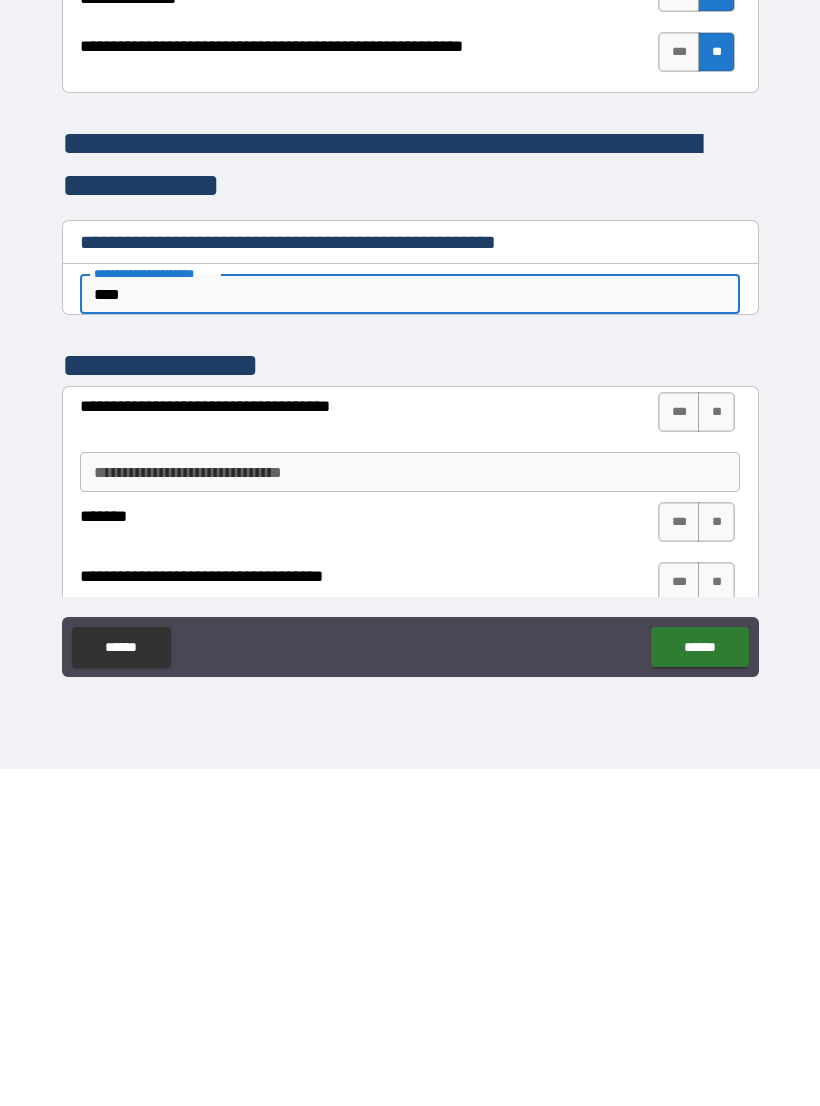click on "******" at bounding box center [699, 984] 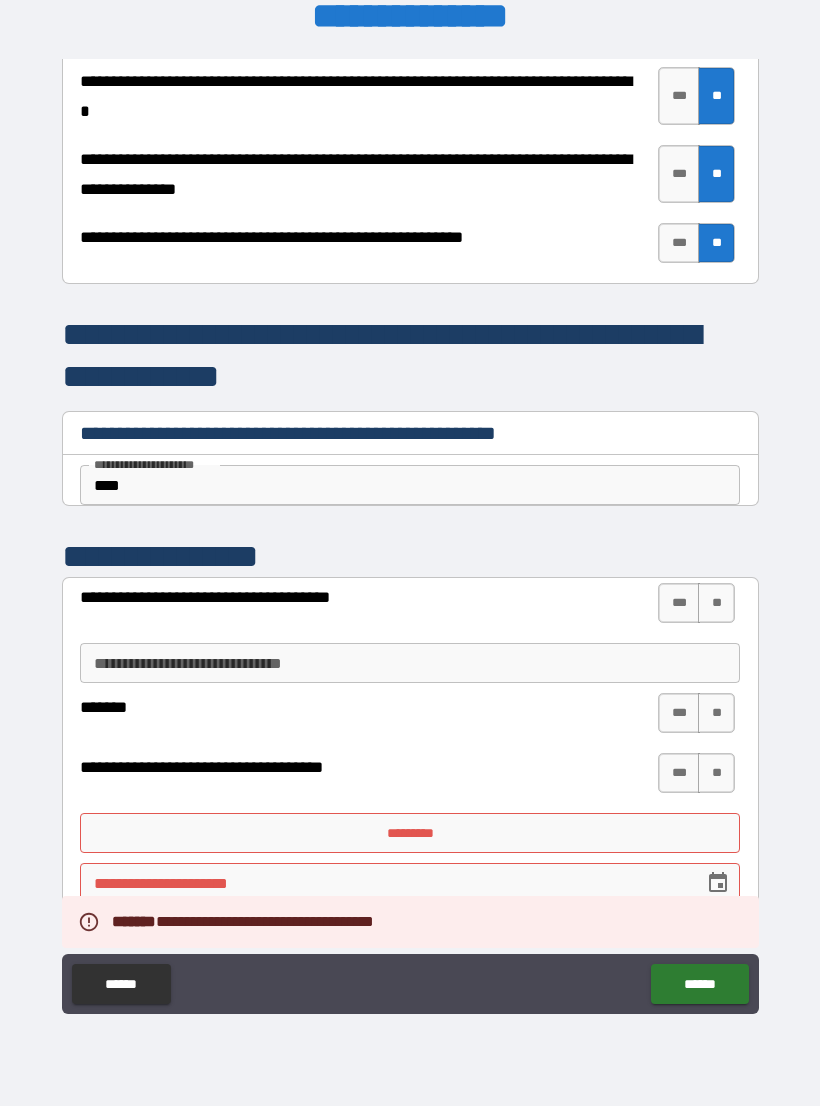 scroll, scrollTop: 4078, scrollLeft: 0, axis: vertical 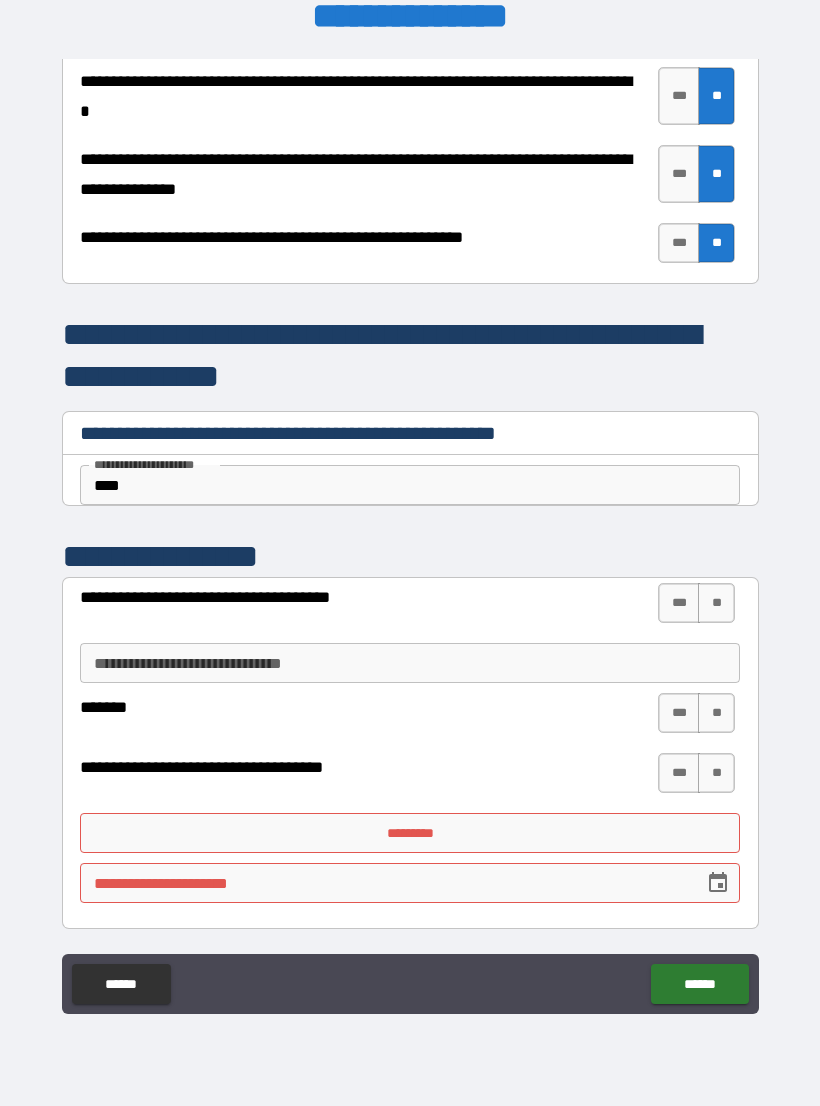 click on "*********" at bounding box center [410, 833] 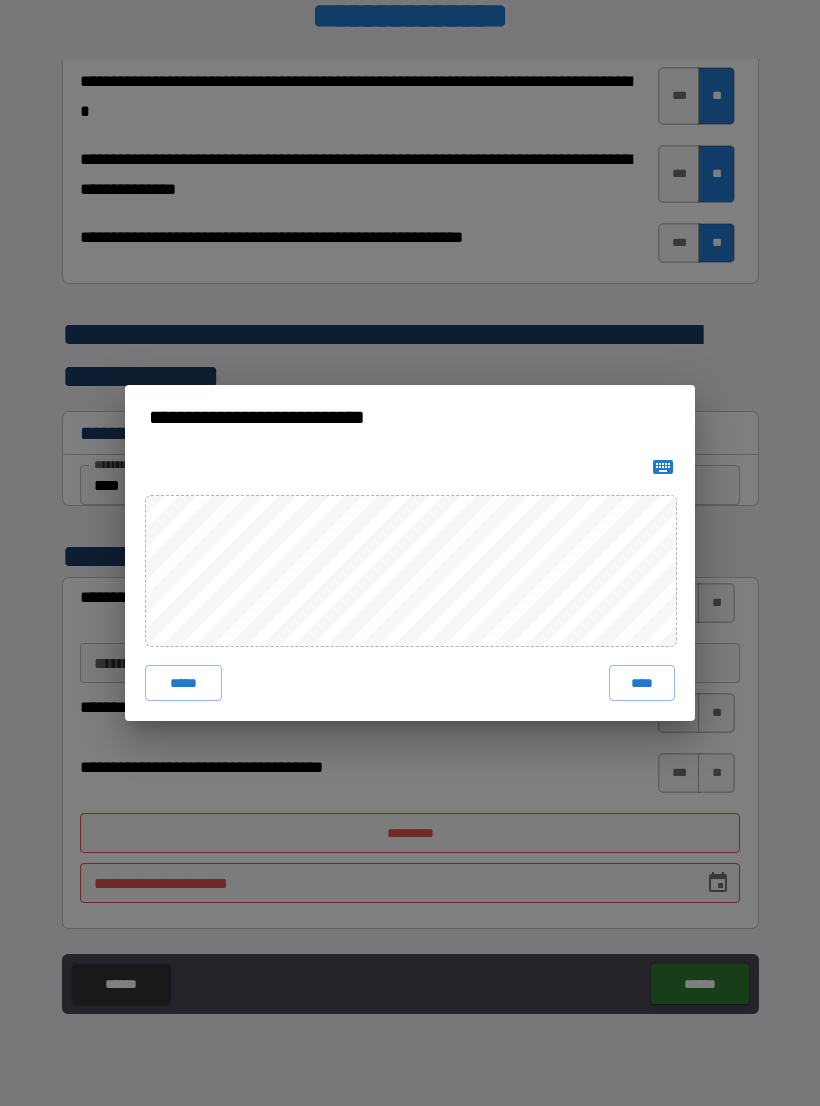 click on "****" at bounding box center (642, 683) 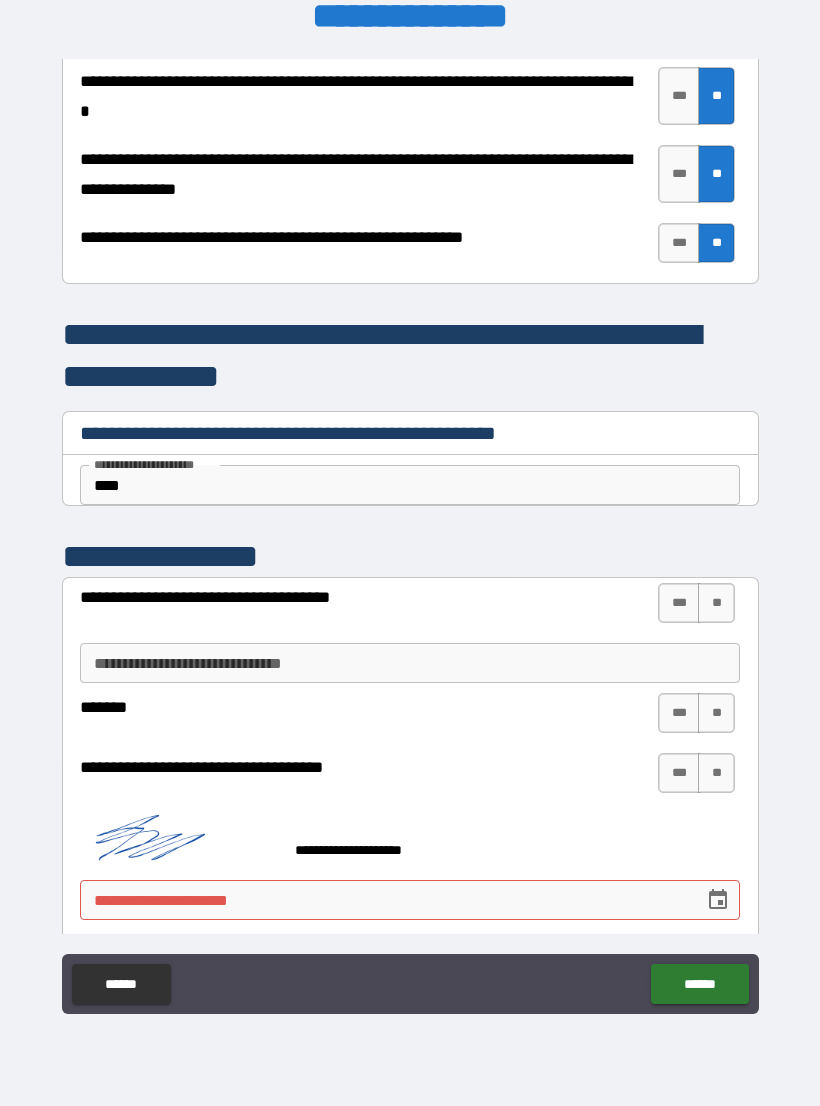 scroll, scrollTop: 4068, scrollLeft: 0, axis: vertical 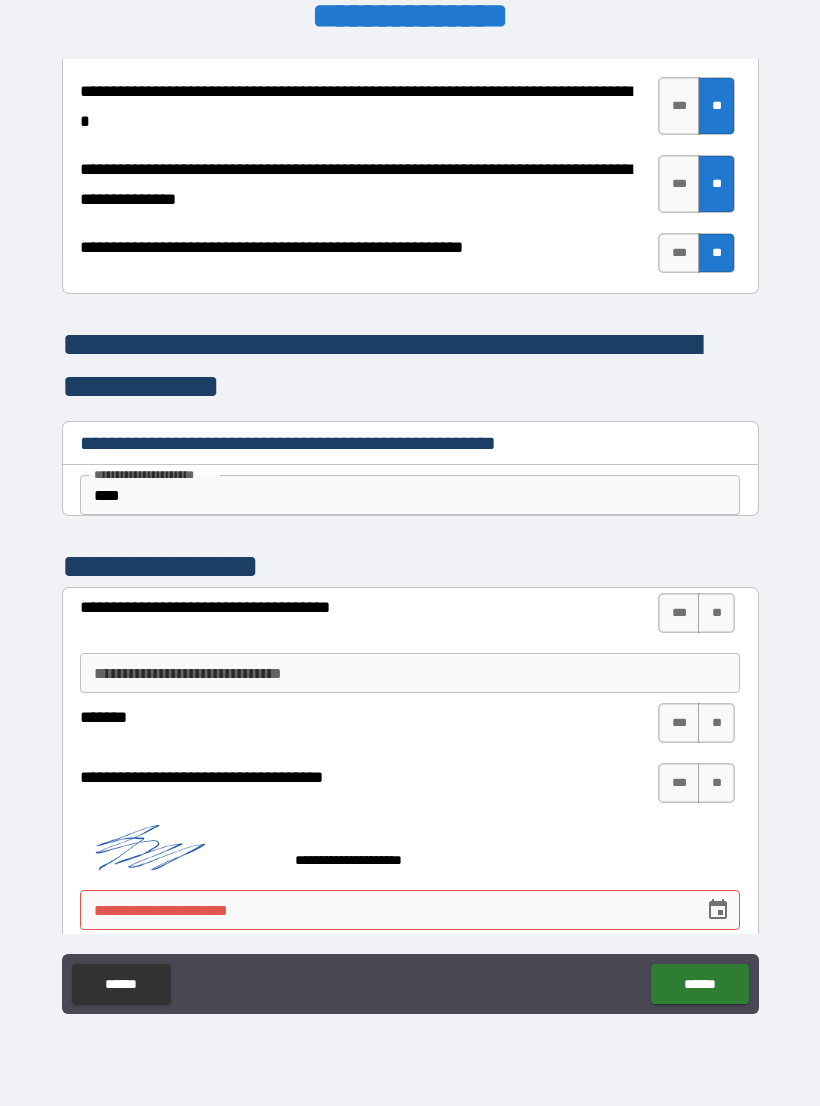 click on "**********" at bounding box center (385, 910) 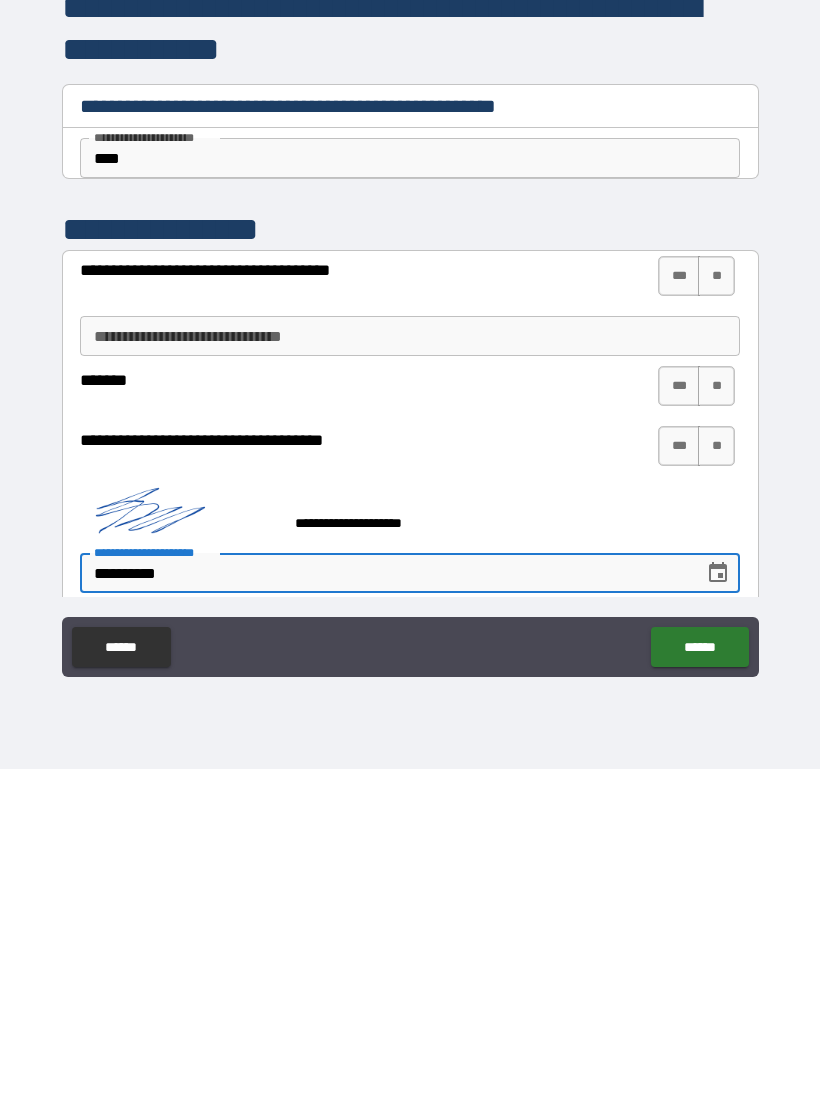 click on "******" at bounding box center [699, 984] 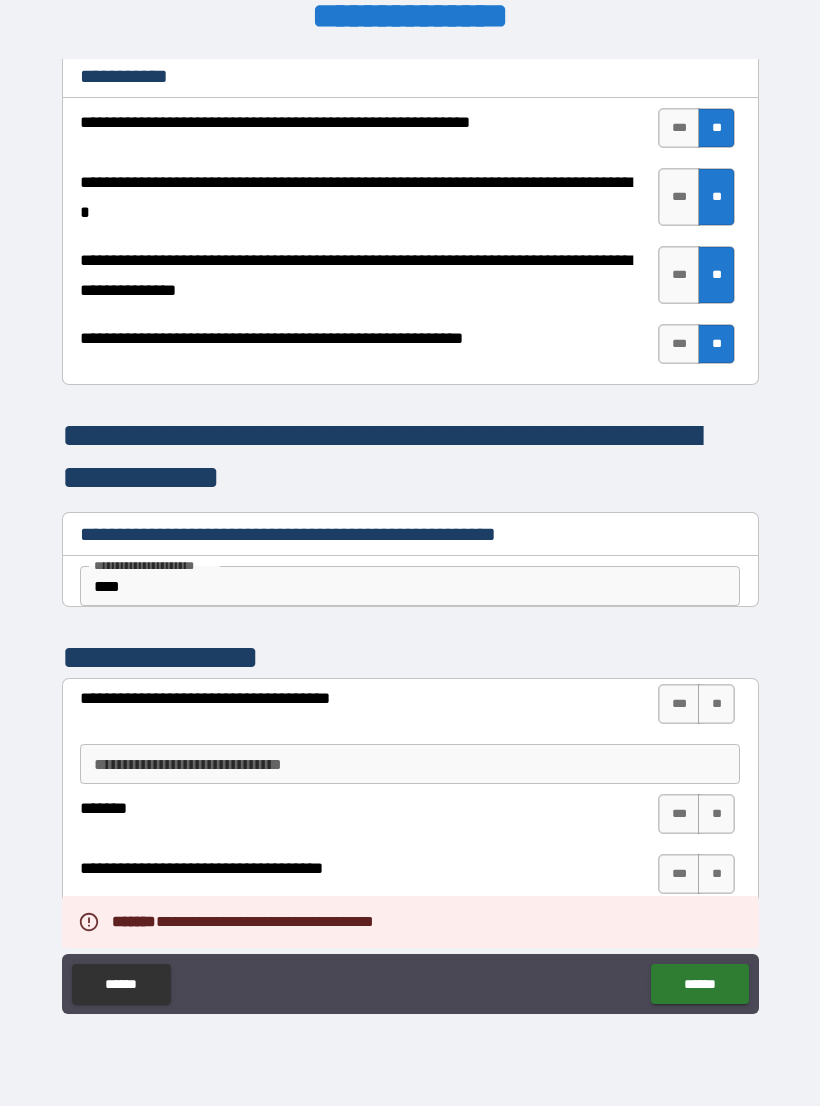 scroll, scrollTop: 3975, scrollLeft: 0, axis: vertical 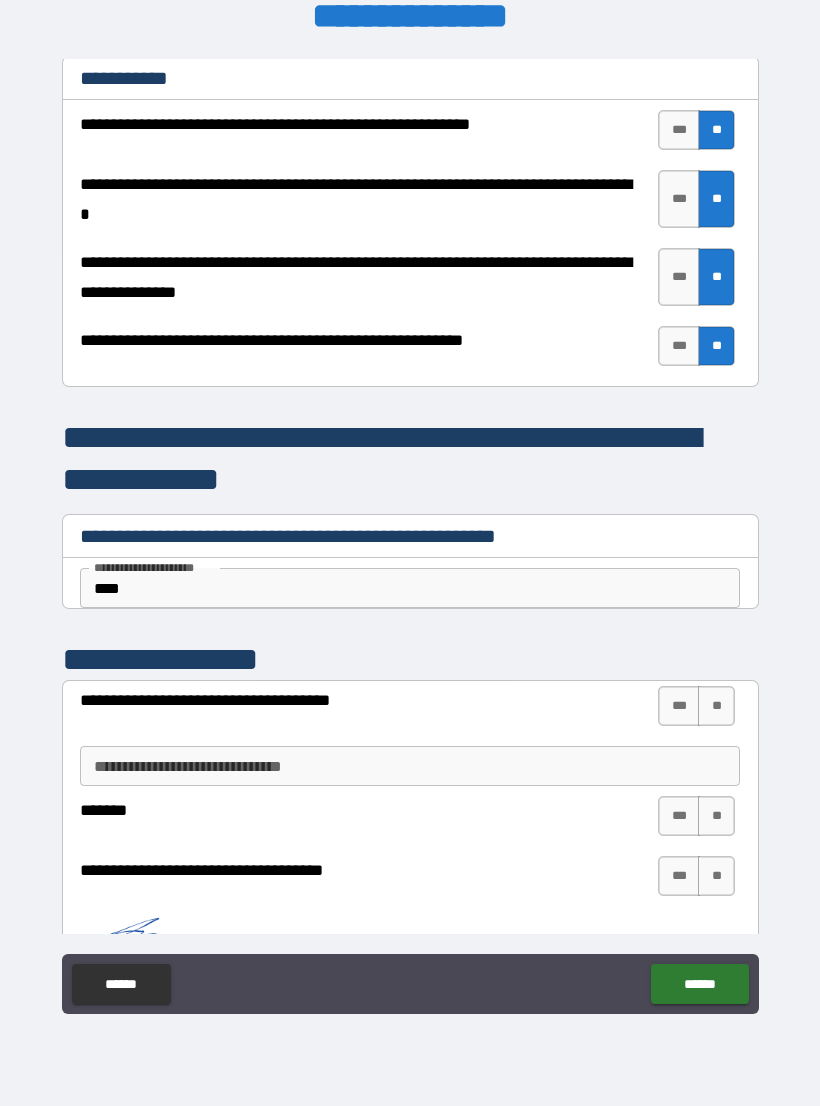 click on "**" at bounding box center [716, 706] 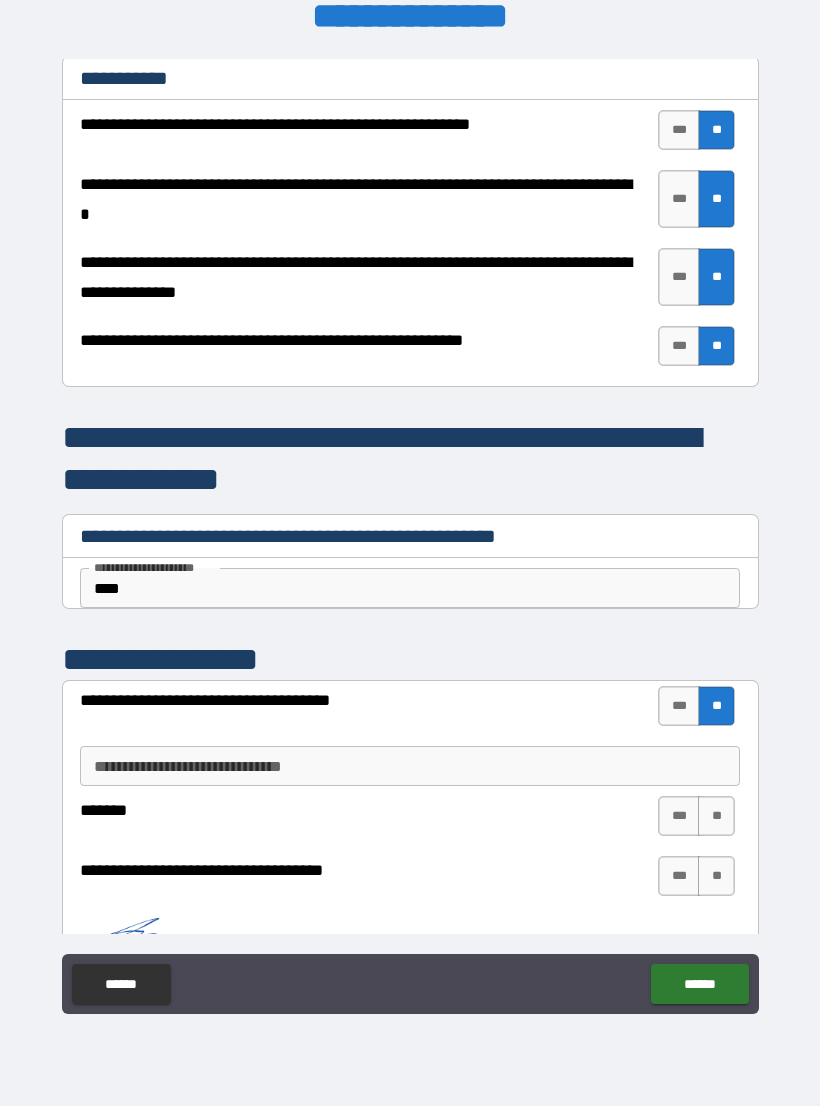 click on "******" at bounding box center (699, 984) 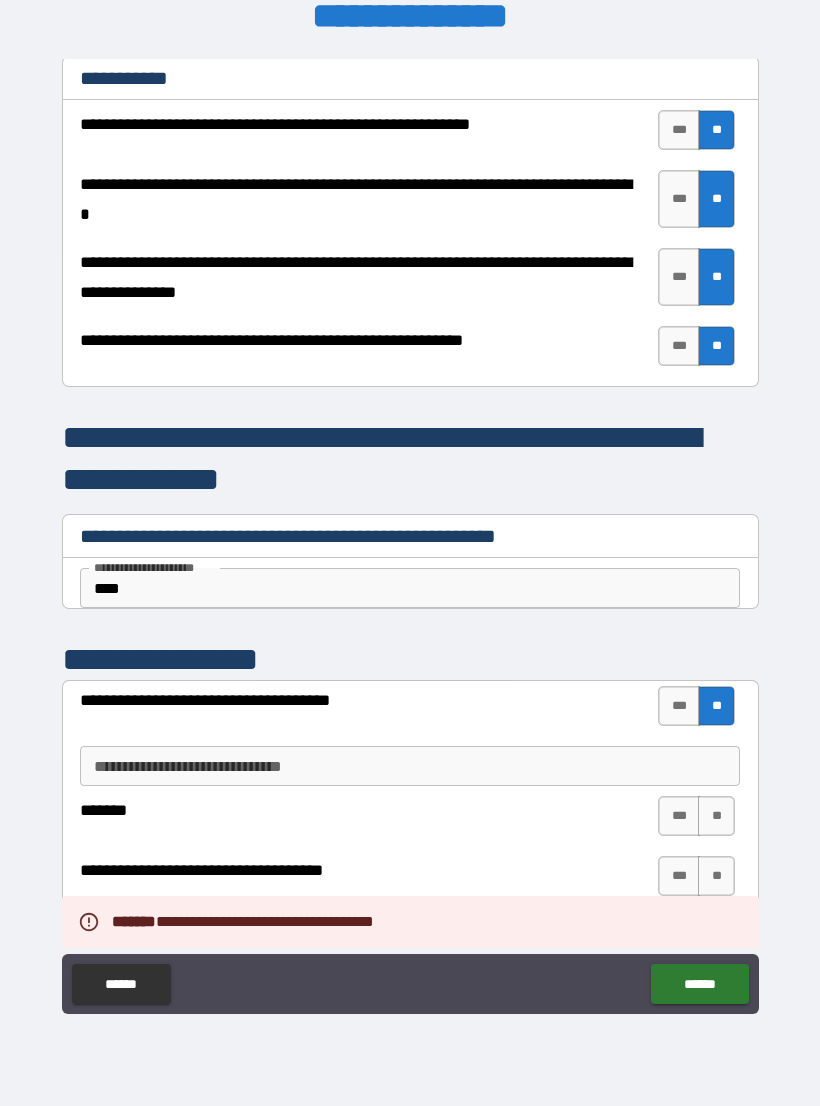click on "**" at bounding box center [716, 816] 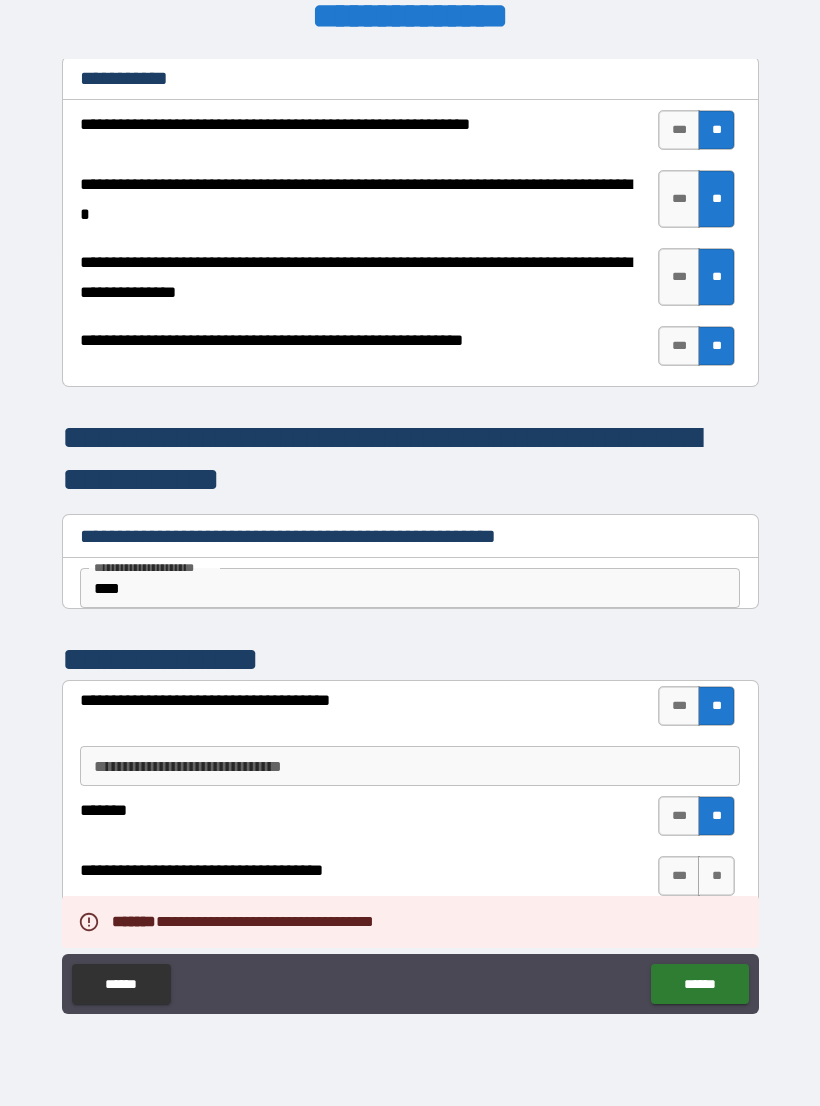 click on "**" at bounding box center (716, 876) 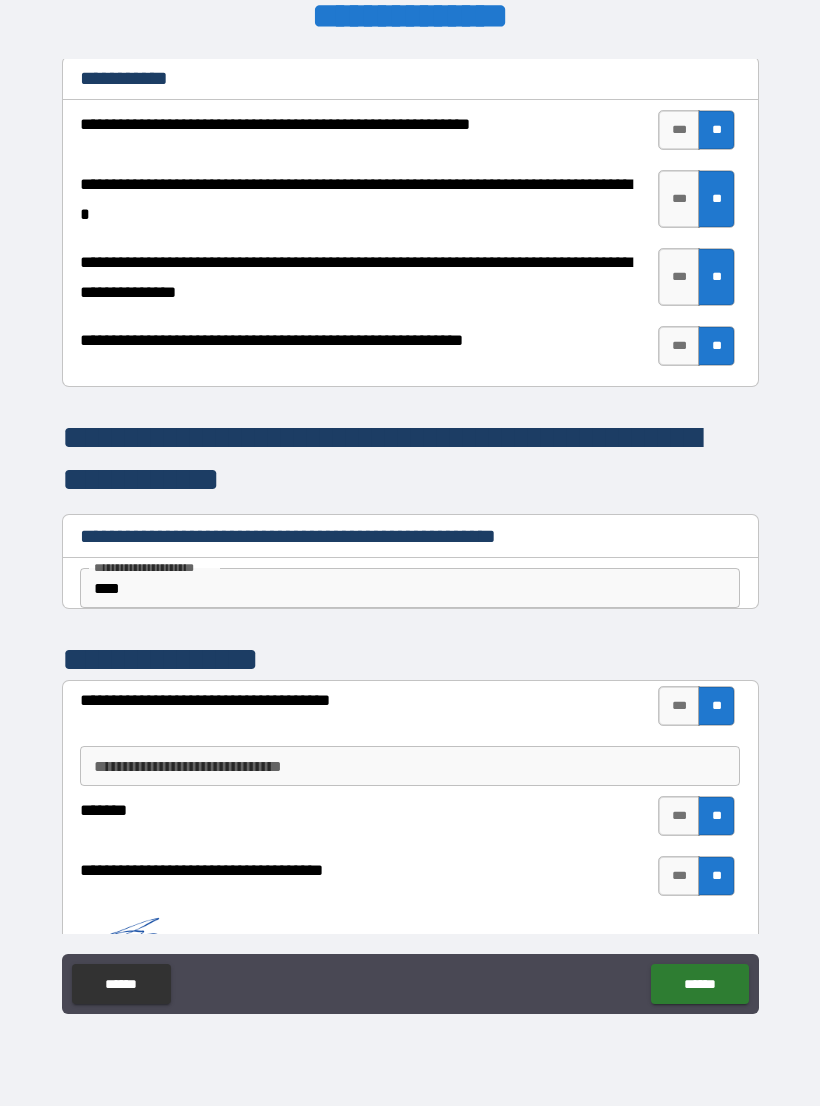 click on "**" at bounding box center [716, 706] 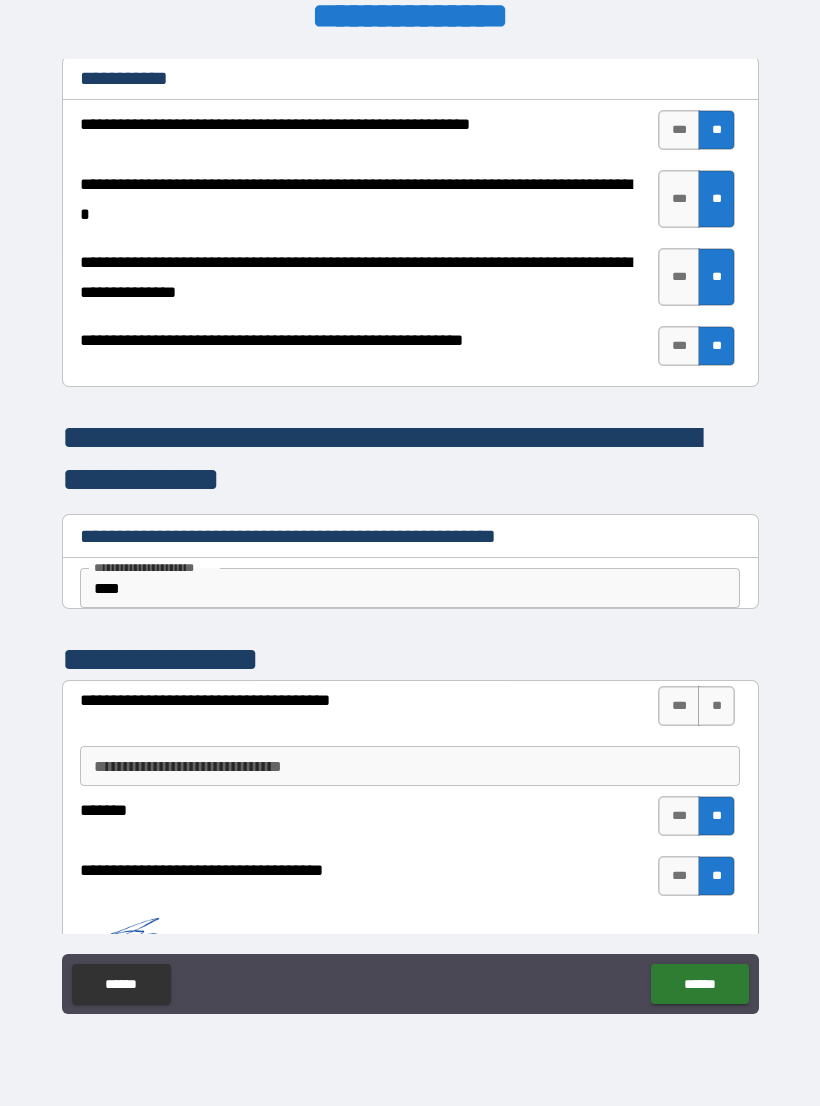 click on "**" at bounding box center (716, 816) 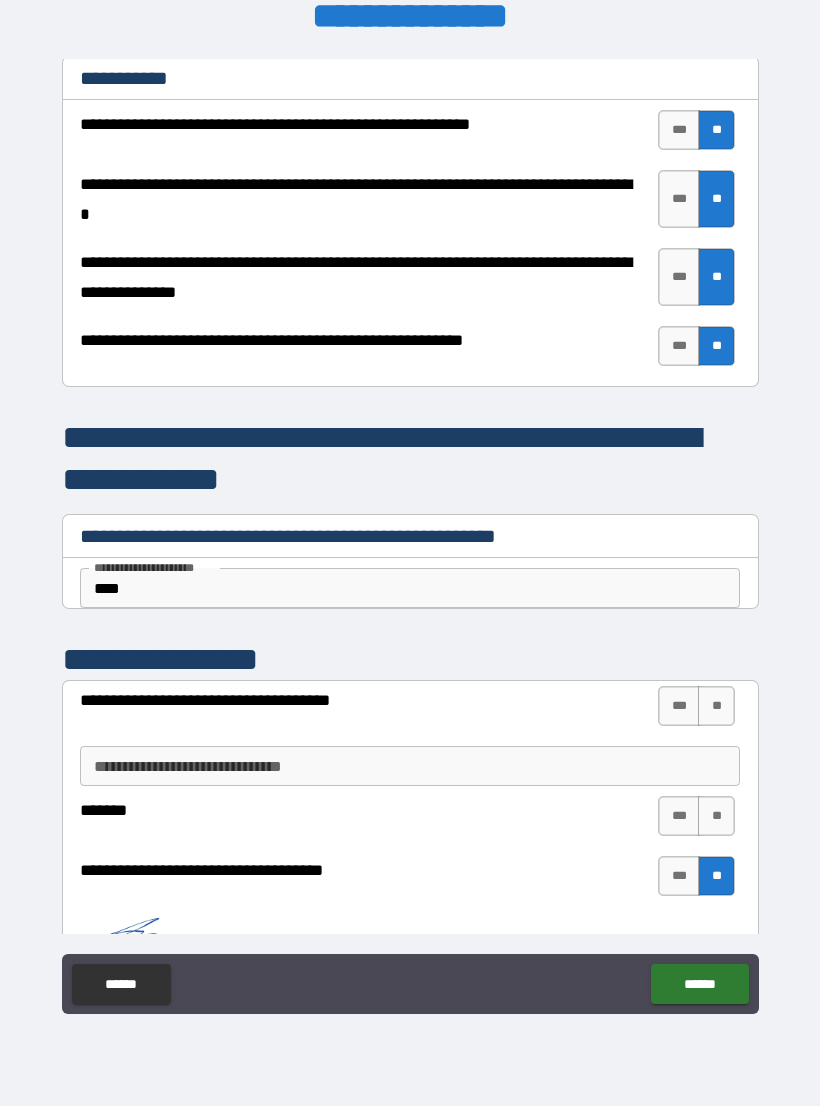 click on "**" at bounding box center [716, 876] 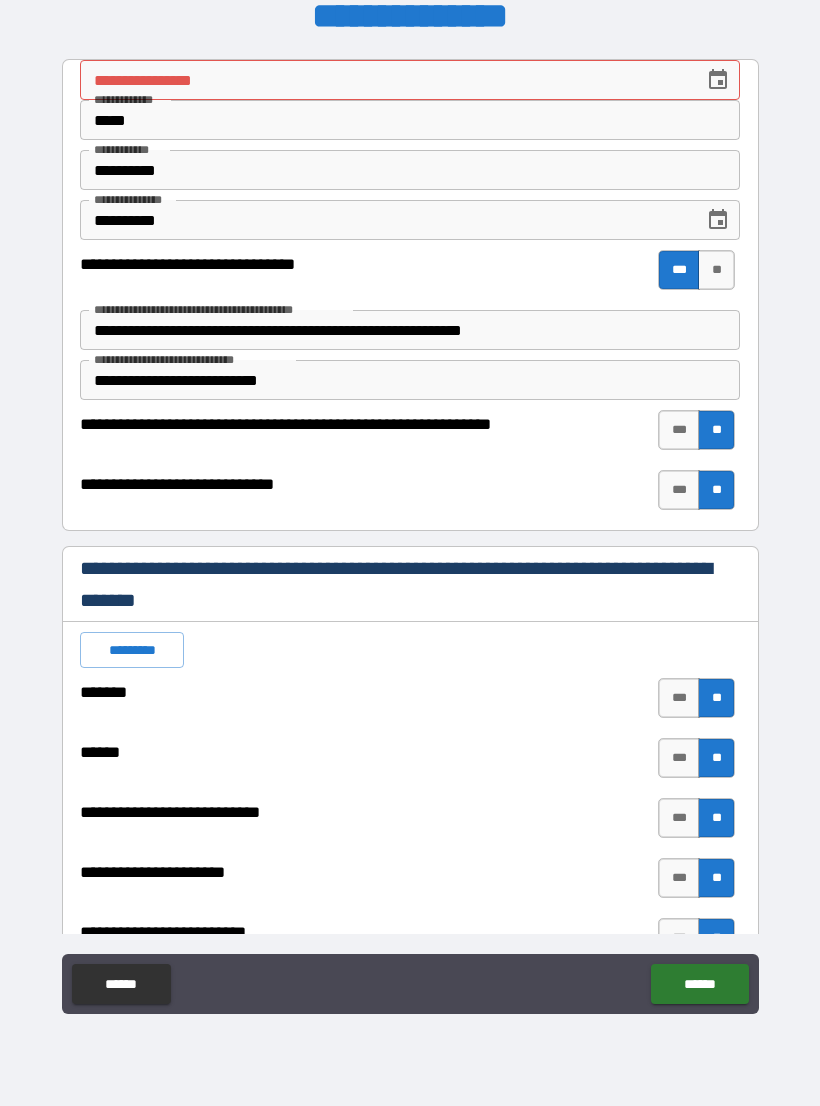 scroll, scrollTop: 0, scrollLeft: 0, axis: both 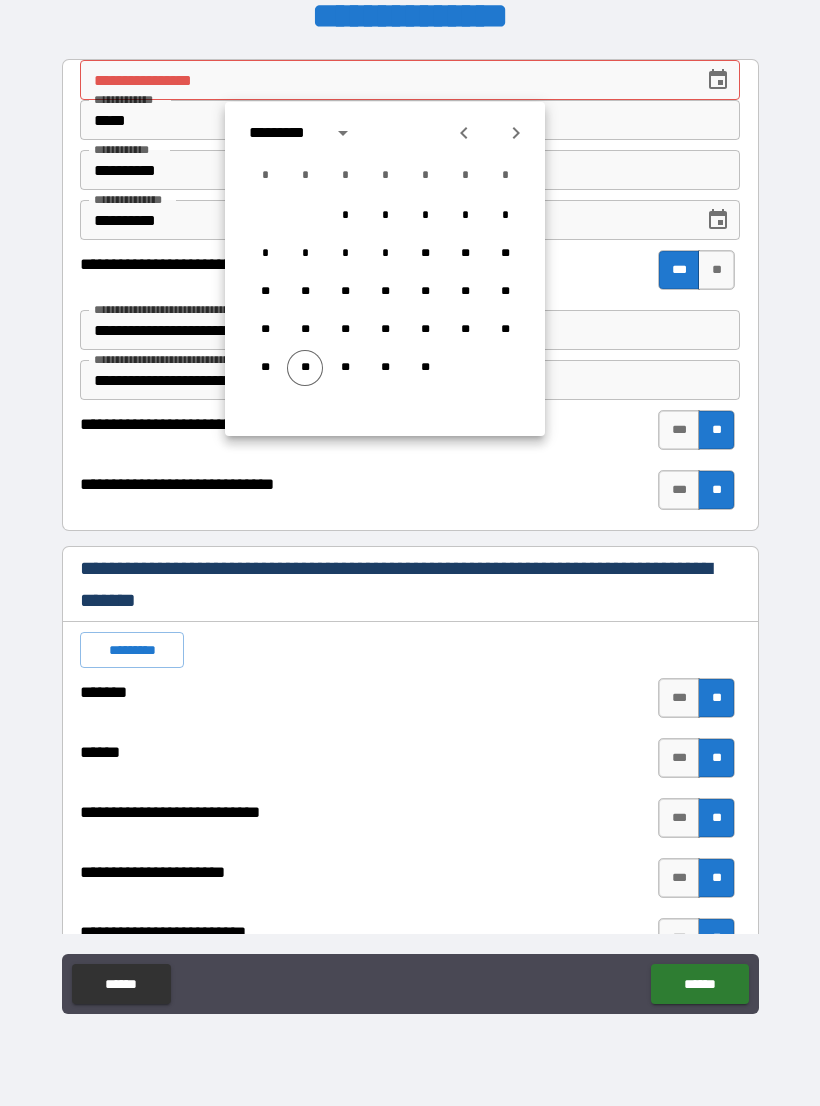 click on "**" at bounding box center (305, 368) 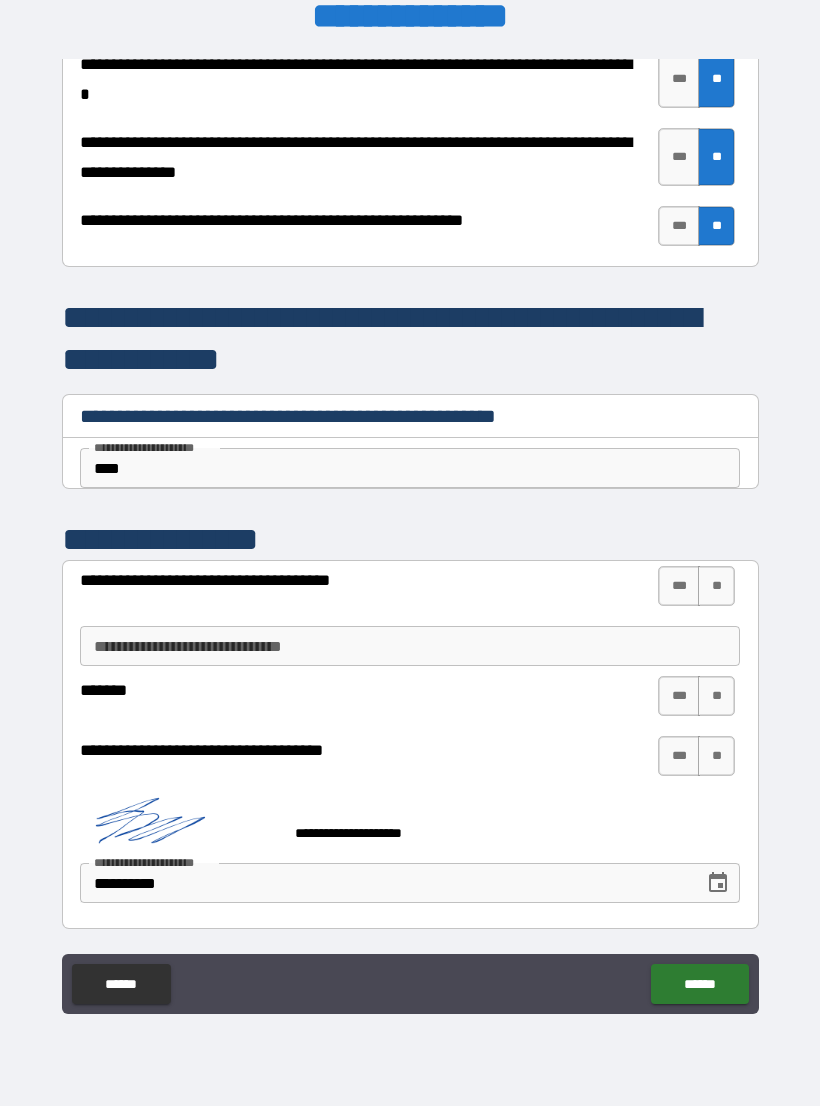 scroll, scrollTop: 4104, scrollLeft: 0, axis: vertical 